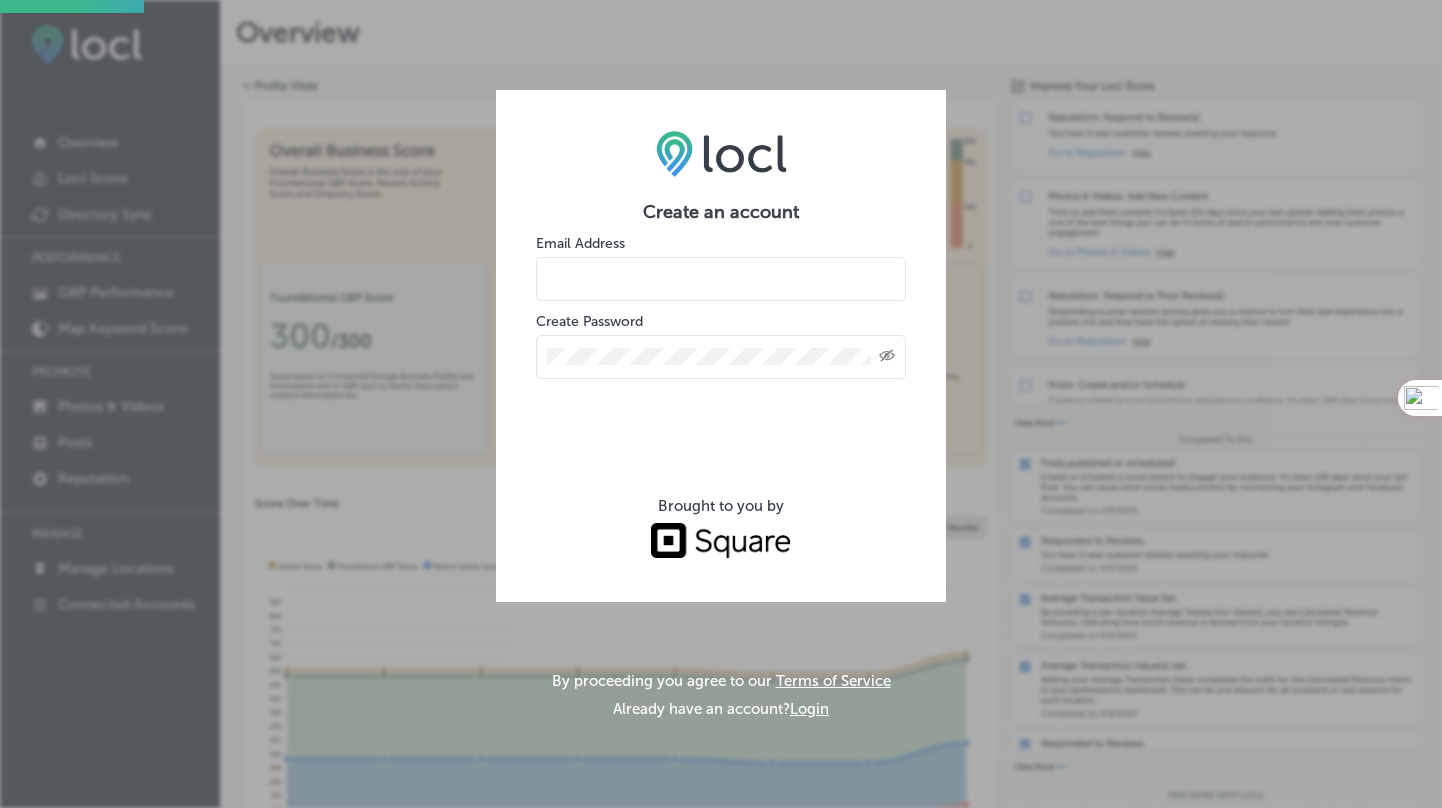 scroll, scrollTop: 0, scrollLeft: 0, axis: both 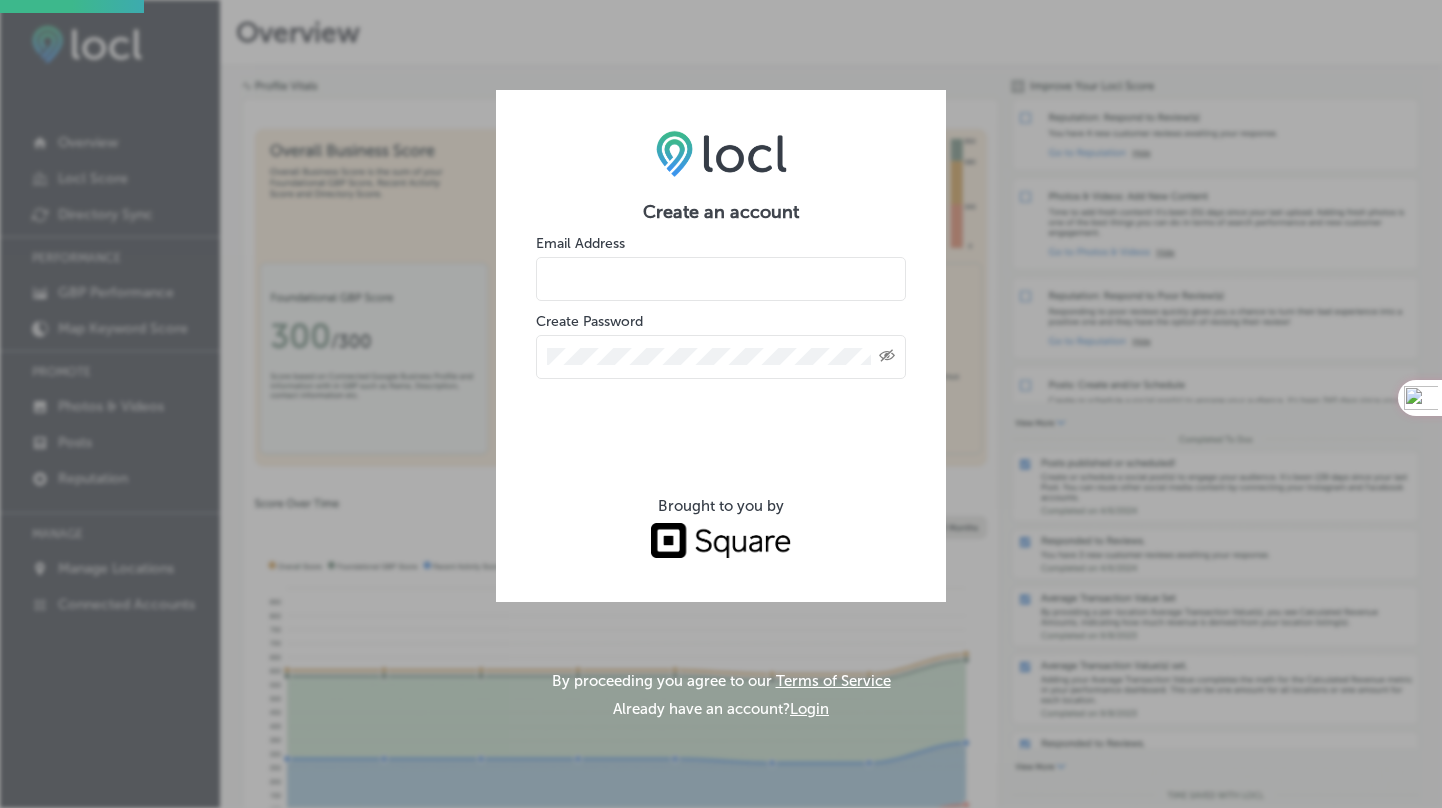 click at bounding box center (721, 279) 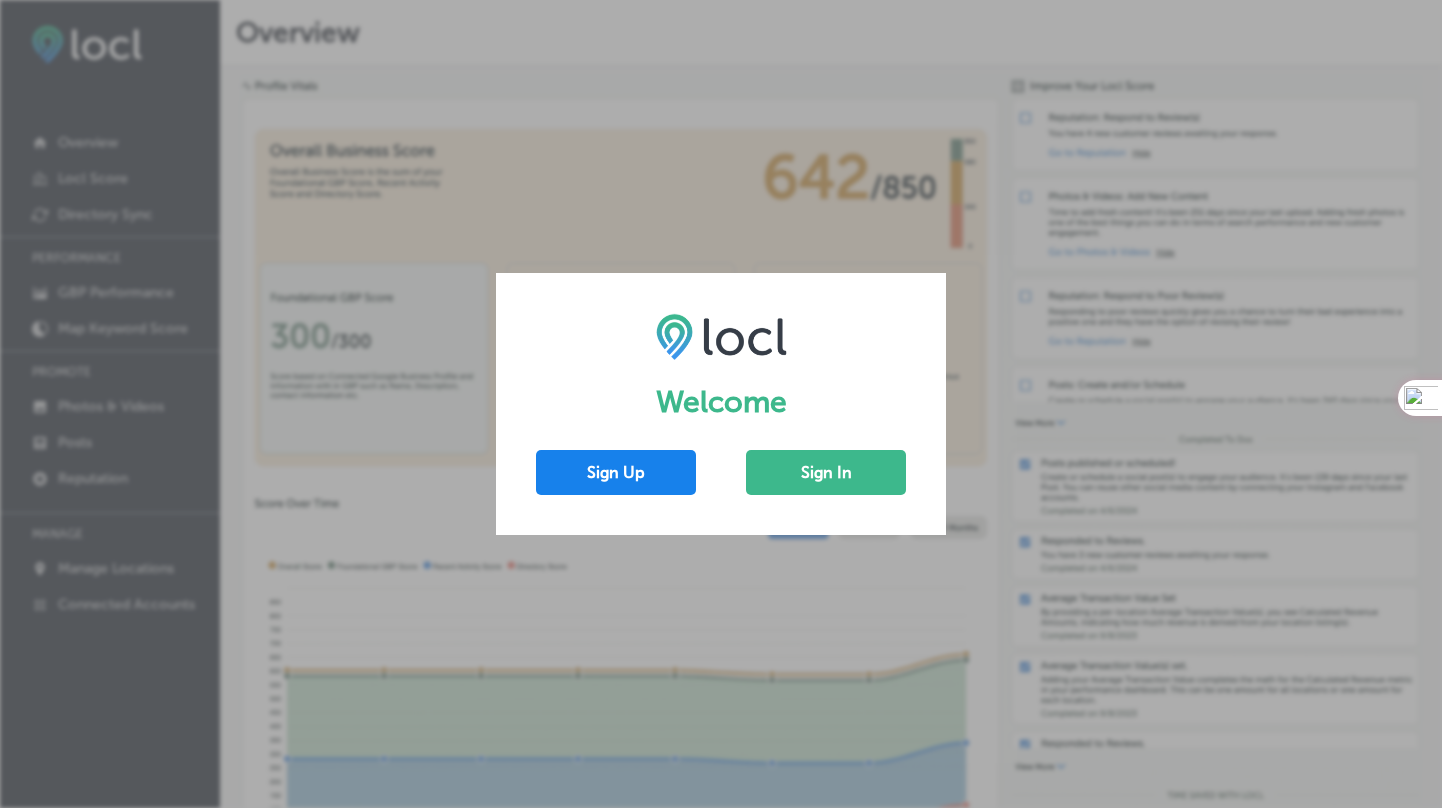 click on "Sign Up" at bounding box center (616, 472) 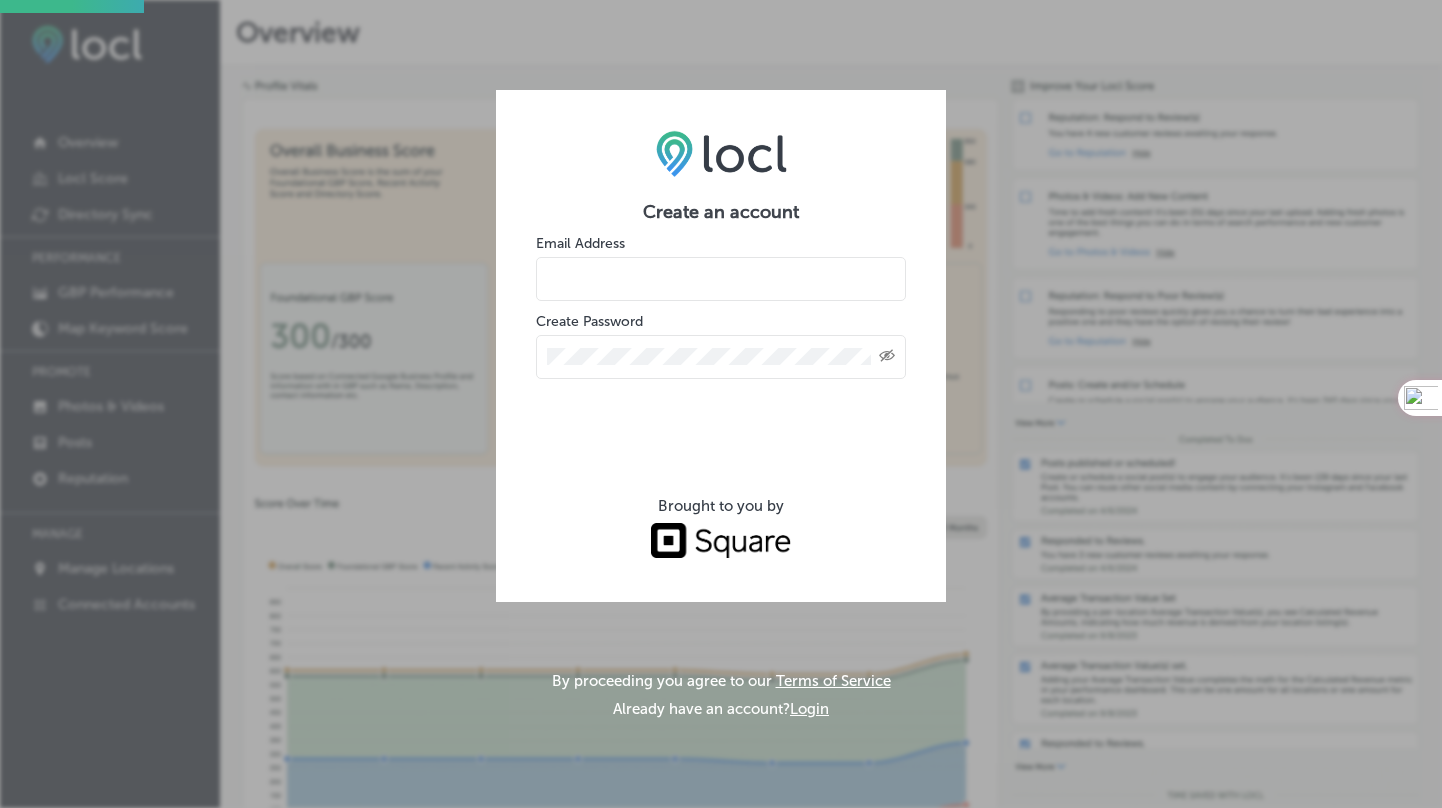 click at bounding box center (721, 279) 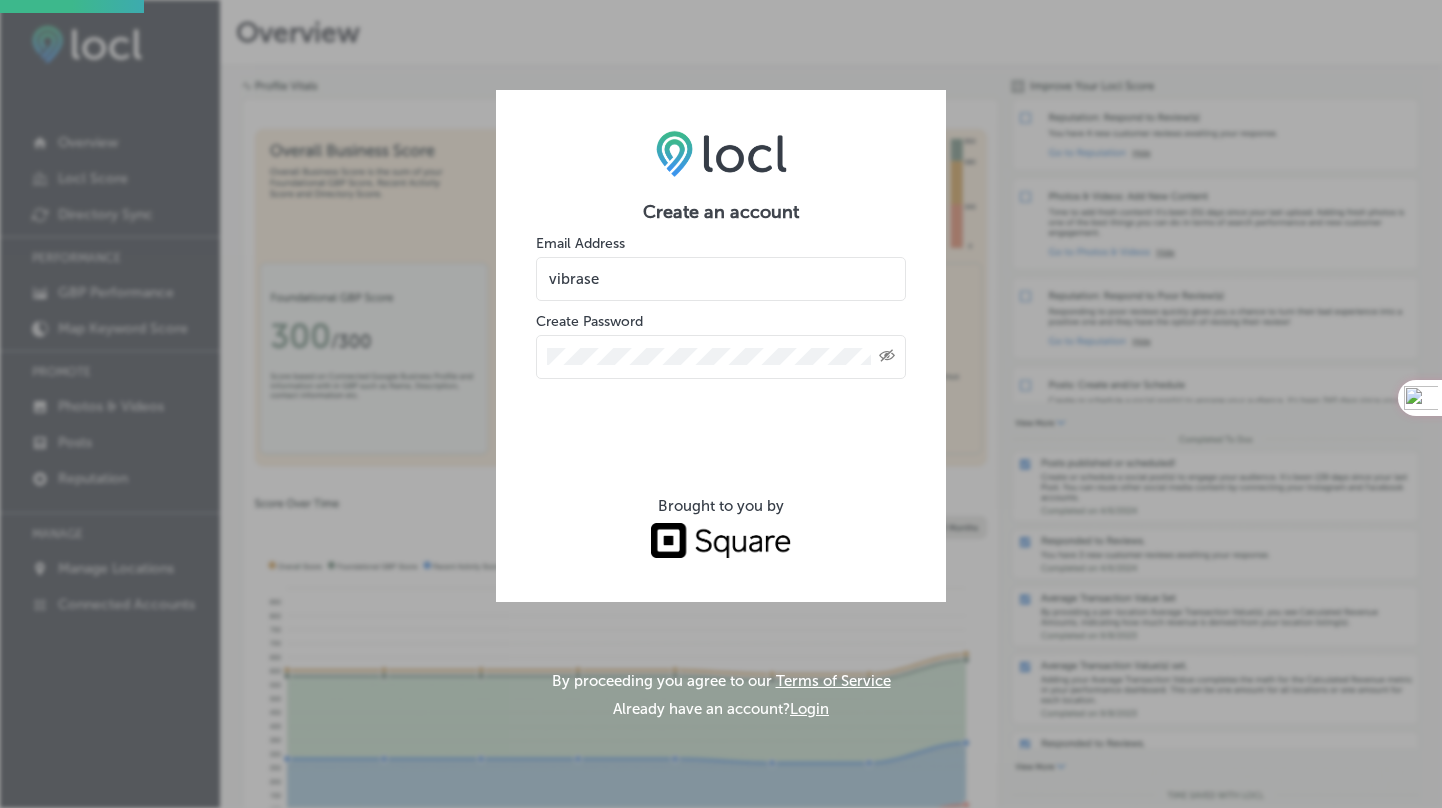 click on "vibrase" at bounding box center [721, 279] 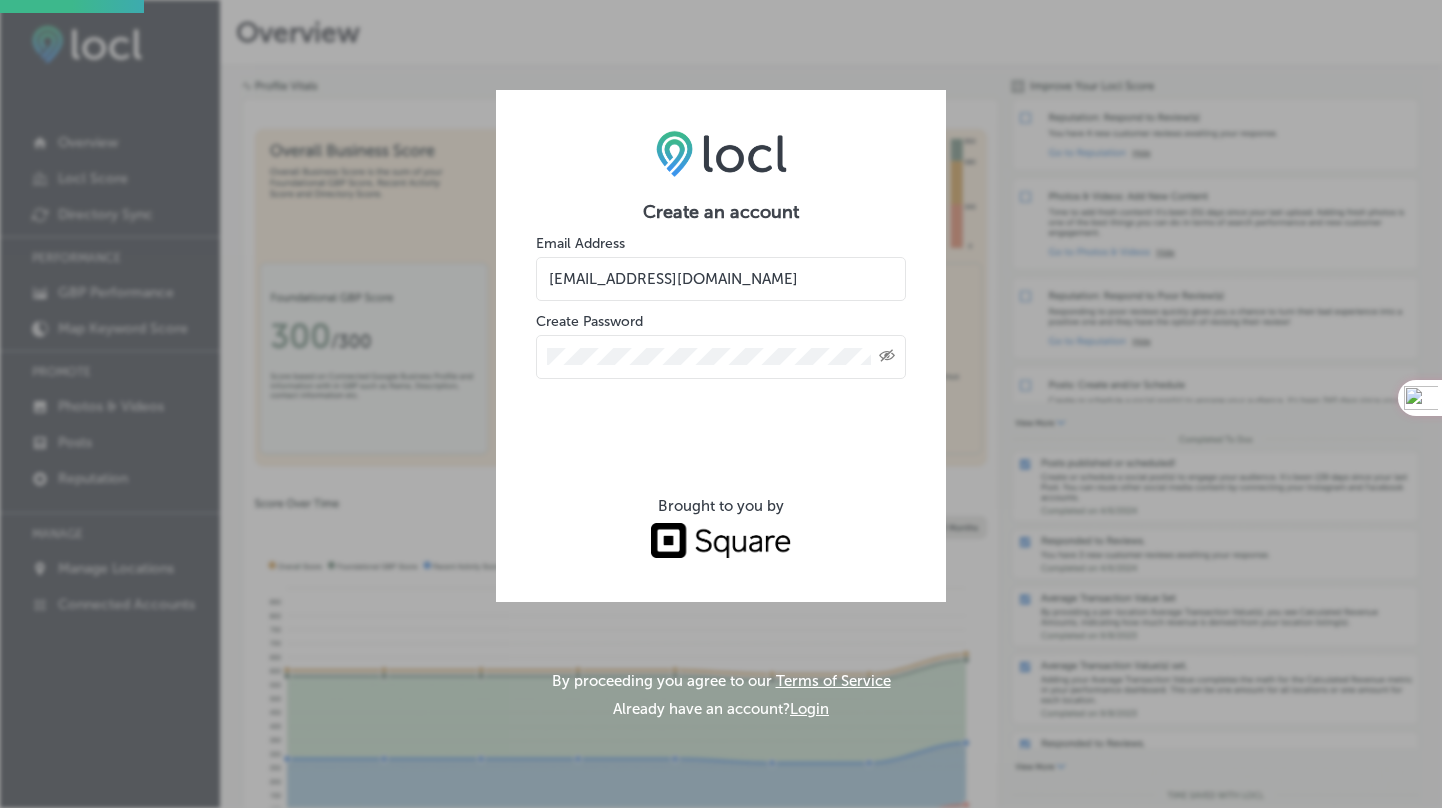 type on "vibransea.hairstudio@gmail.com" 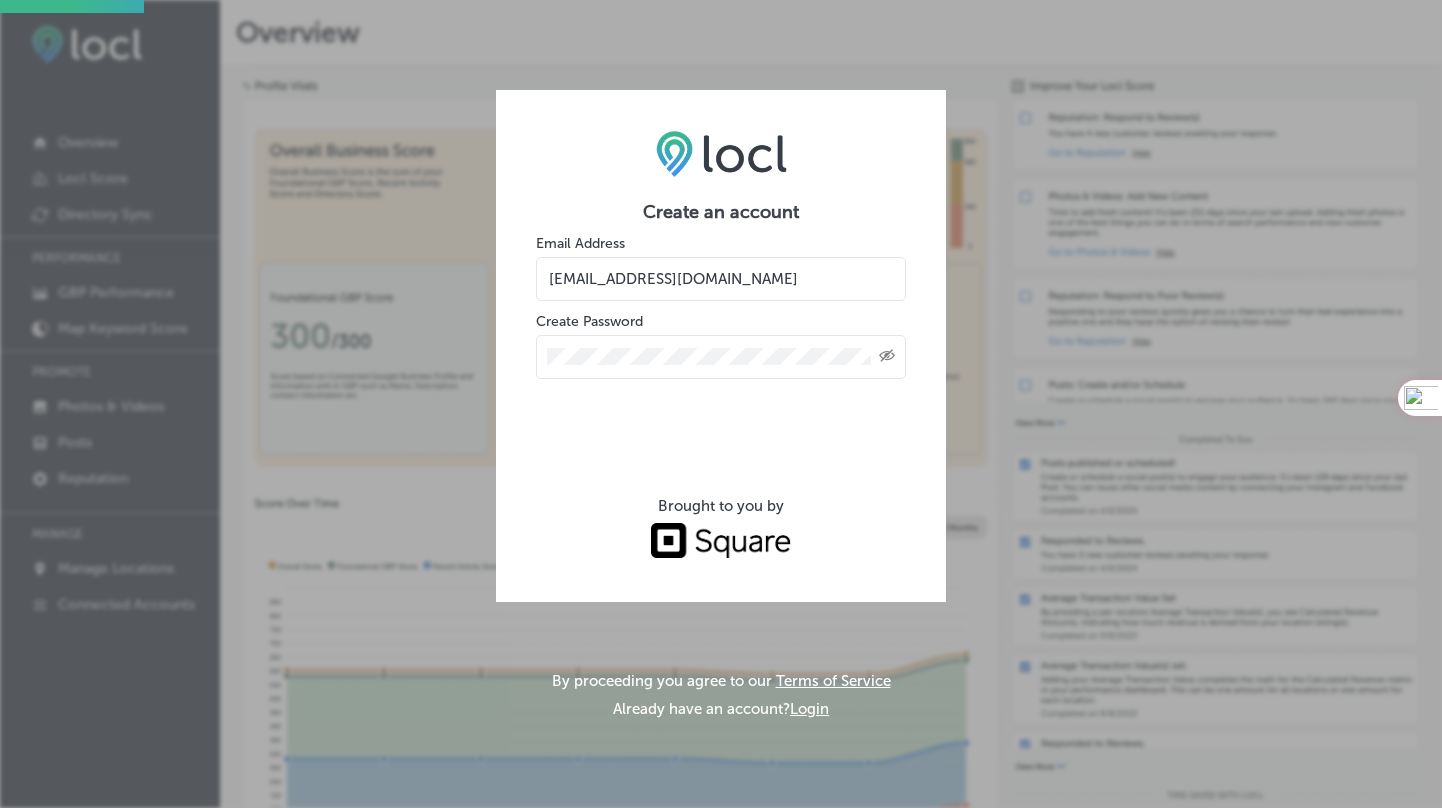 click on "Created with Sketch." 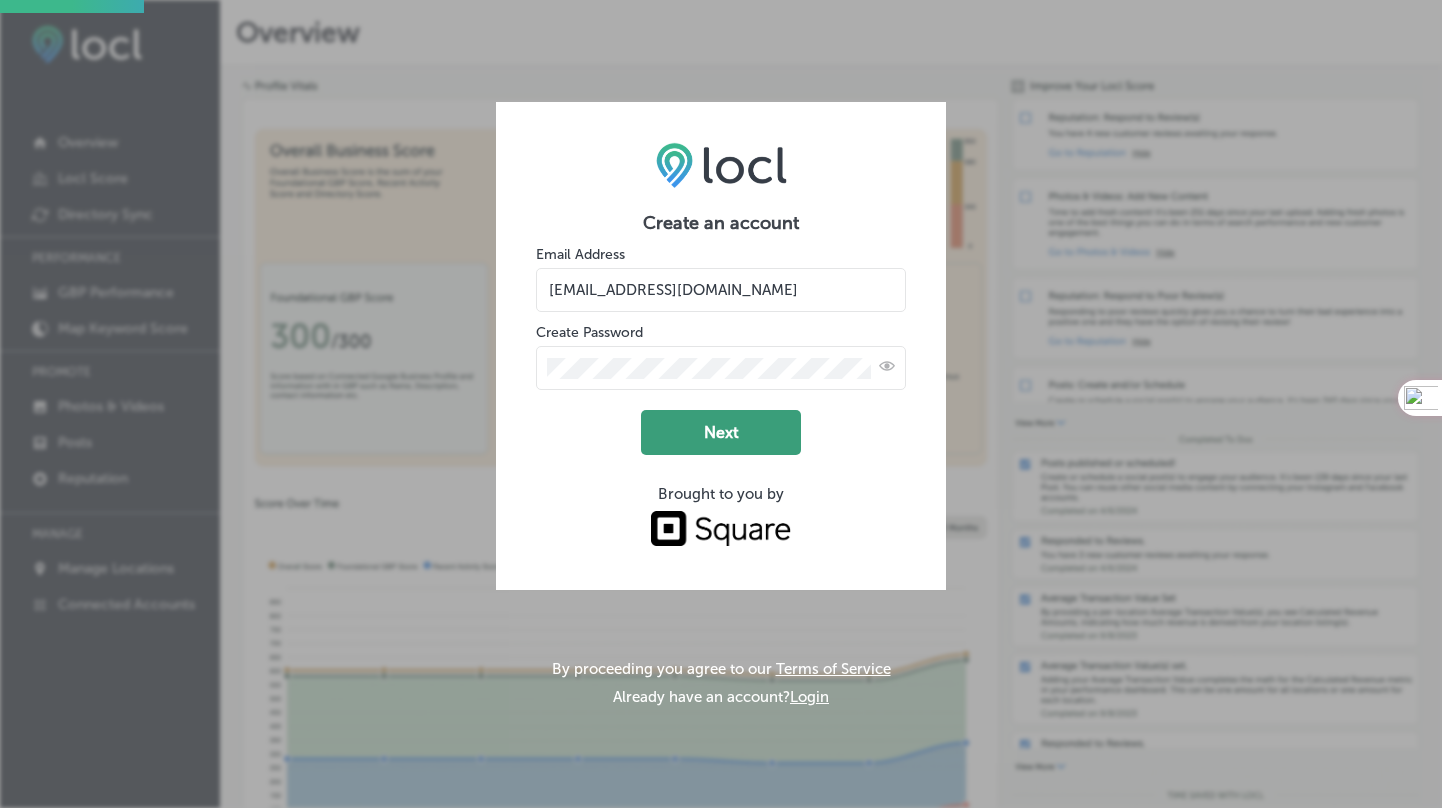 click on "Next" 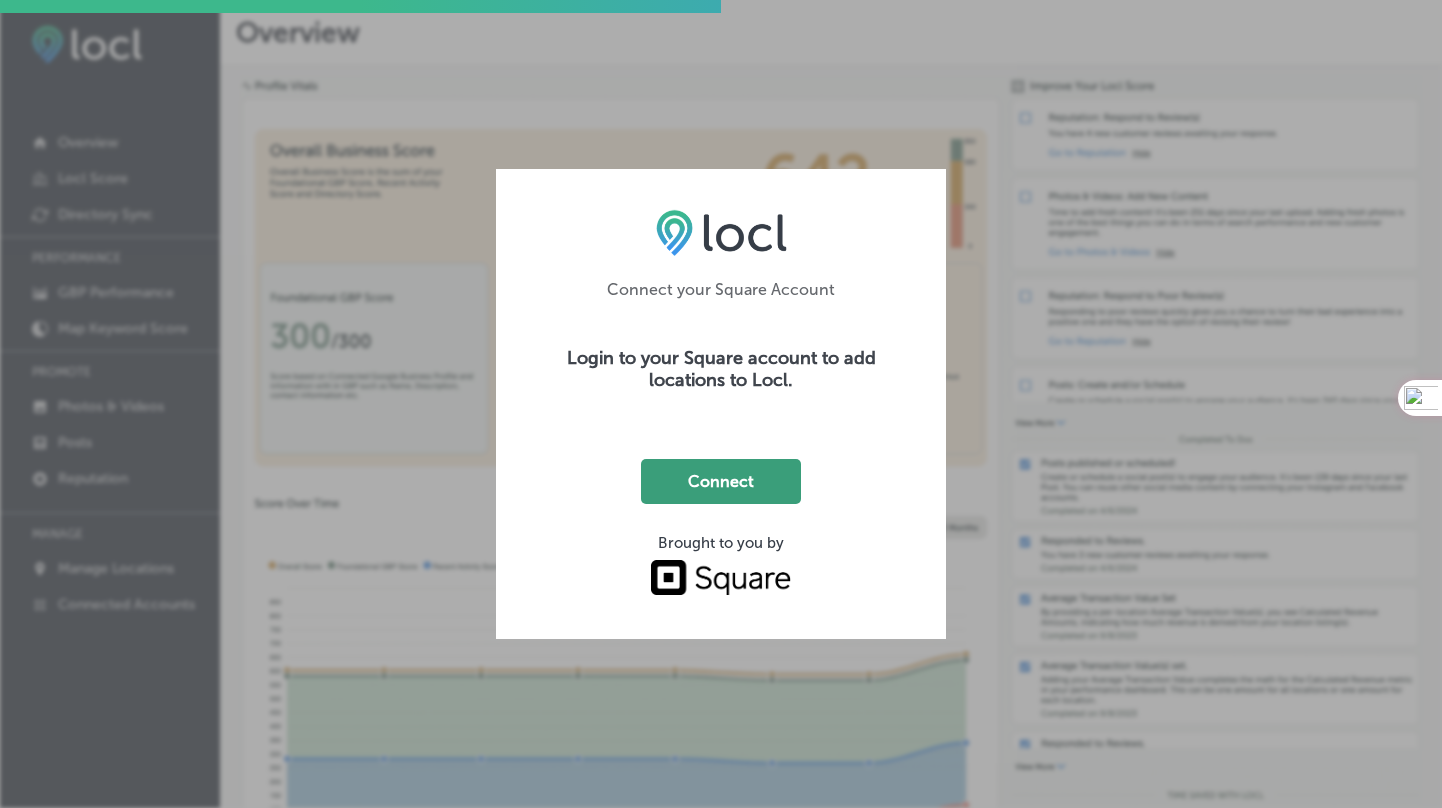 click on "Connect" 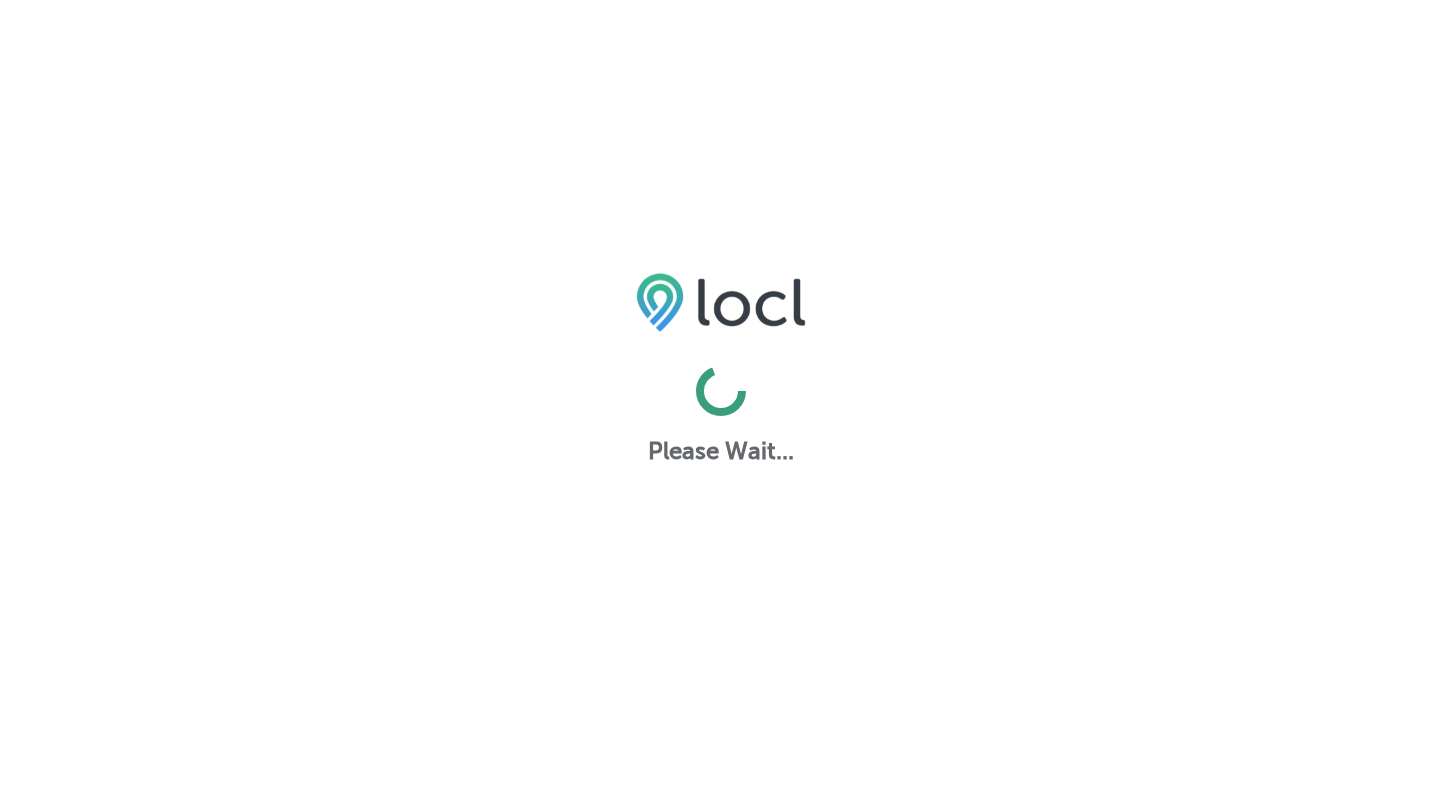 scroll, scrollTop: 0, scrollLeft: 0, axis: both 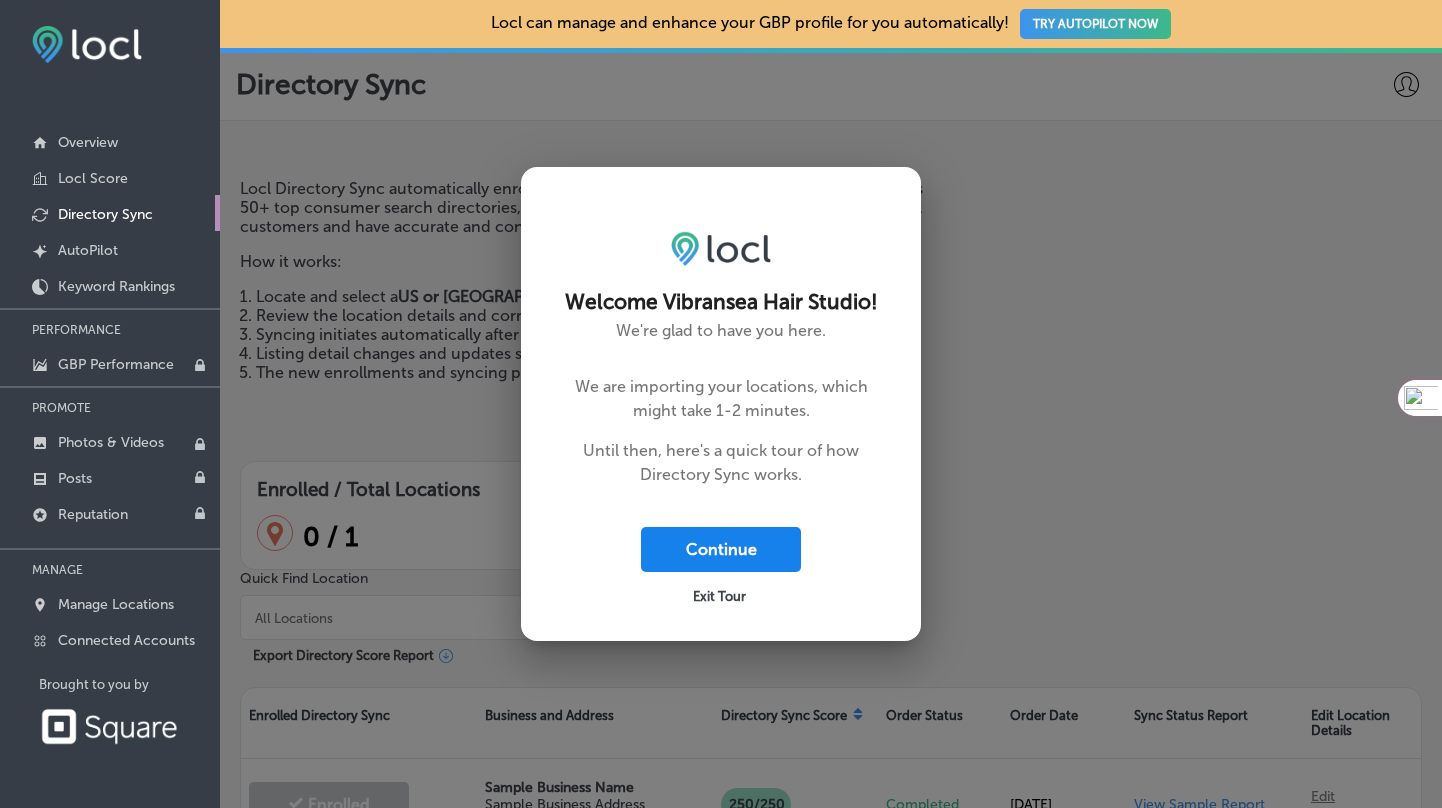click on "Continue" at bounding box center (721, 549) 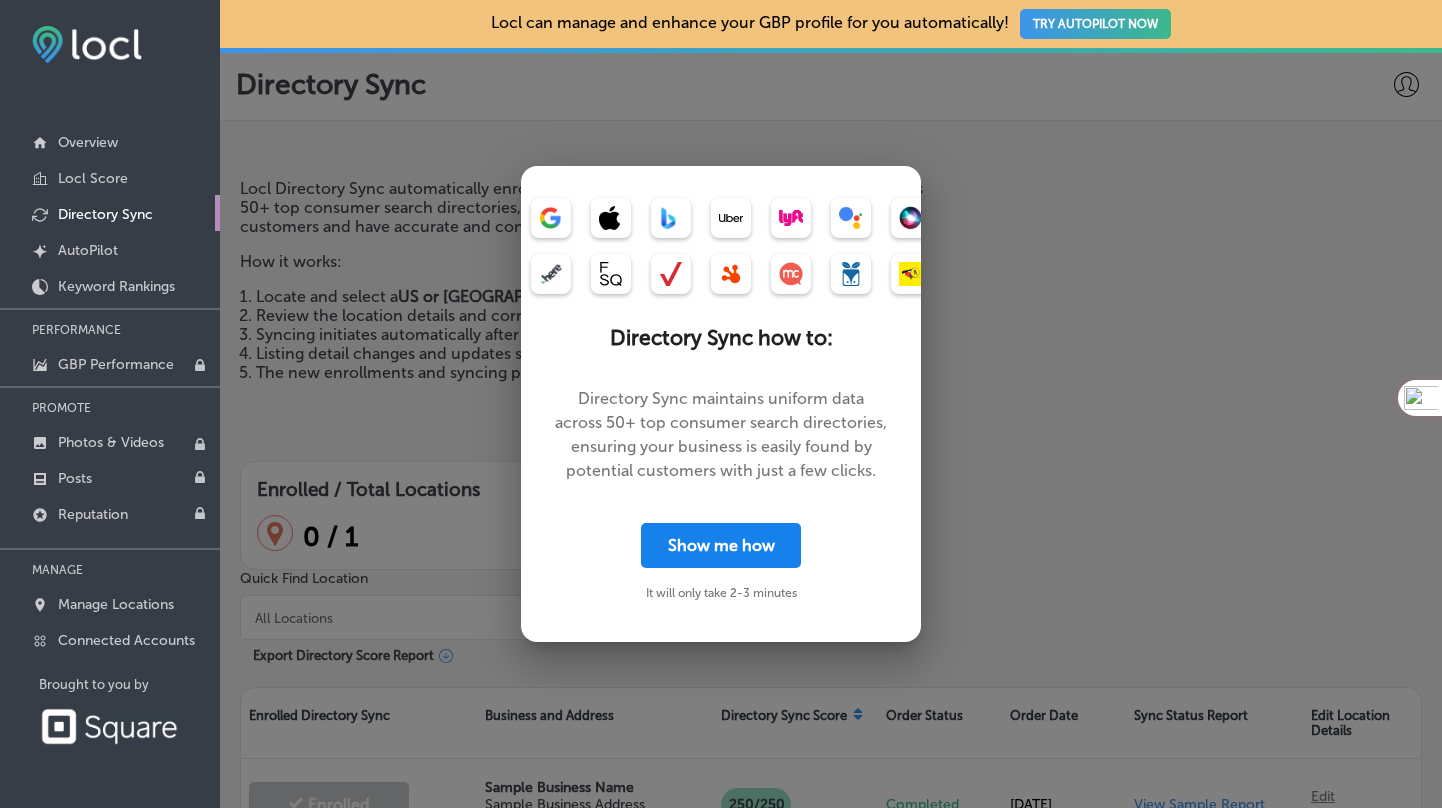 click on "Show me how" at bounding box center (721, 545) 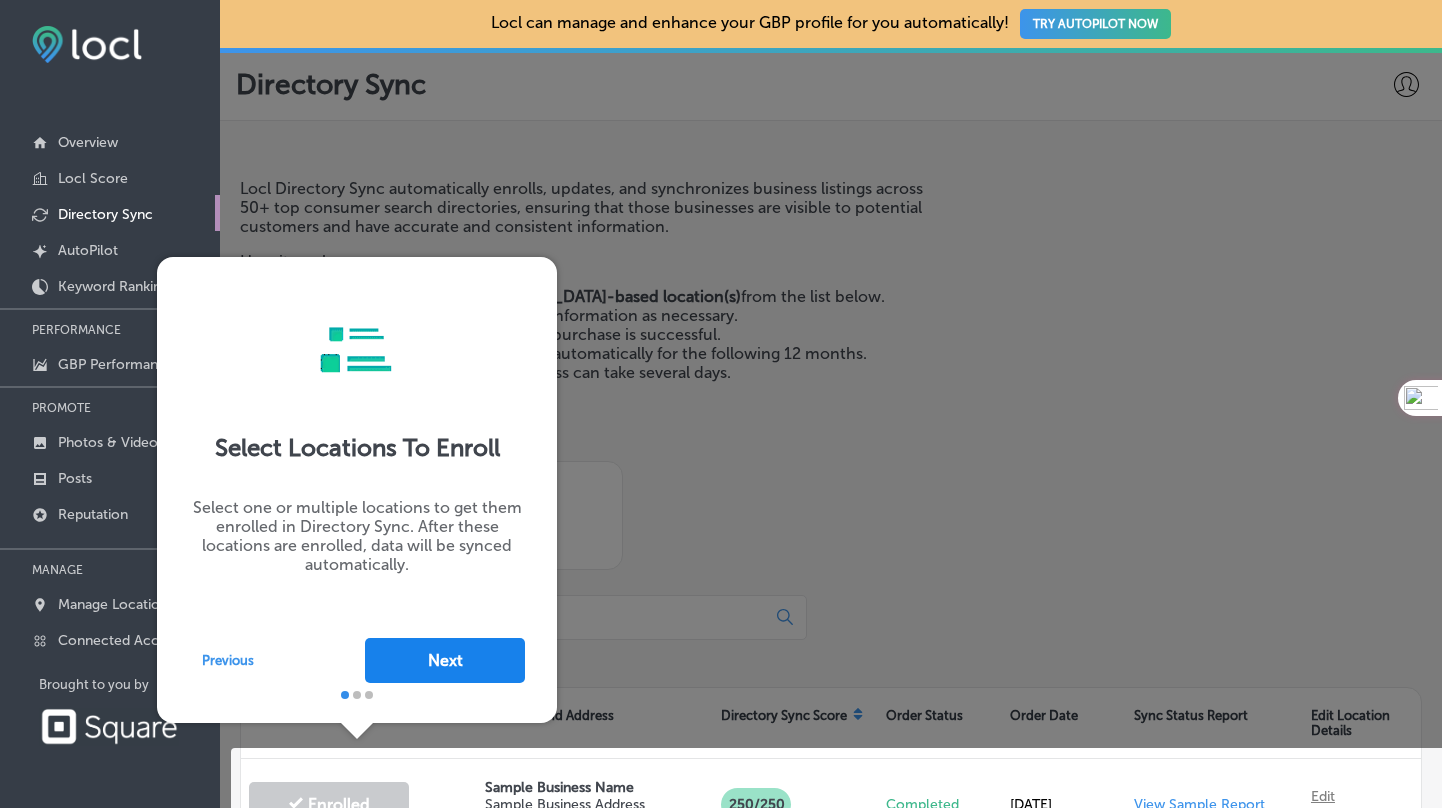 click on "Next" at bounding box center (445, 660) 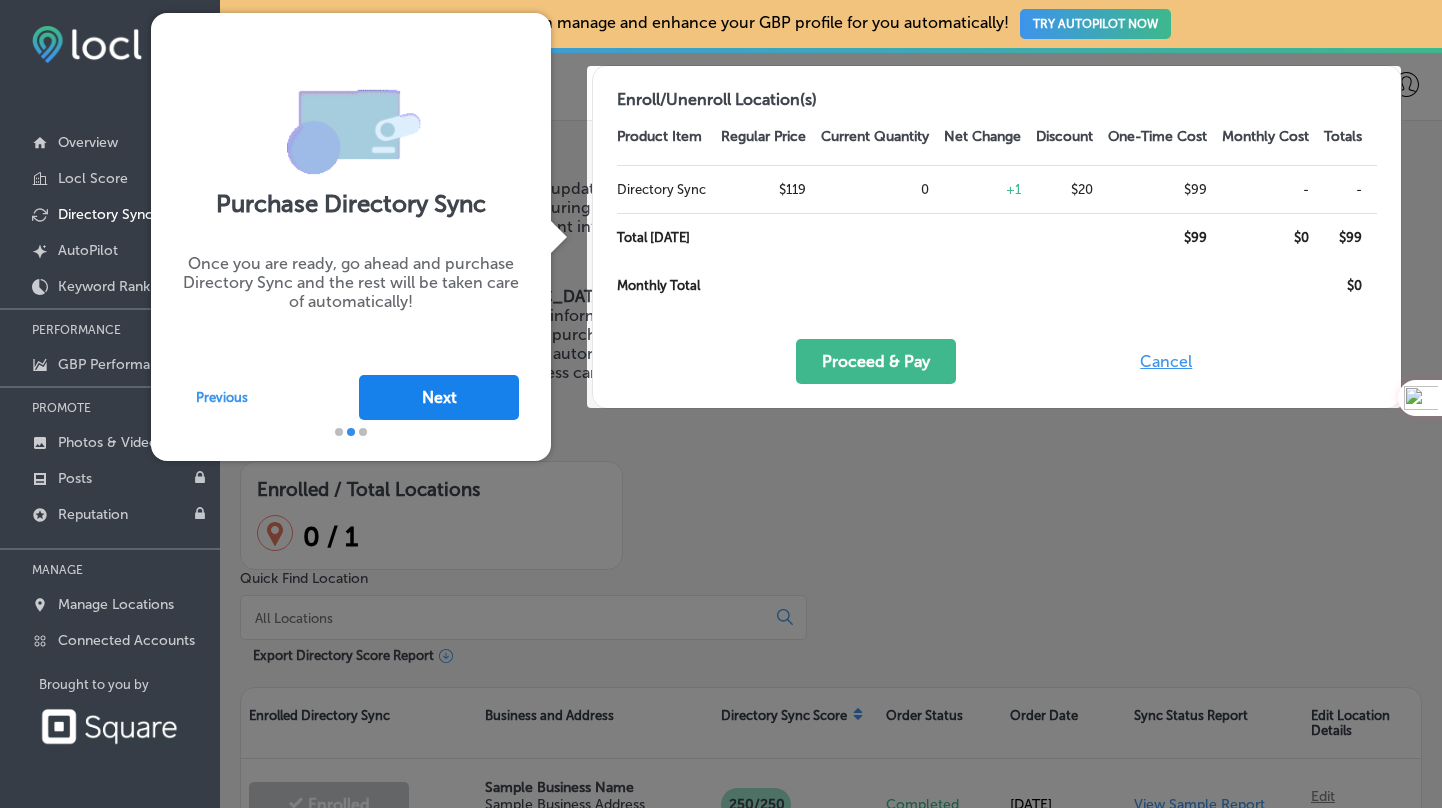 click on "Next" at bounding box center [439, 397] 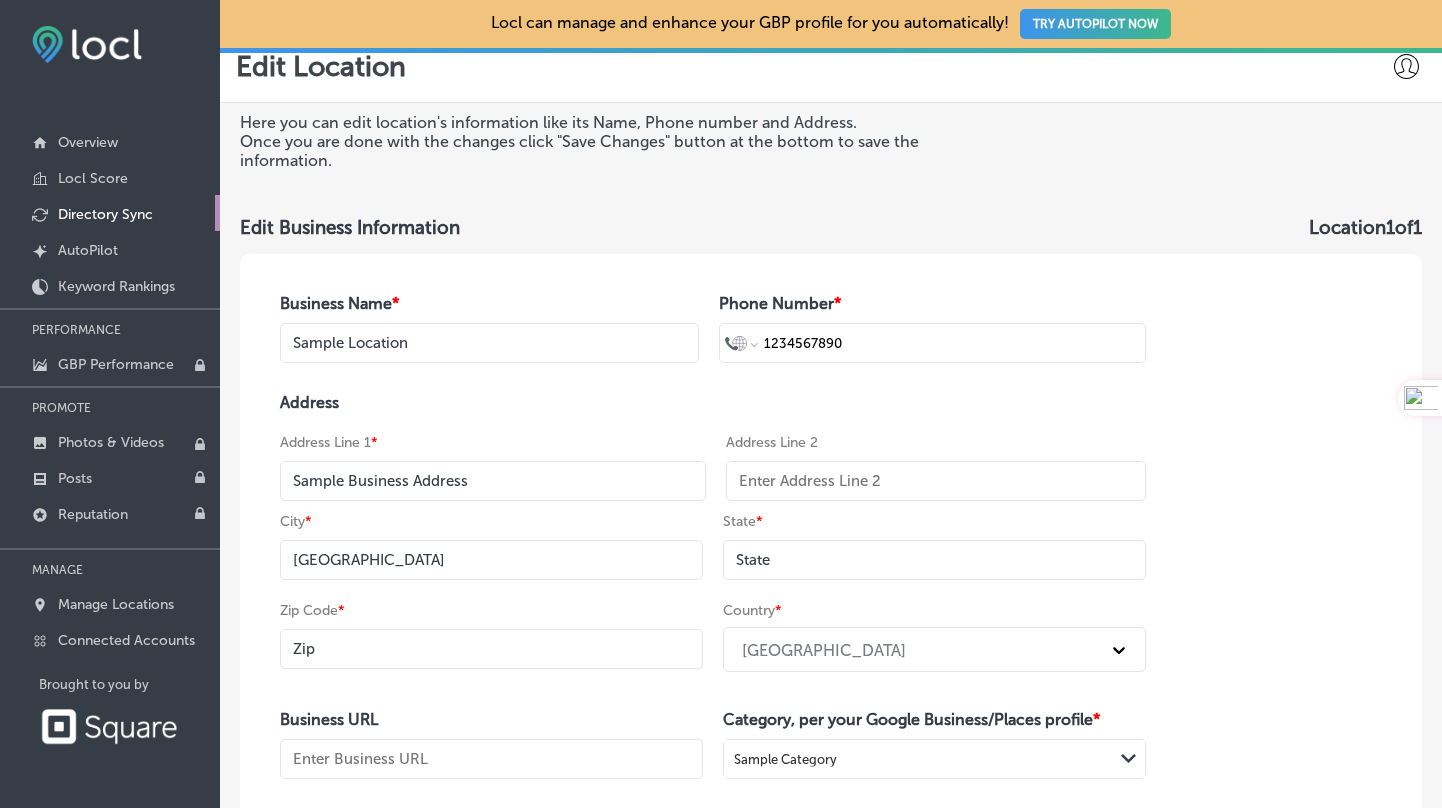 scroll, scrollTop: 41, scrollLeft: 0, axis: vertical 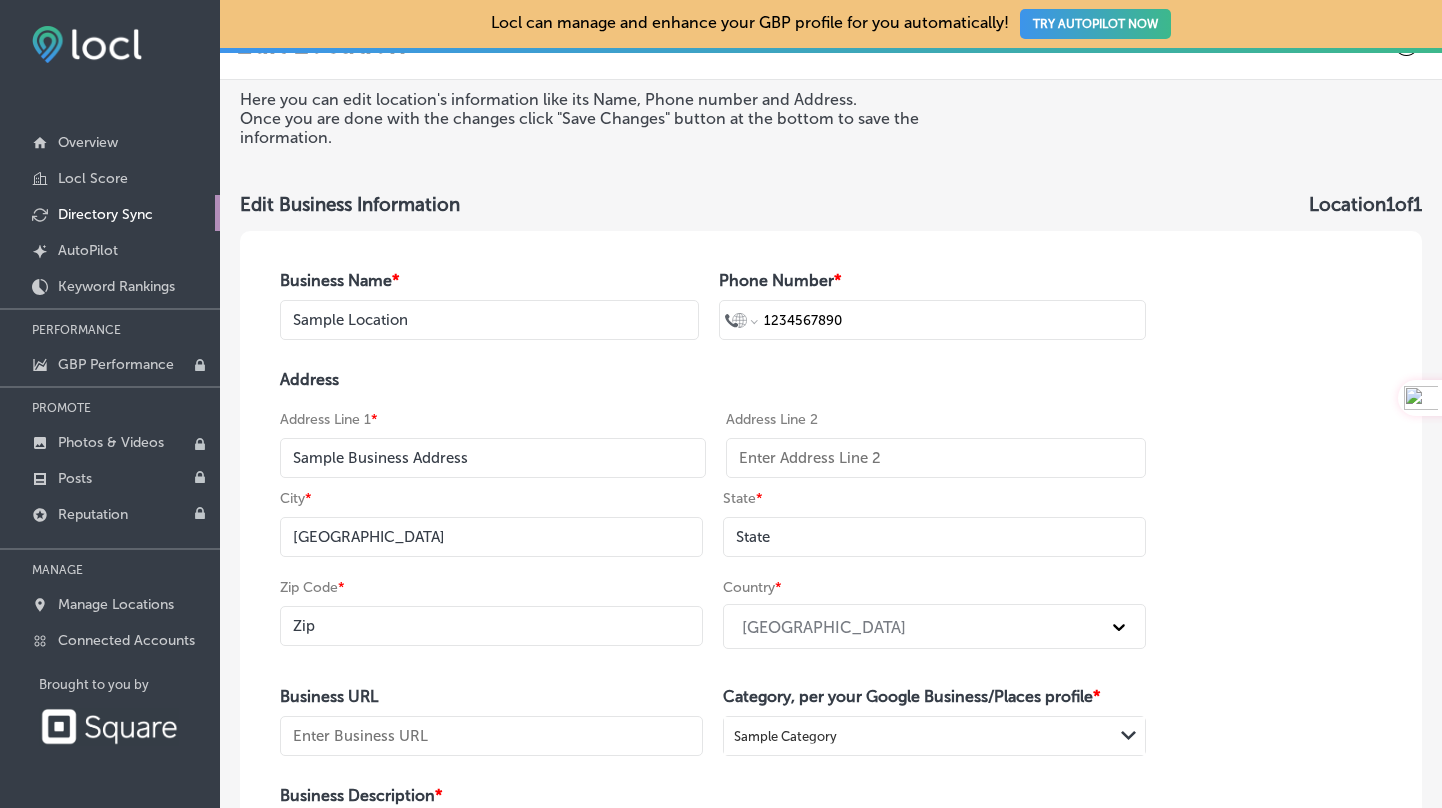 click on "Sample Location" at bounding box center (489, 320) 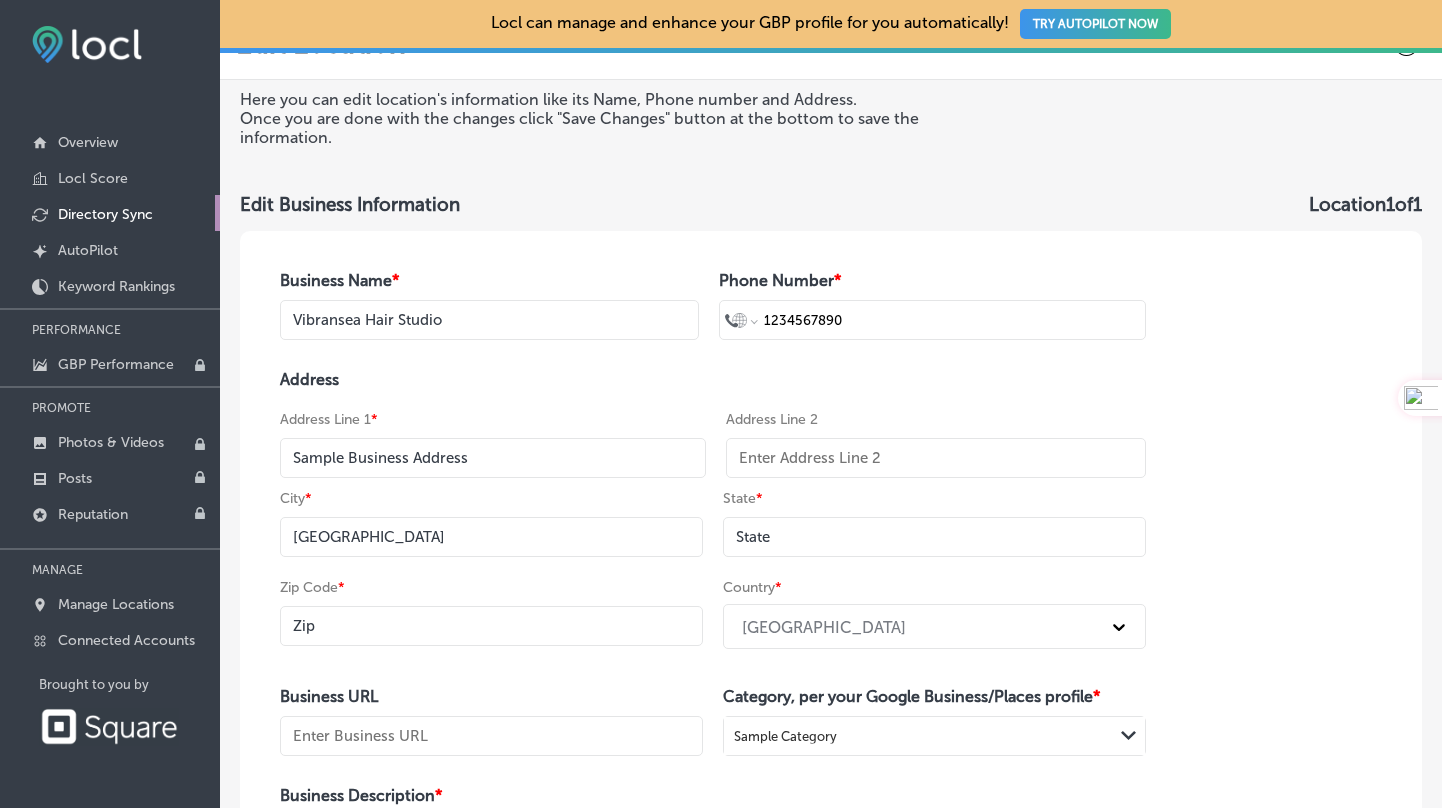 type on "Vibransea Hair Studio" 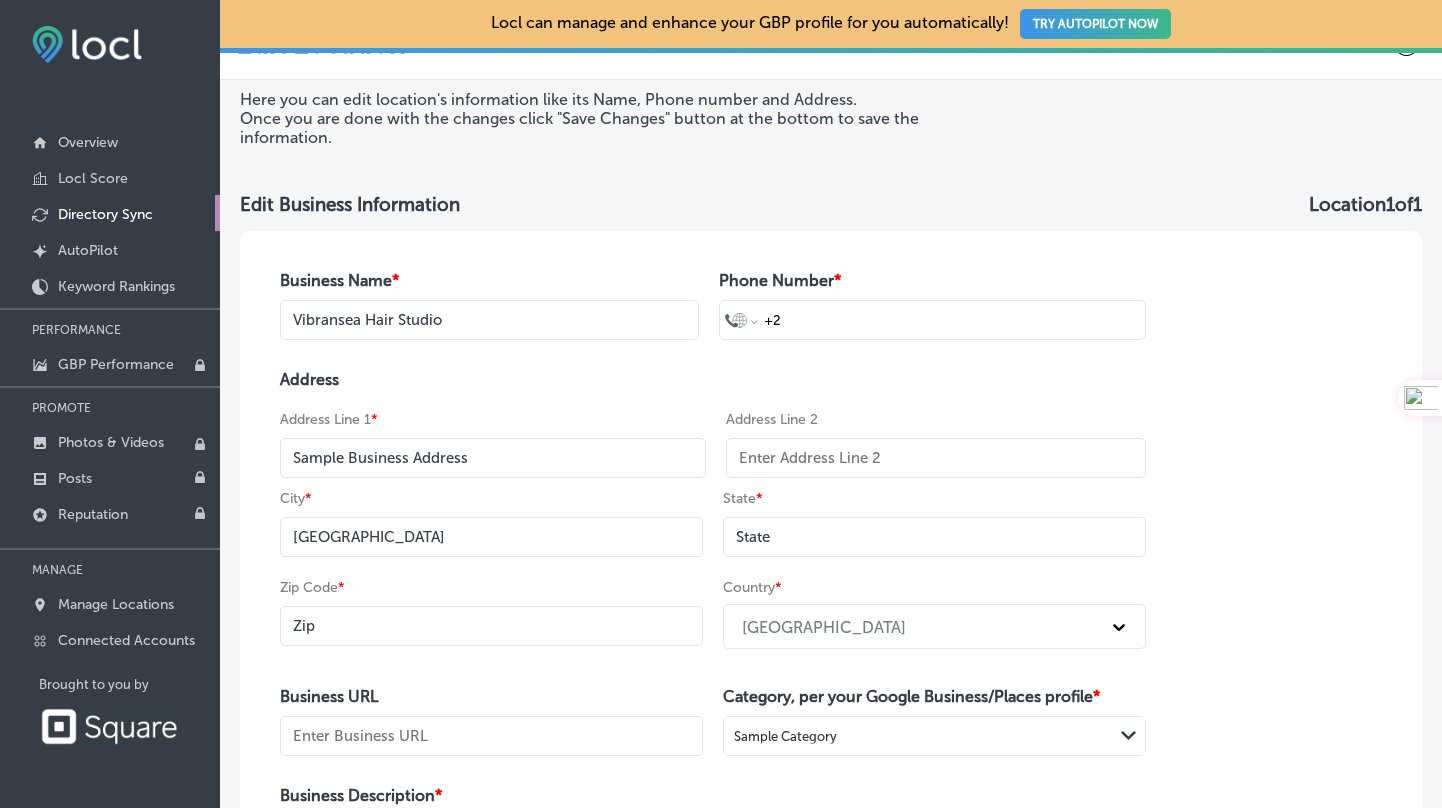 type on "+21" 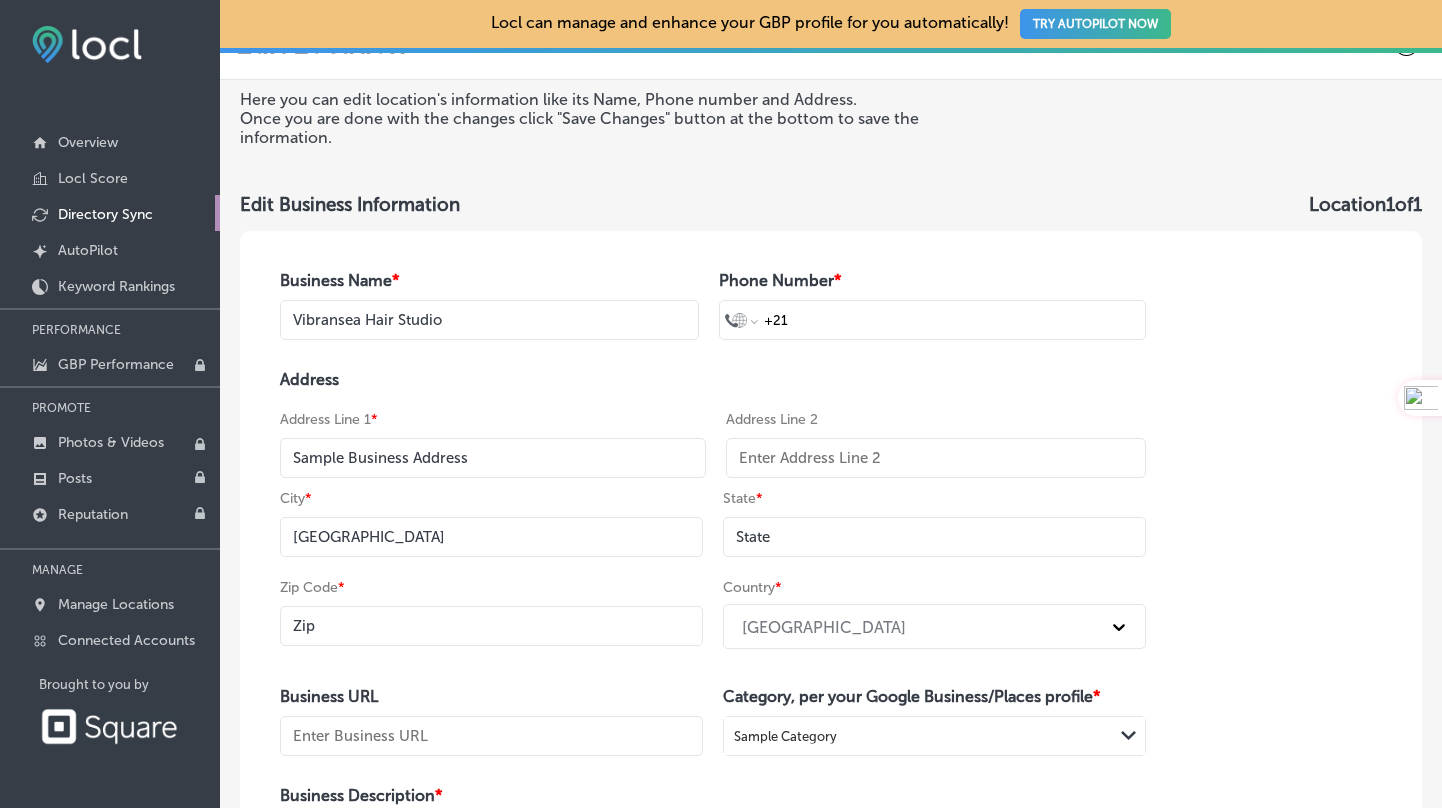 select on "TN" 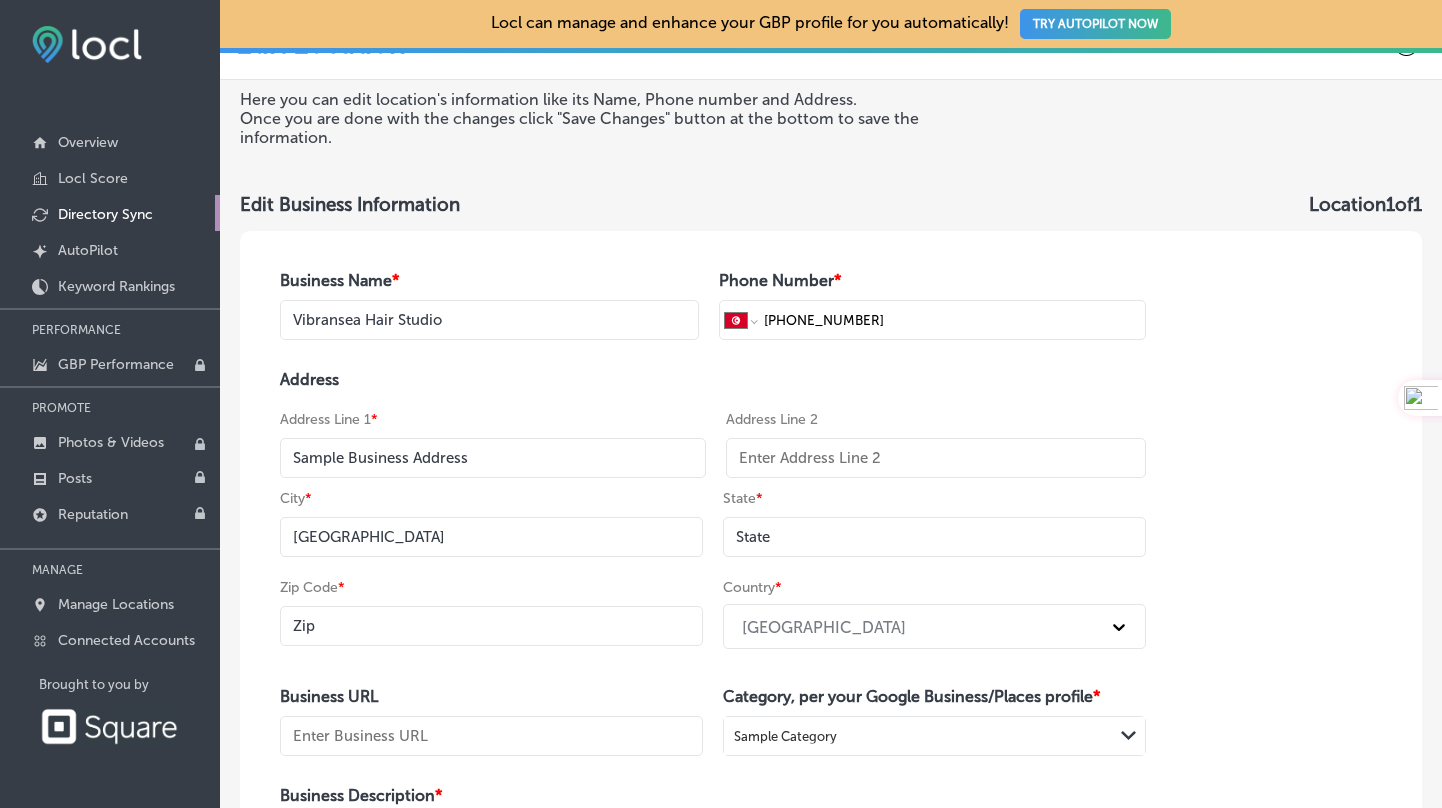drag, startPoint x: 772, startPoint y: 348, endPoint x: 595, endPoint y: 340, distance: 177.1807 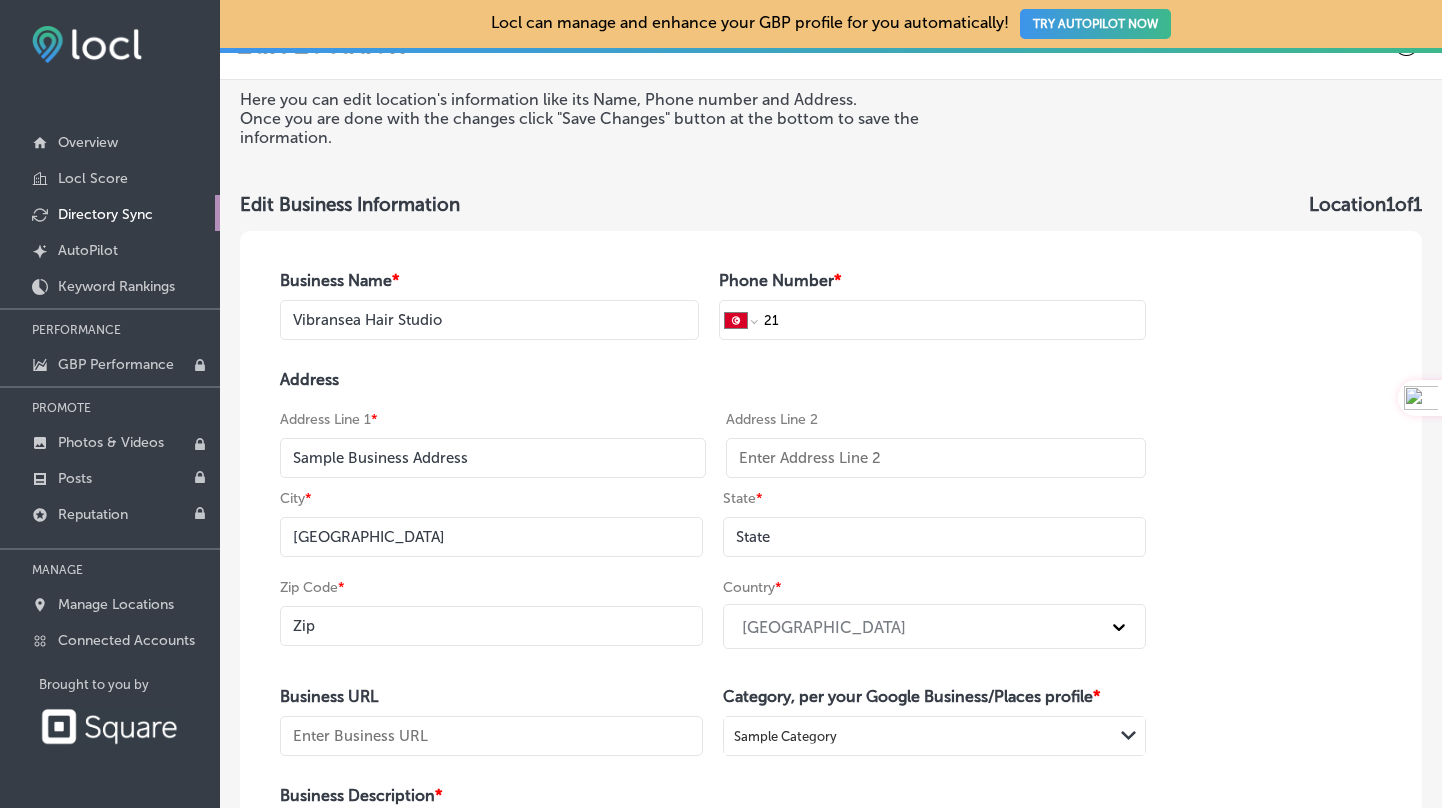 type on "2" 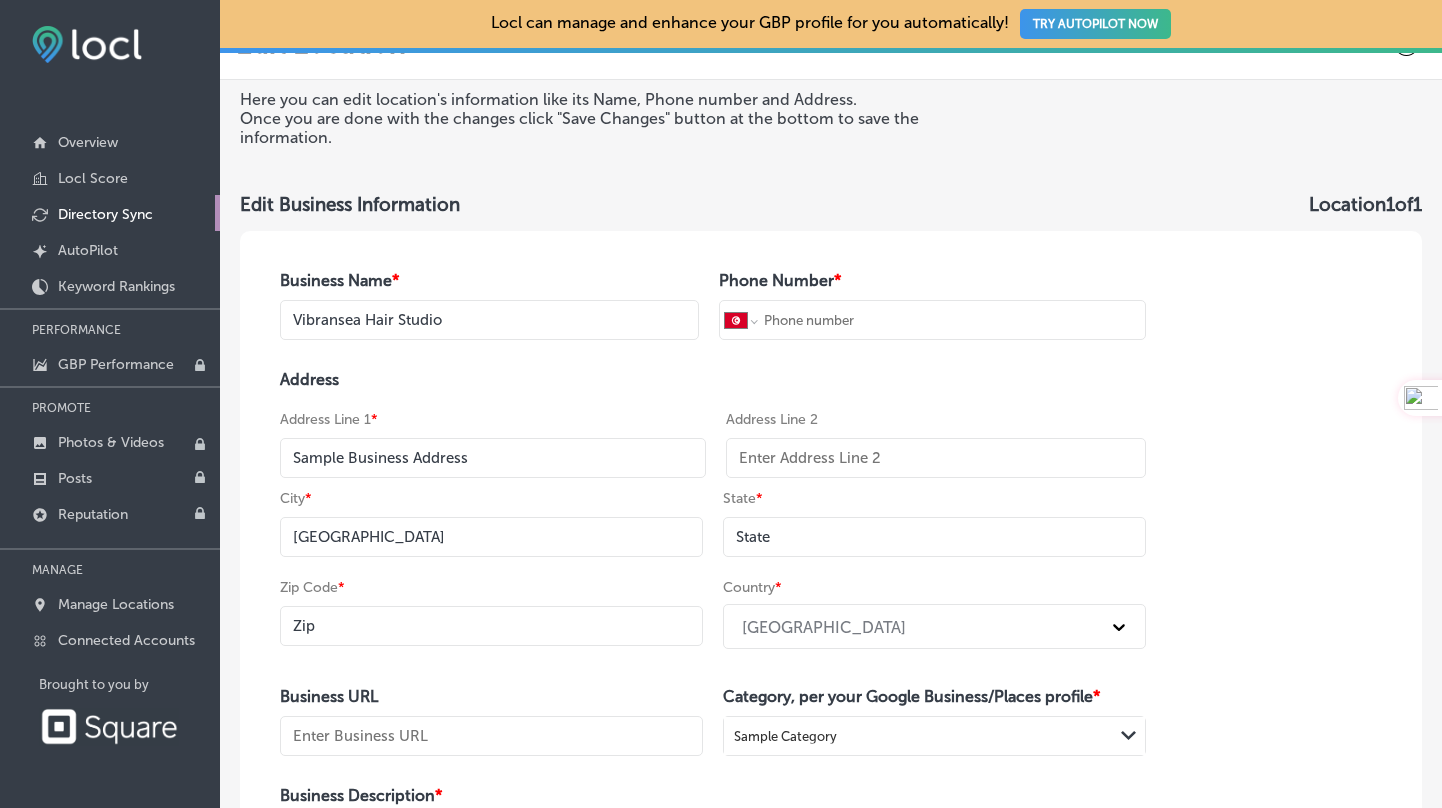 type 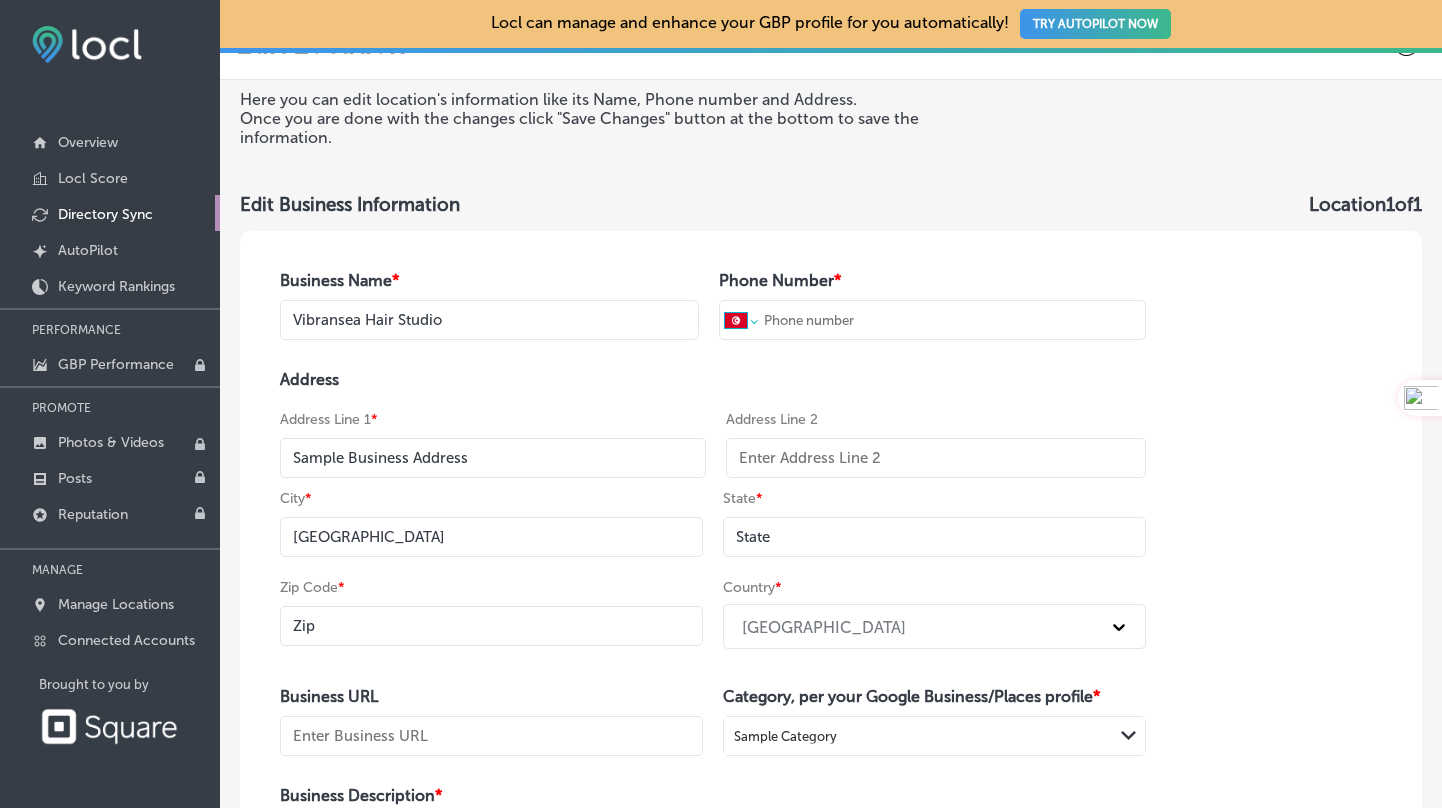 click on "International [GEOGRAPHIC_DATA] [GEOGRAPHIC_DATA] [GEOGRAPHIC_DATA] [GEOGRAPHIC_DATA] [US_STATE] [GEOGRAPHIC_DATA] [GEOGRAPHIC_DATA] [GEOGRAPHIC_DATA] [GEOGRAPHIC_DATA] [GEOGRAPHIC_DATA] [GEOGRAPHIC_DATA] [GEOGRAPHIC_DATA] [DATE][GEOGRAPHIC_DATA] [GEOGRAPHIC_DATA] [GEOGRAPHIC_DATA] [GEOGRAPHIC_DATA] [GEOGRAPHIC_DATA] [GEOGRAPHIC_DATA] [GEOGRAPHIC_DATA] [GEOGRAPHIC_DATA] [GEOGRAPHIC_DATA] [GEOGRAPHIC_DATA] [GEOGRAPHIC_DATA] [GEOGRAPHIC_DATA] [GEOGRAPHIC_DATA] [GEOGRAPHIC_DATA] [GEOGRAPHIC_DATA] [GEOGRAPHIC_DATA] [GEOGRAPHIC_DATA] [GEOGRAPHIC_DATA] [GEOGRAPHIC_DATA] [GEOGRAPHIC_DATA] [GEOGRAPHIC_DATA] [GEOGRAPHIC_DATA] [GEOGRAPHIC_DATA] [GEOGRAPHIC_DATA] [GEOGRAPHIC_DATA] [GEOGRAPHIC_DATA] [GEOGRAPHIC_DATA] [GEOGRAPHIC_DATA] [GEOGRAPHIC_DATA] [GEOGRAPHIC_DATA] [GEOGRAPHIC_DATA] [GEOGRAPHIC_DATA] [GEOGRAPHIC_DATA] [GEOGRAPHIC_DATA] [GEOGRAPHIC_DATA] [GEOGRAPHIC_DATA] [GEOGRAPHIC_DATA] [GEOGRAPHIC_DATA] [GEOGRAPHIC_DATA], [GEOGRAPHIC_DATA] [GEOGRAPHIC_DATA] [GEOGRAPHIC_DATA] [GEOGRAPHIC_DATA] [GEOGRAPHIC_DATA] [GEOGRAPHIC_DATA] [GEOGRAPHIC_DATA] [GEOGRAPHIC_DATA] [GEOGRAPHIC_DATA] [GEOGRAPHIC_DATA] [GEOGRAPHIC_DATA] [GEOGRAPHIC_DATA] [GEOGRAPHIC_DATA] [GEOGRAPHIC_DATA] [GEOGRAPHIC_DATA] [GEOGRAPHIC_DATA] [GEOGRAPHIC_DATA] [GEOGRAPHIC_DATA] [GEOGRAPHIC_DATA] [GEOGRAPHIC_DATA] [GEOGRAPHIC_DATA] [US_STATE] [GEOGRAPHIC_DATA] [GEOGRAPHIC_DATA] [GEOGRAPHIC_DATA] [GEOGRAPHIC_DATA] [GEOGRAPHIC_DATA] [GEOGRAPHIC_DATA] [GEOGRAPHIC_DATA] [US_STATE] [GEOGRAPHIC_DATA] [GEOGRAPHIC_DATA] [GEOGRAPHIC_DATA] [GEOGRAPHIC_DATA] [GEOGRAPHIC_DATA] [GEOGRAPHIC_DATA] [GEOGRAPHIC_DATA] [US_STATE] [GEOGRAPHIC_DATA]" at bounding box center [741, 320] 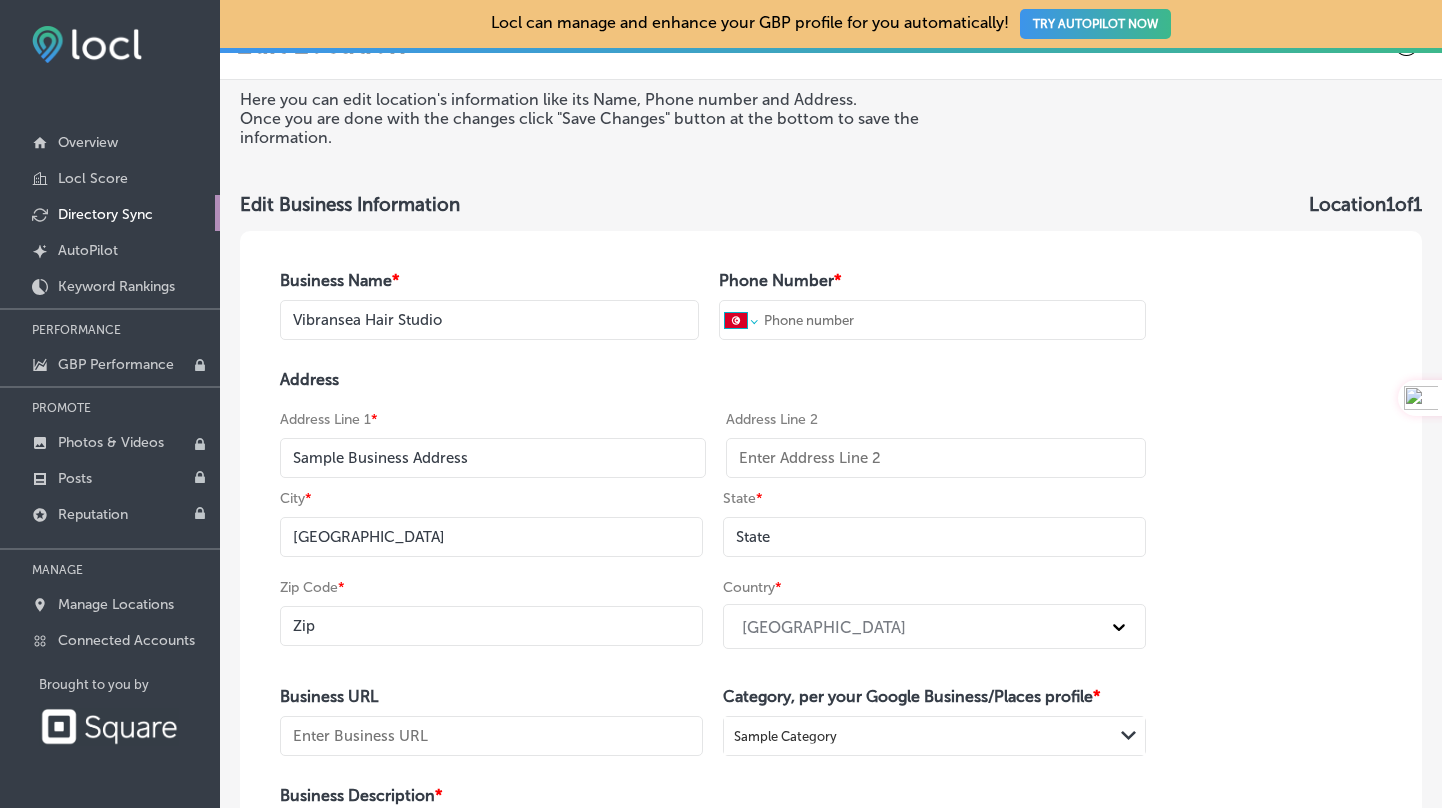 select on "US" 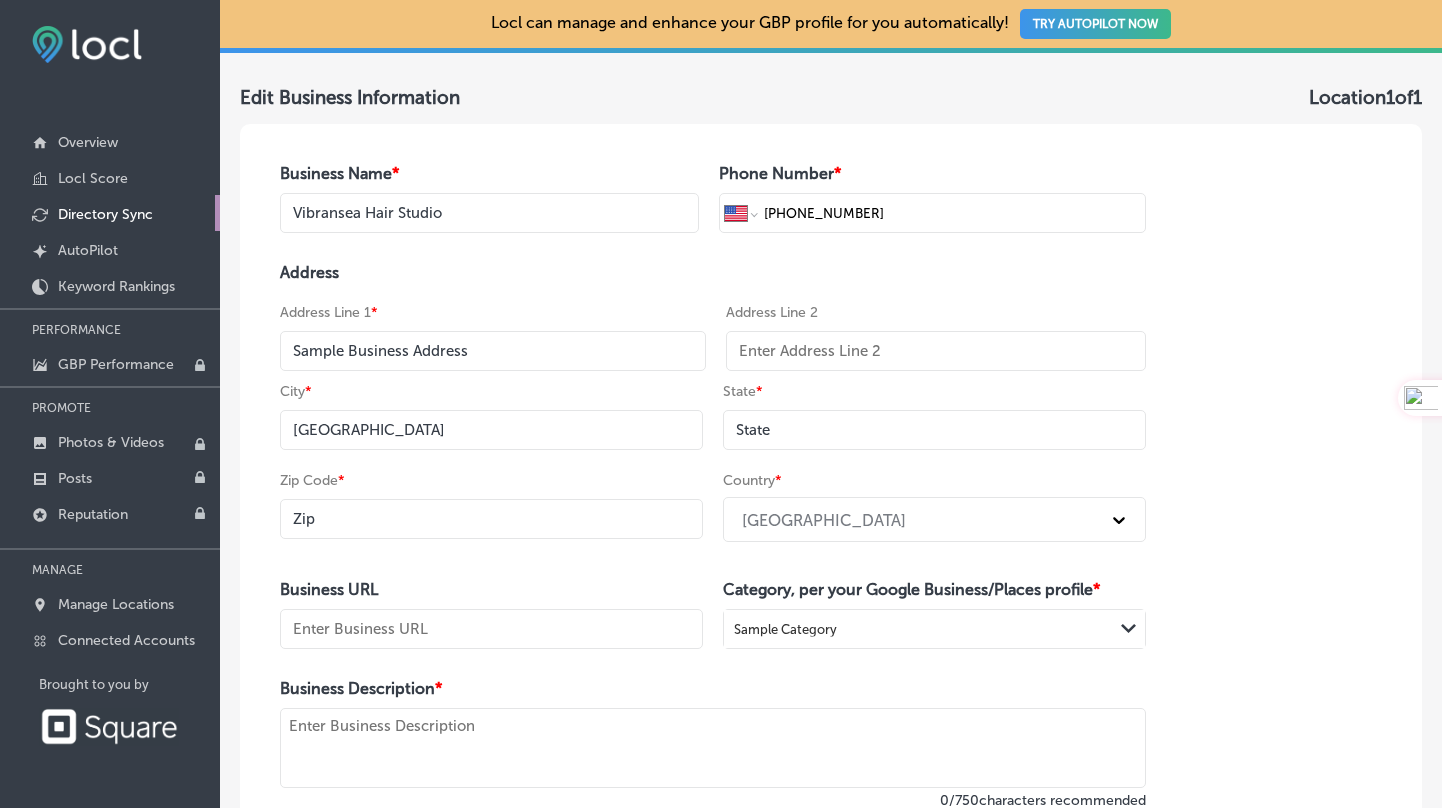 scroll, scrollTop: 156, scrollLeft: 0, axis: vertical 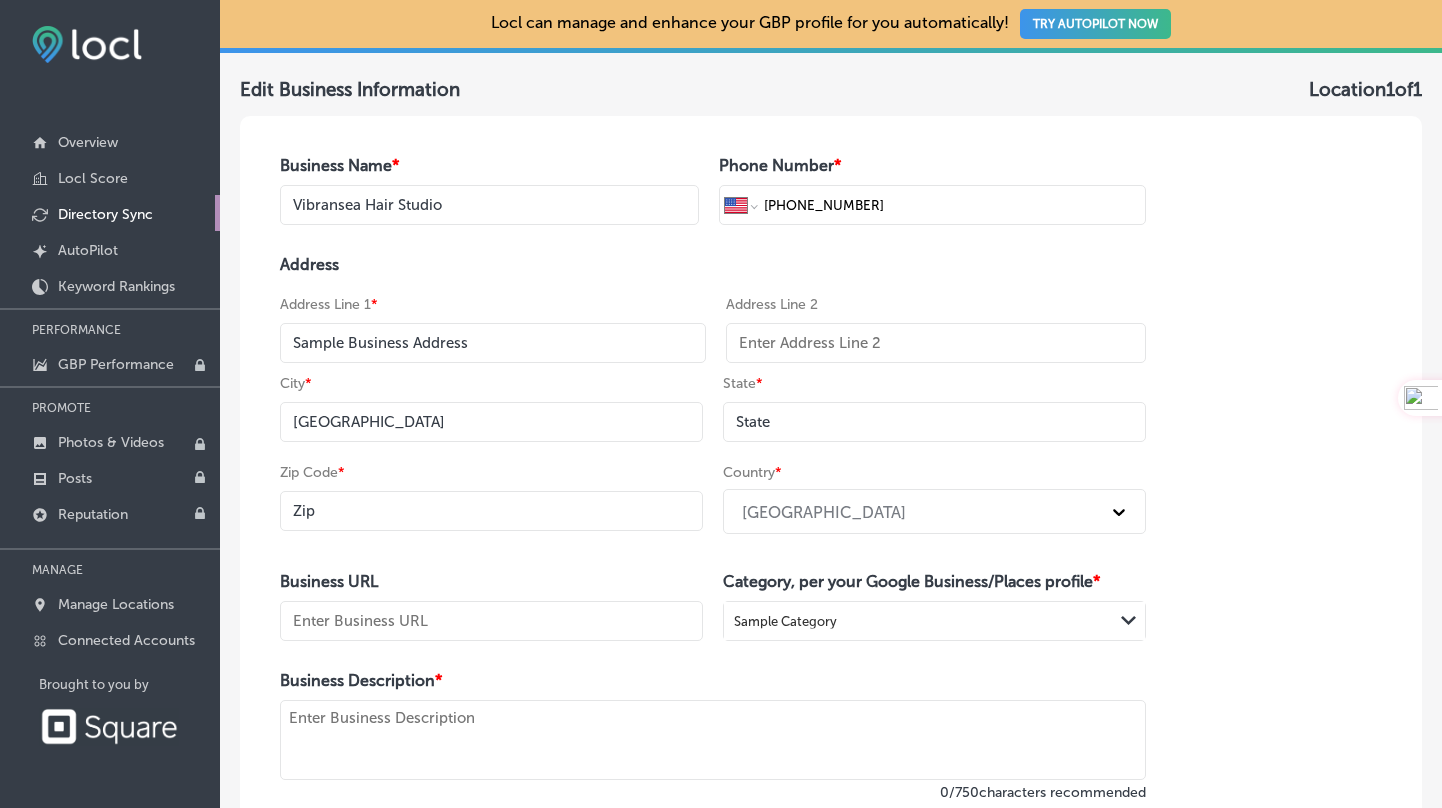 type on "[PHONE_NUMBER]" 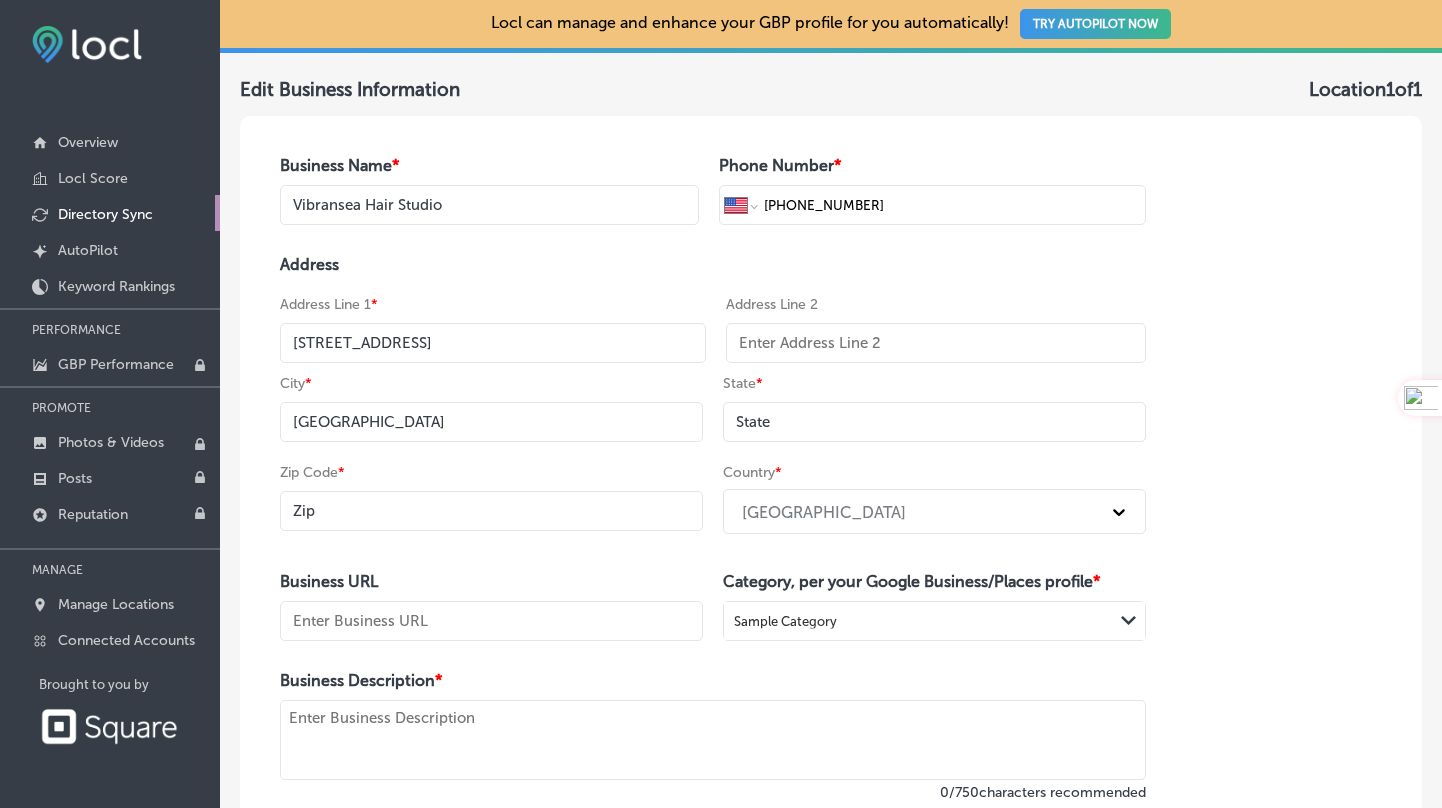 type on "[STREET_ADDRESS]" 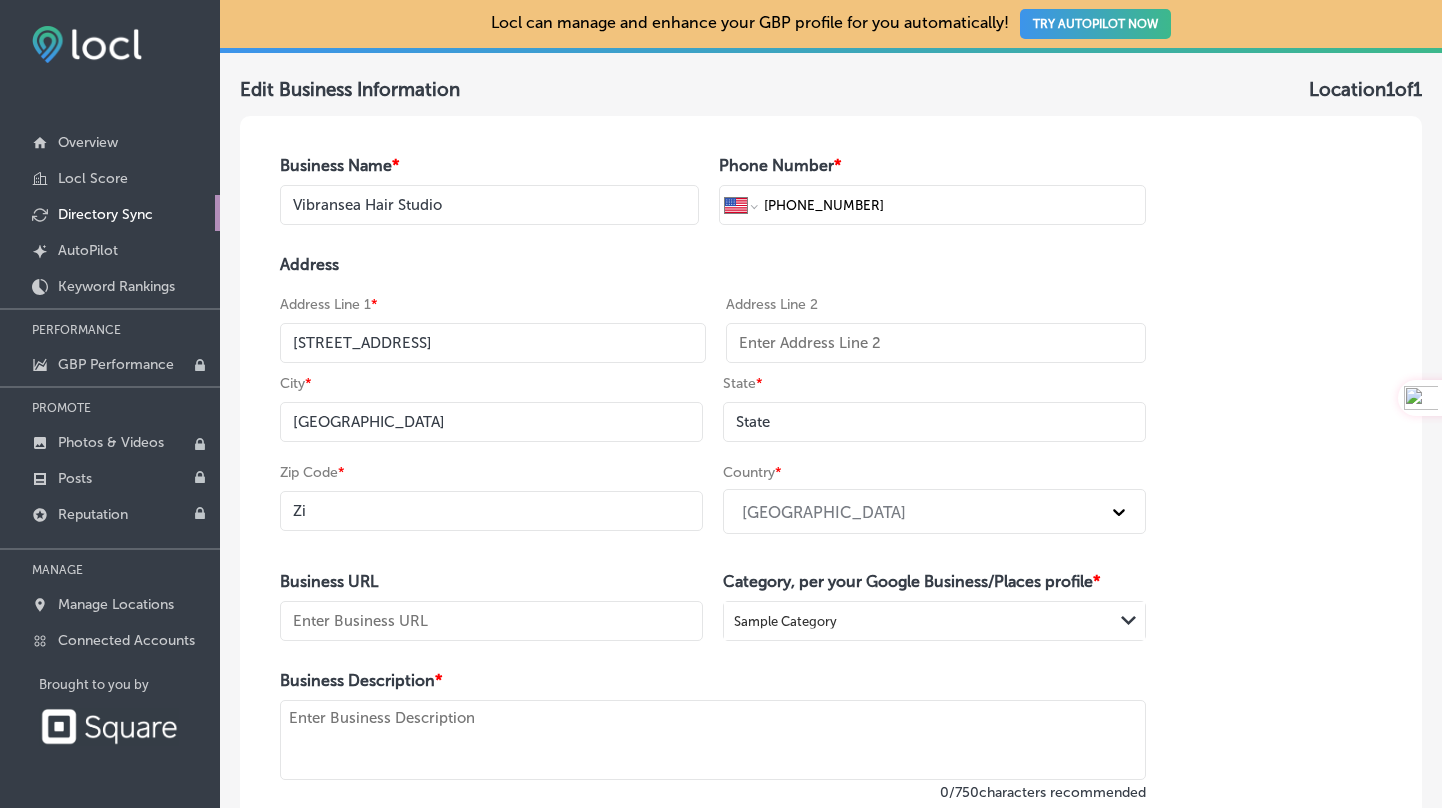 type on "Z" 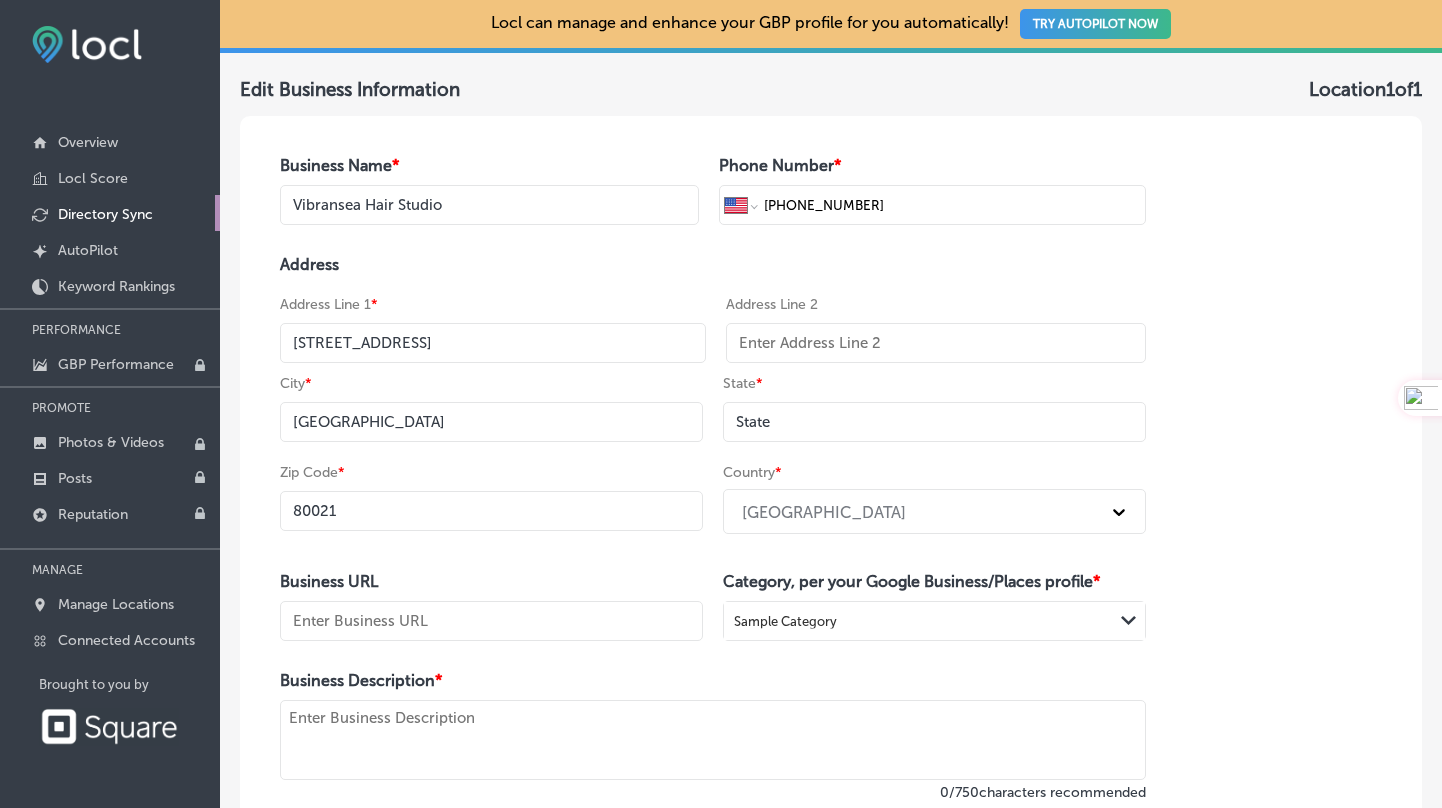 type on "80021" 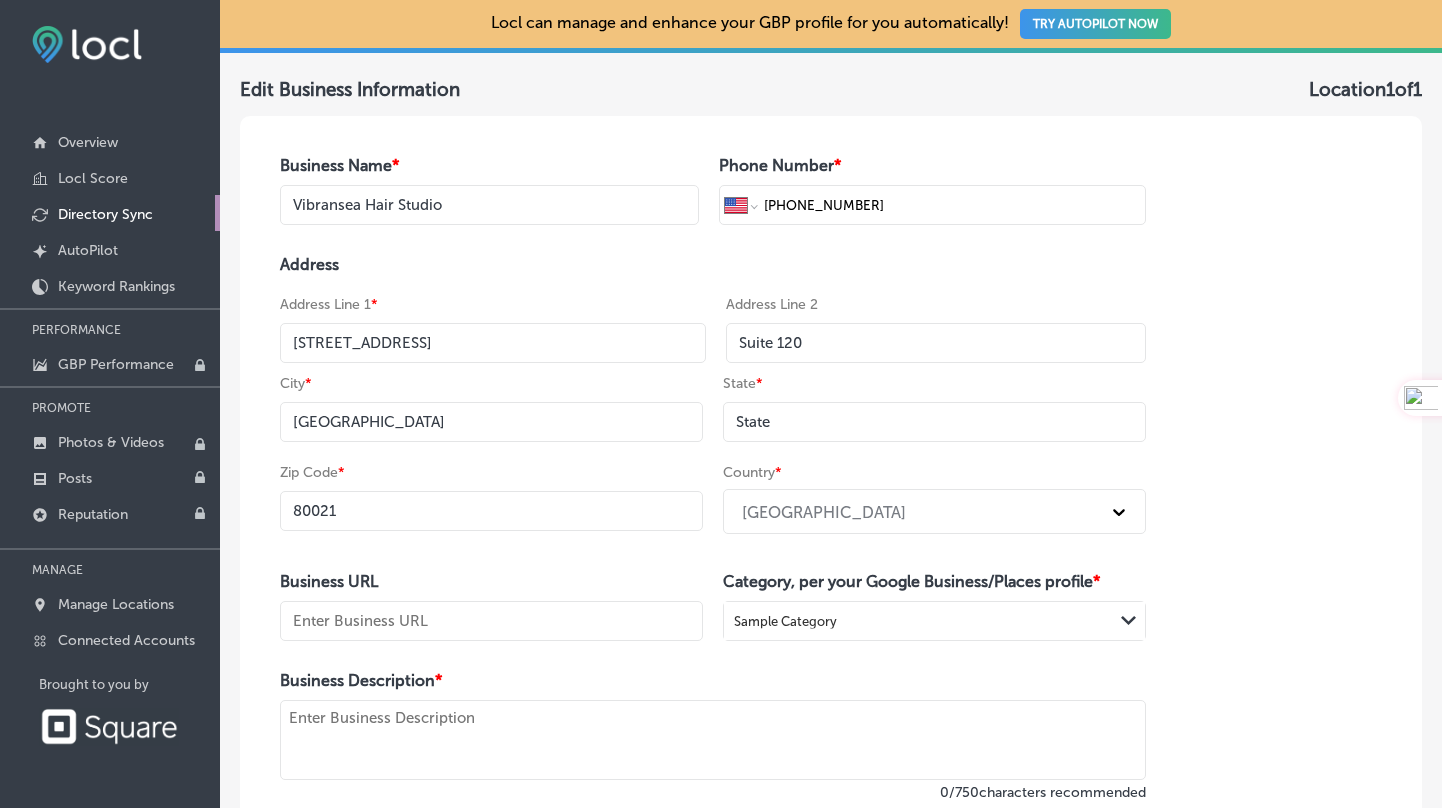 type on "Suite 120" 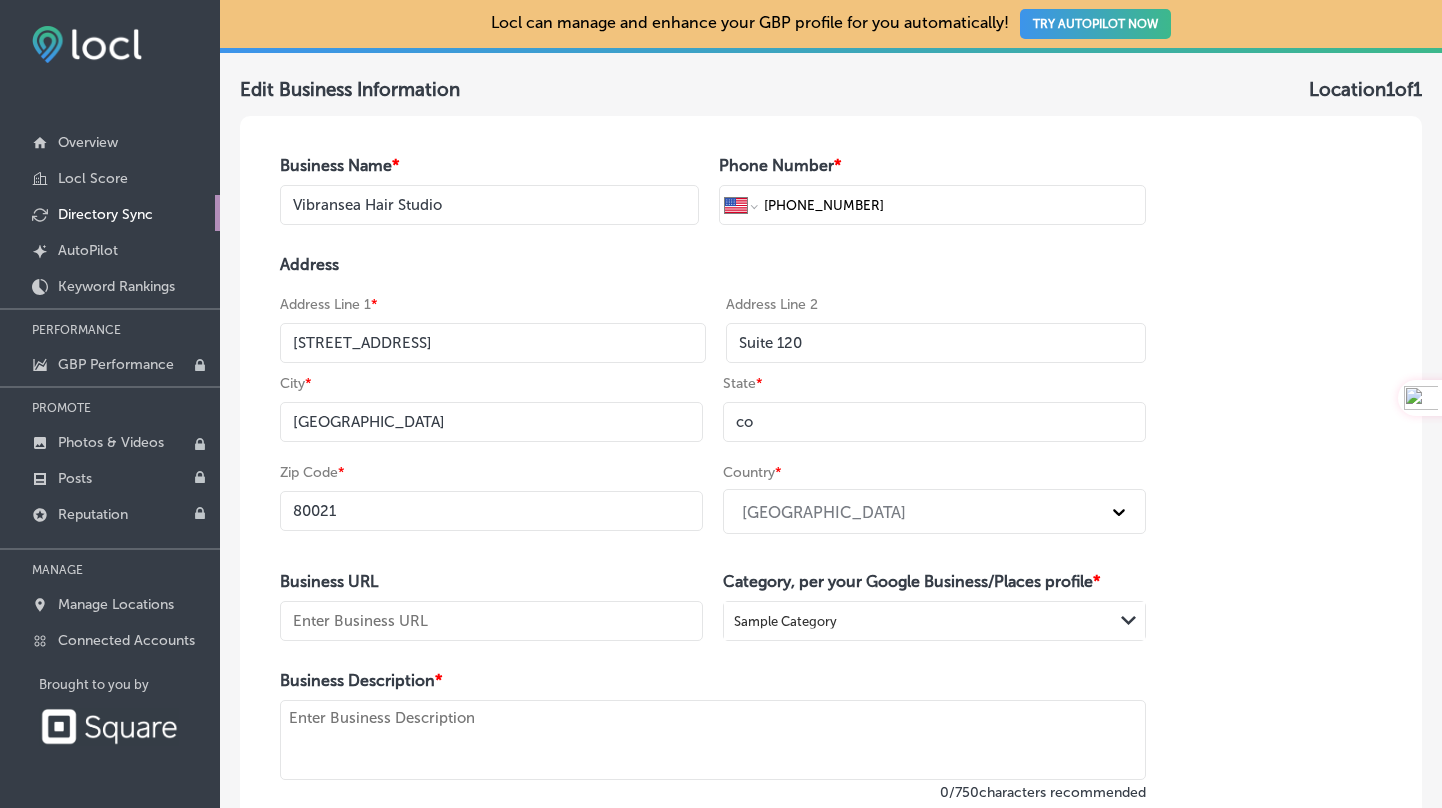 type on "c" 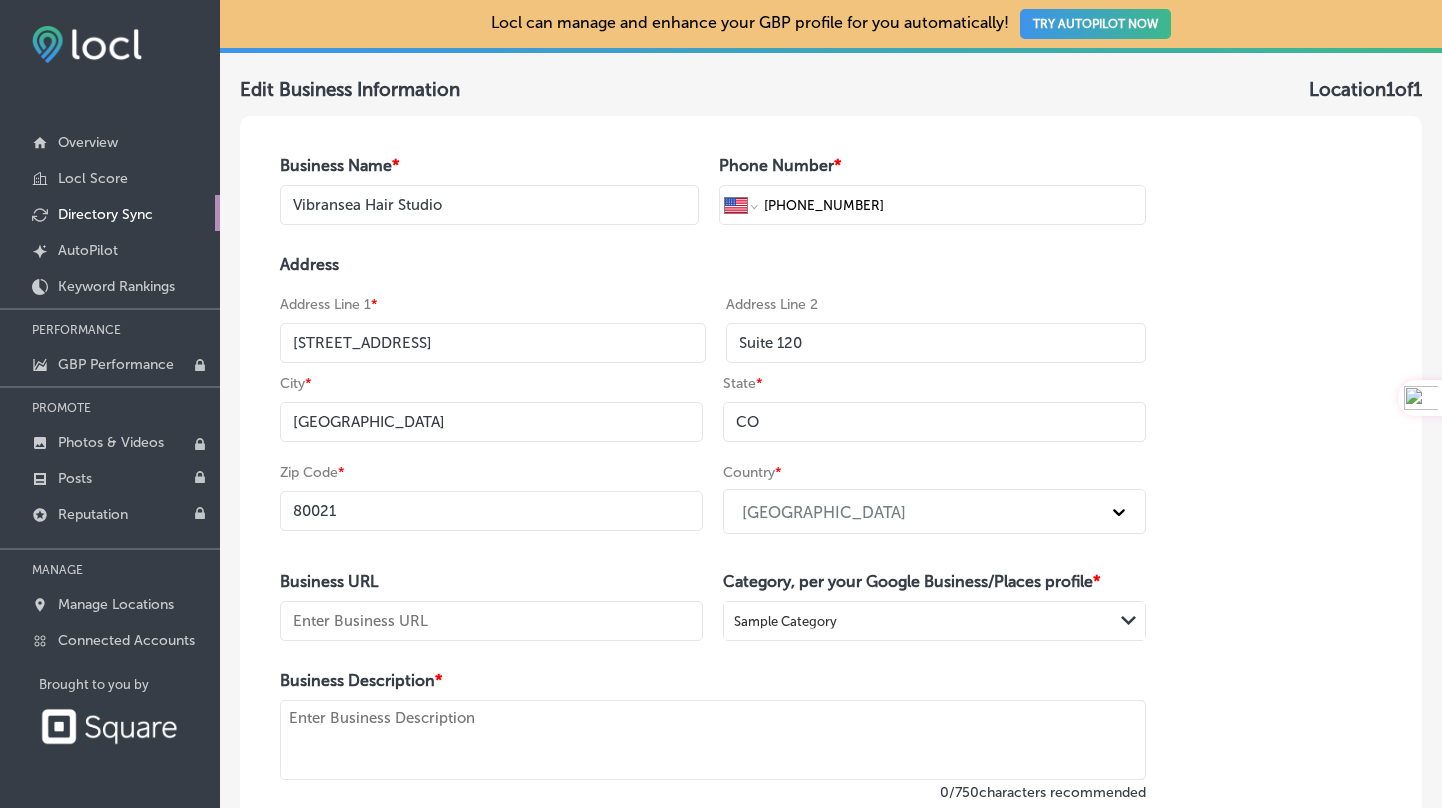 type on "CO" 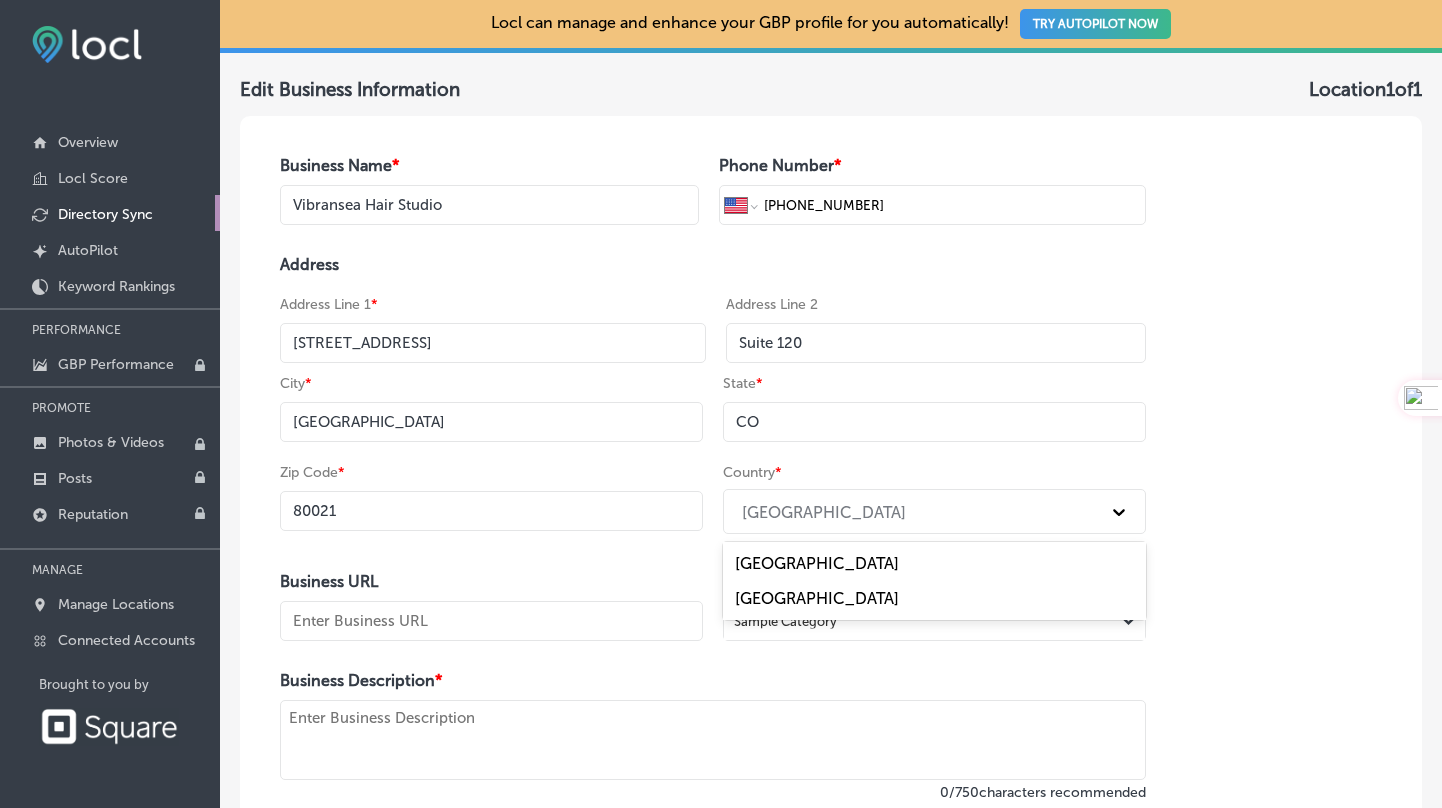 click on "[GEOGRAPHIC_DATA]" at bounding box center (824, 511) 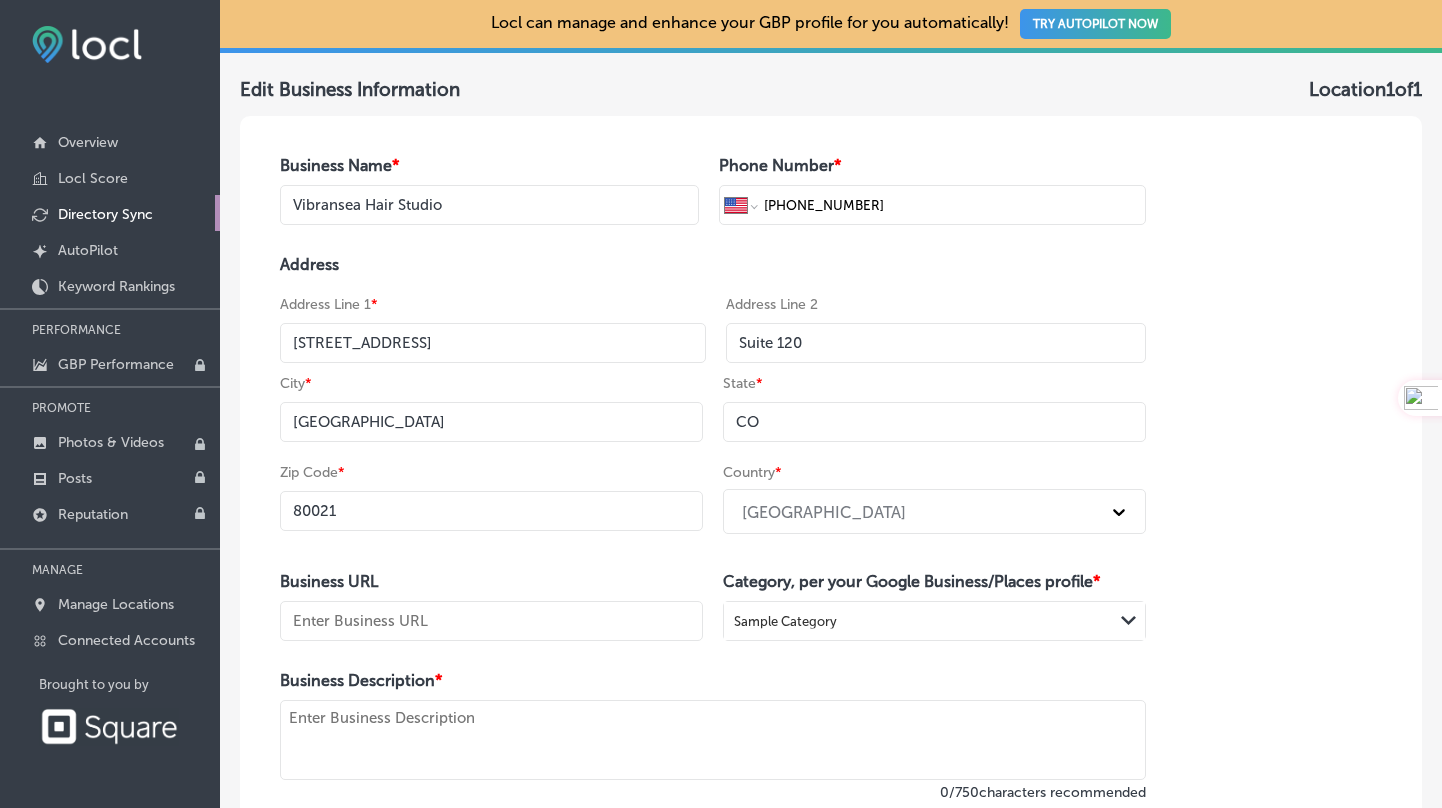 click on "Zip Code  * 80021" at bounding box center (491, 502) 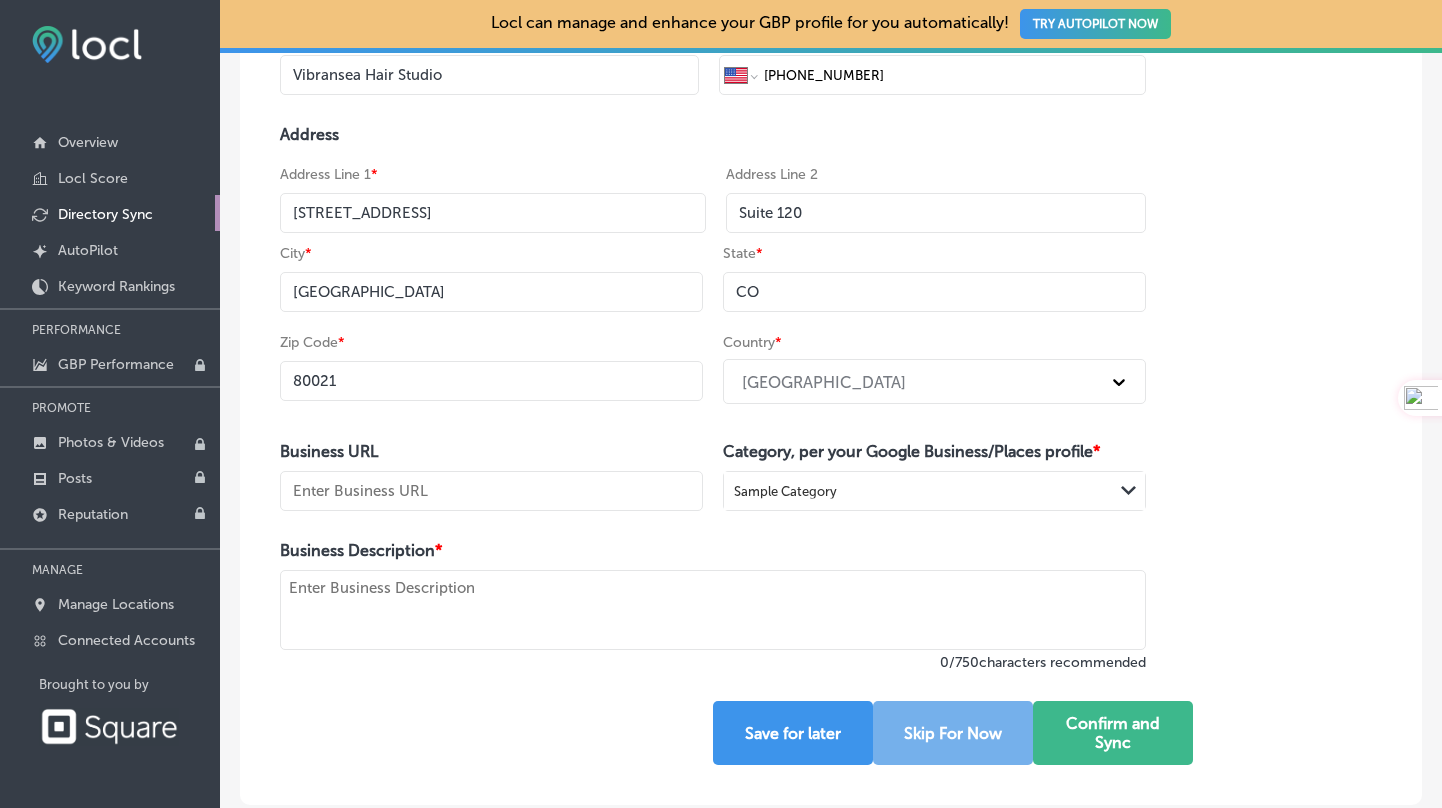 scroll, scrollTop: 289, scrollLeft: 0, axis: vertical 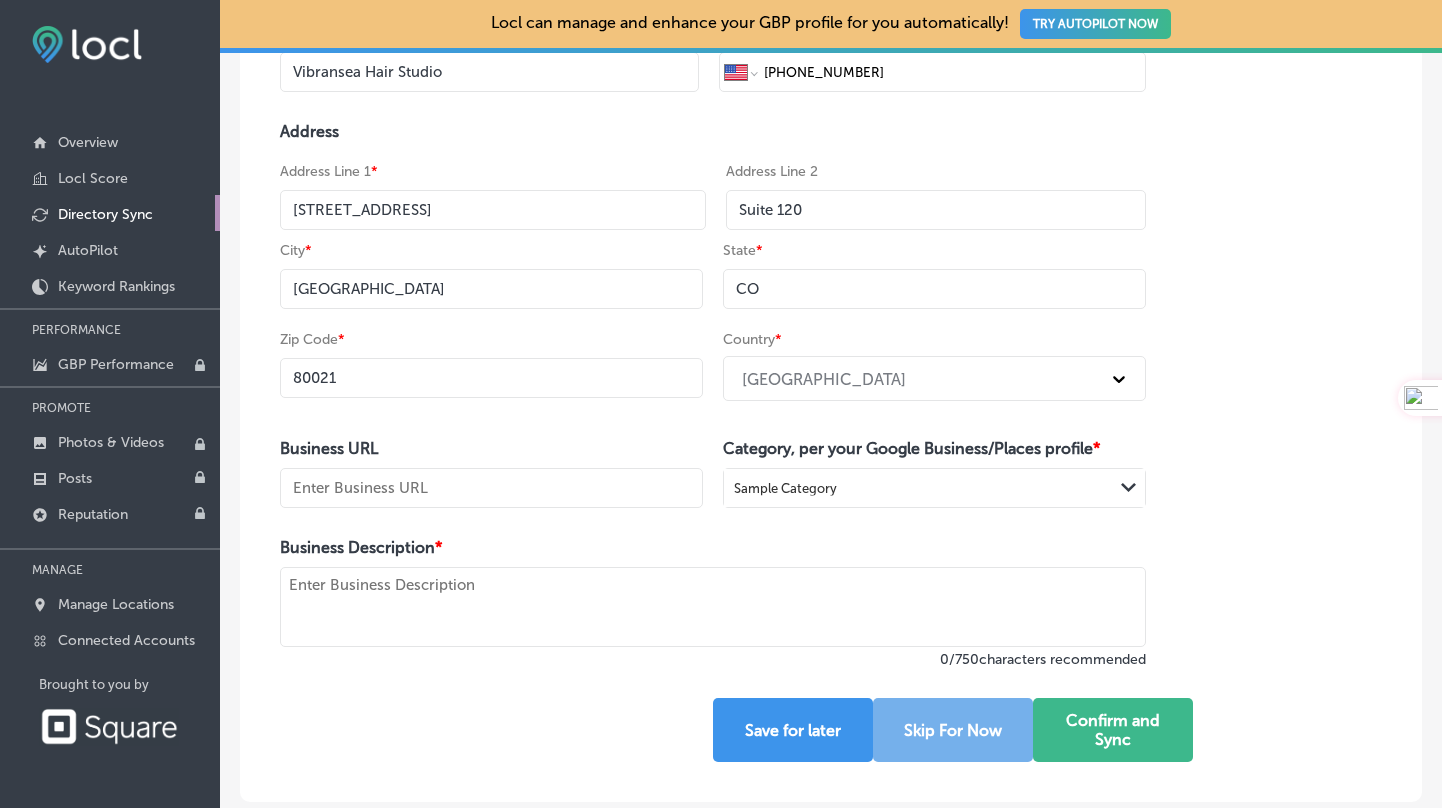 type on "[STREET_ADDRESS]" 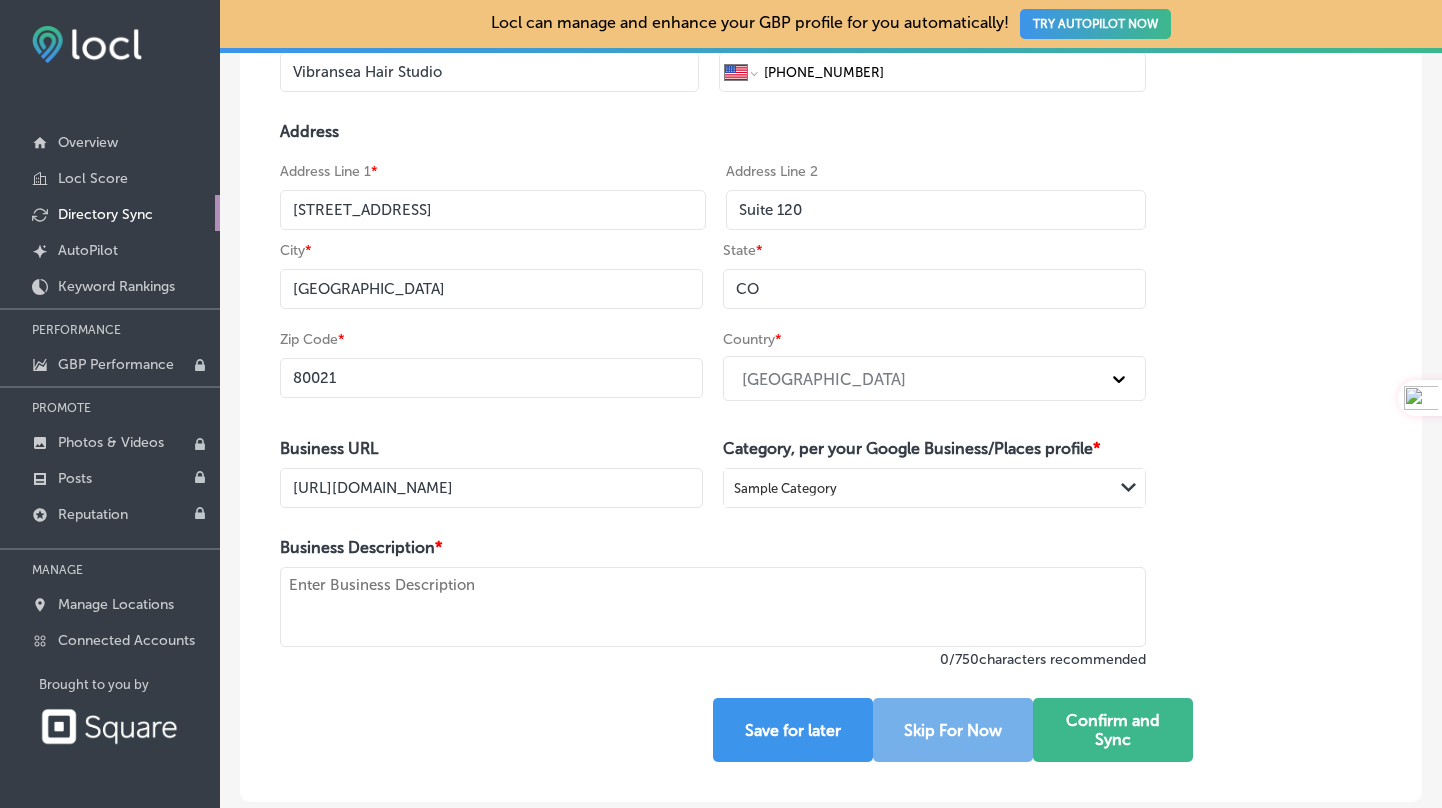 type on "[URL][DOMAIN_NAME]" 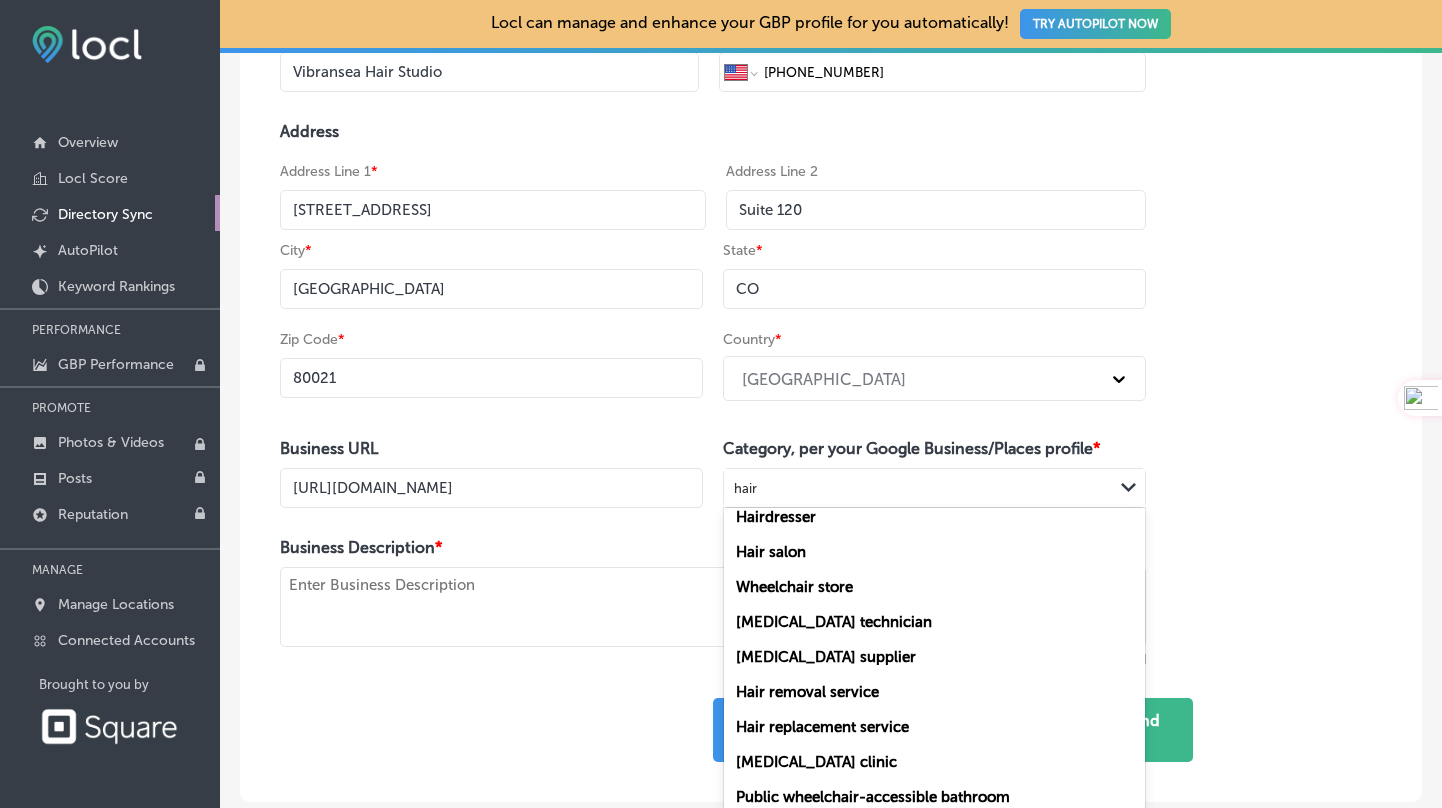scroll, scrollTop: 0, scrollLeft: 0, axis: both 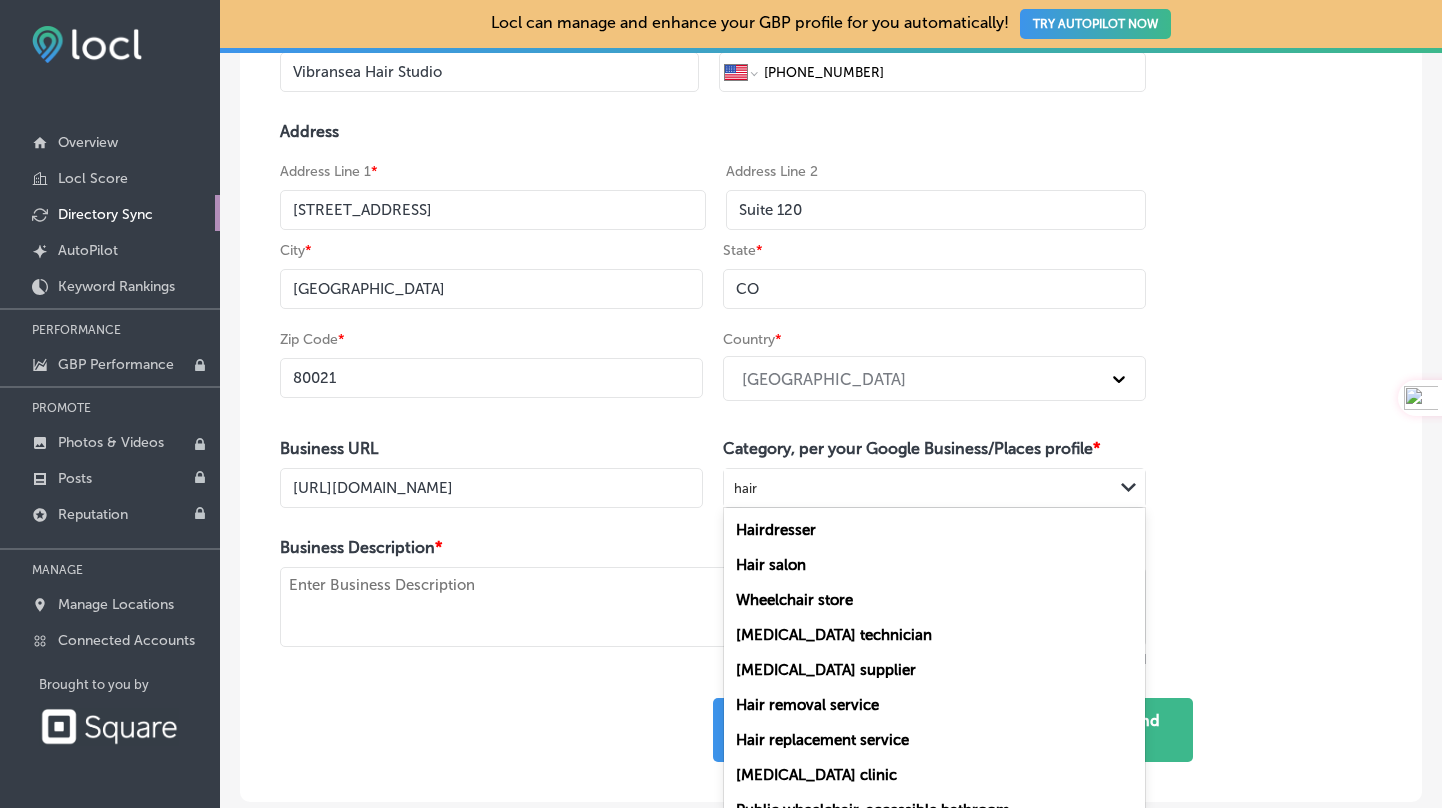 click on "Hairdresser" at bounding box center [776, 530] 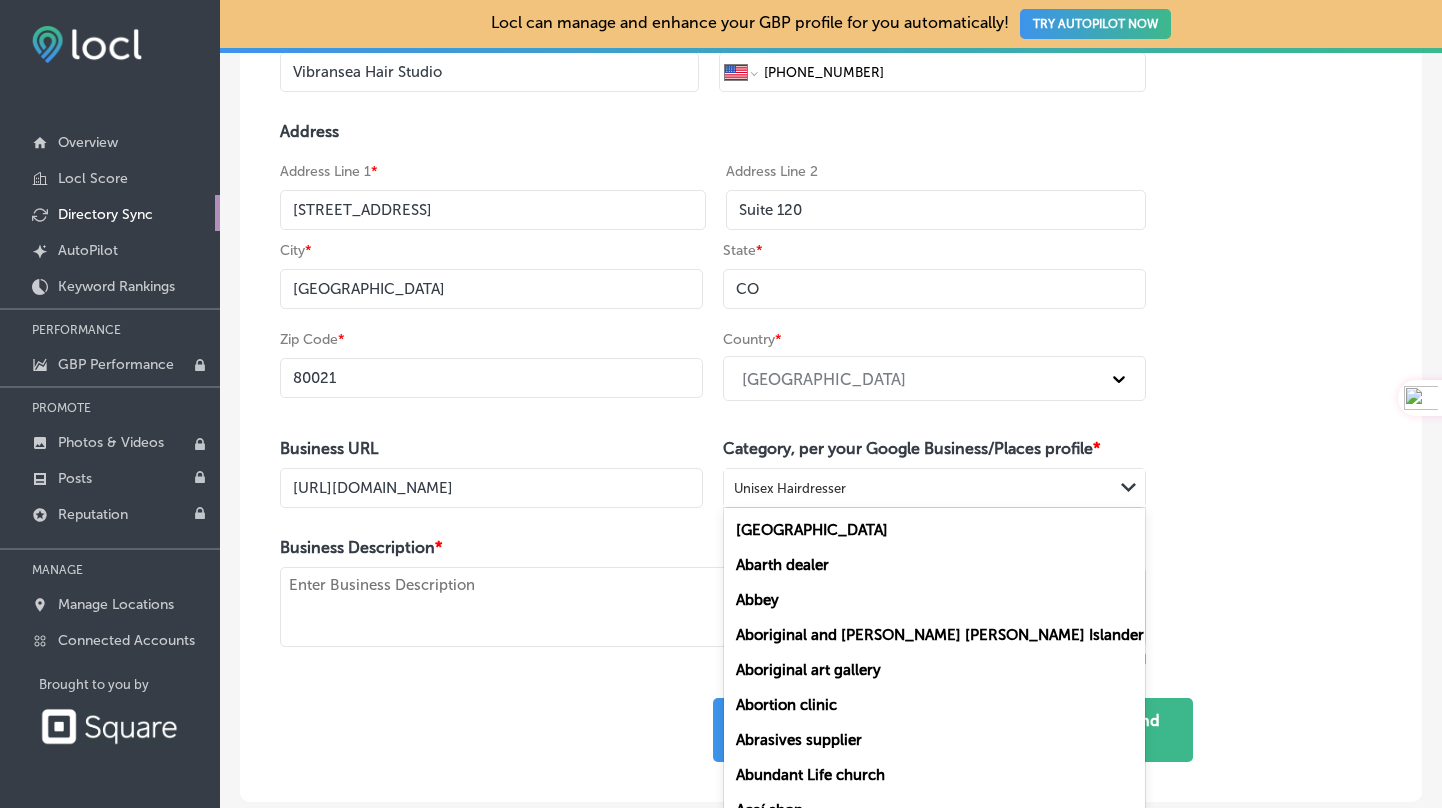 click on "Unisex Hairdresser
Path
Created with Sketch." at bounding box center [934, 488] 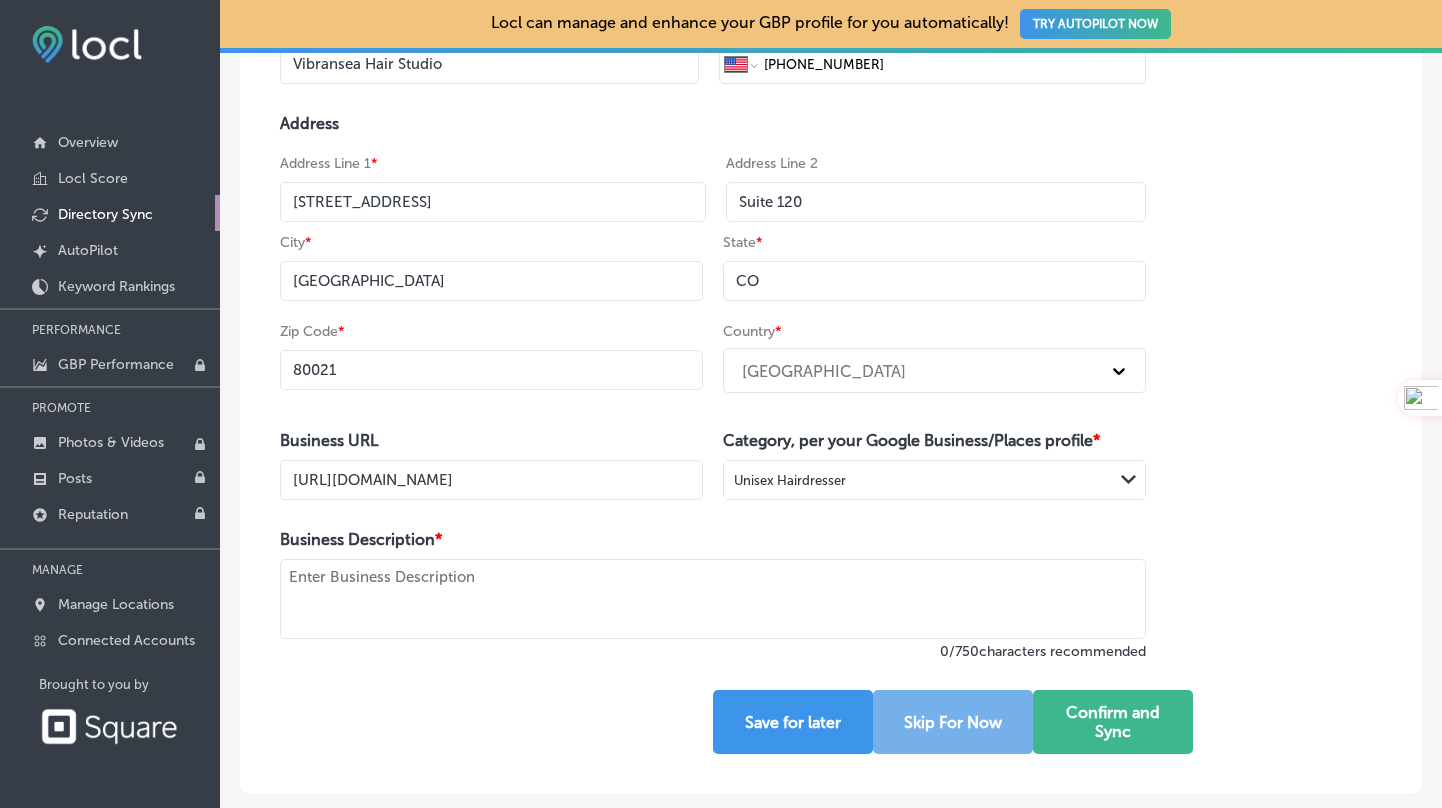 click on "Unisex Hairdresser" at bounding box center (918, 480) 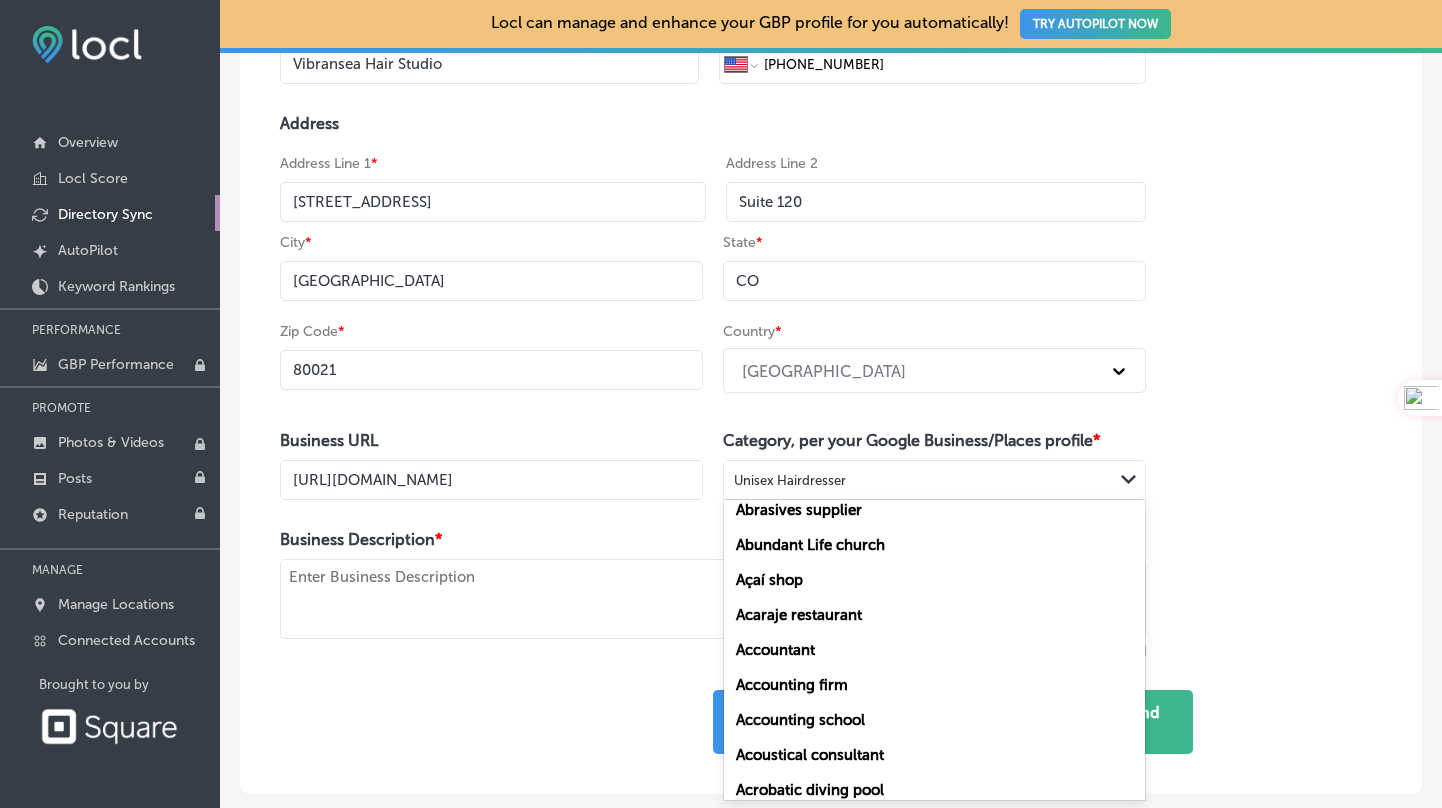 scroll, scrollTop: 223, scrollLeft: 0, axis: vertical 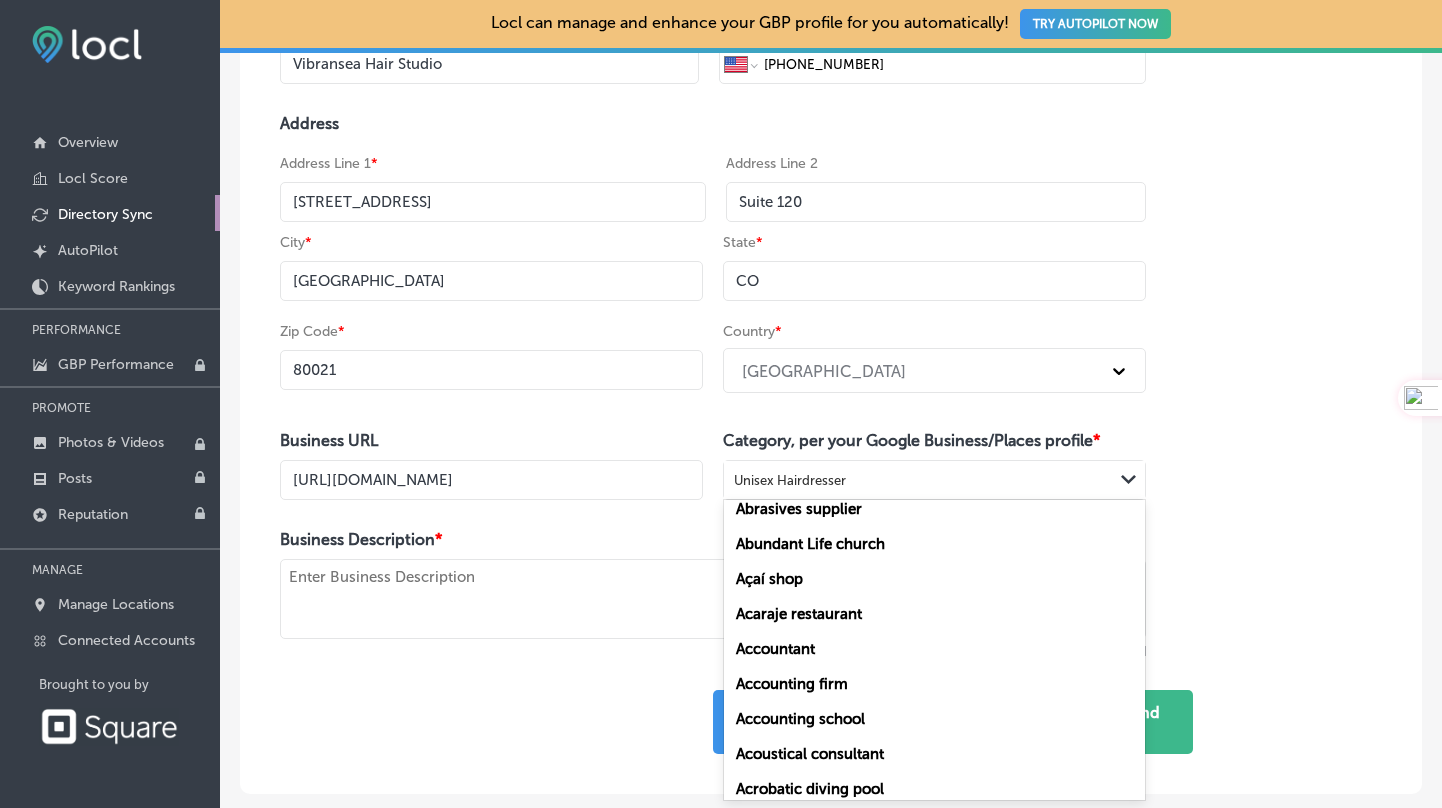 click on "Unisex Hairdresser" at bounding box center [918, 480] 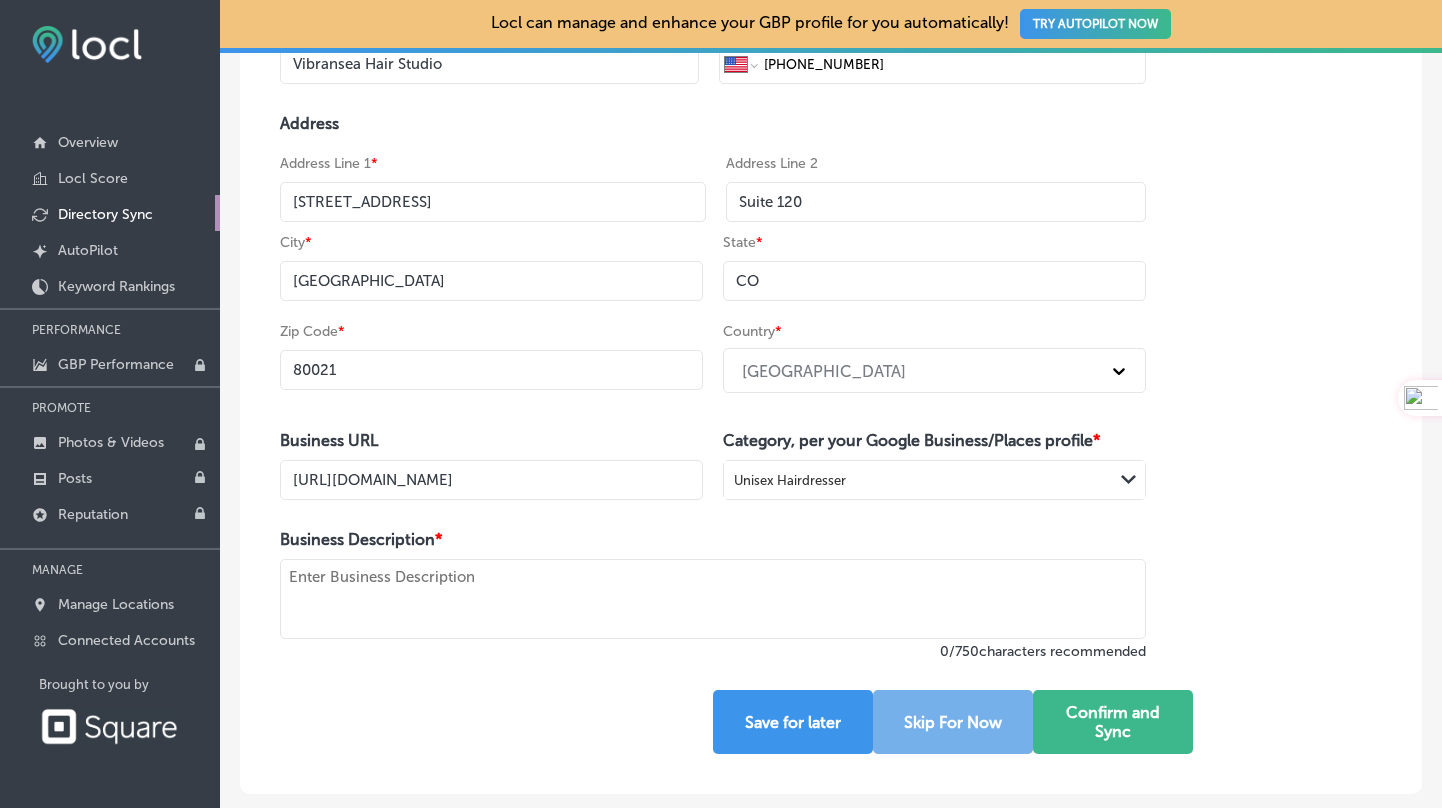 click on "Unisex Hairdresser" at bounding box center [918, 480] 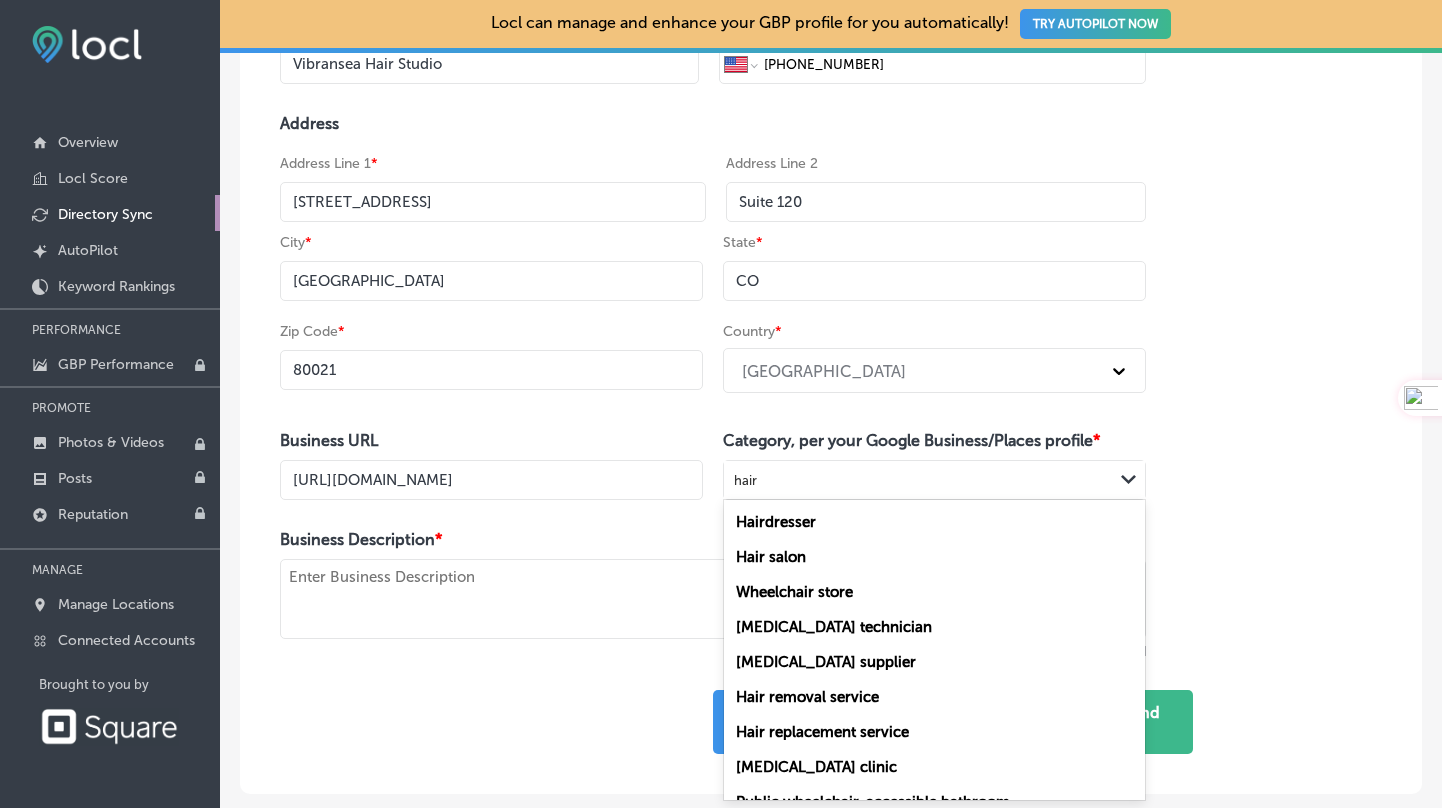 click on "Hair salon" at bounding box center (934, 556) 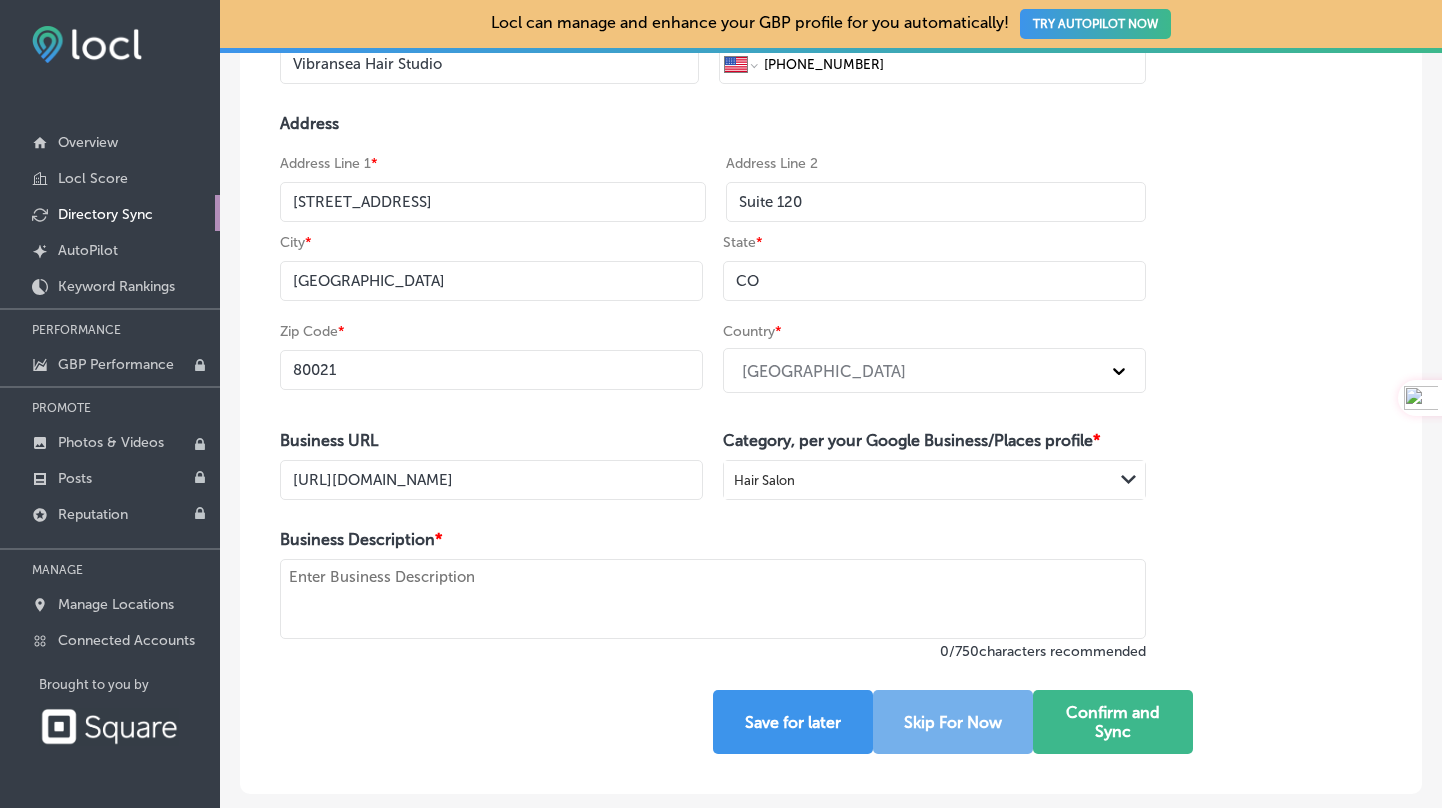 click at bounding box center (713, 599) 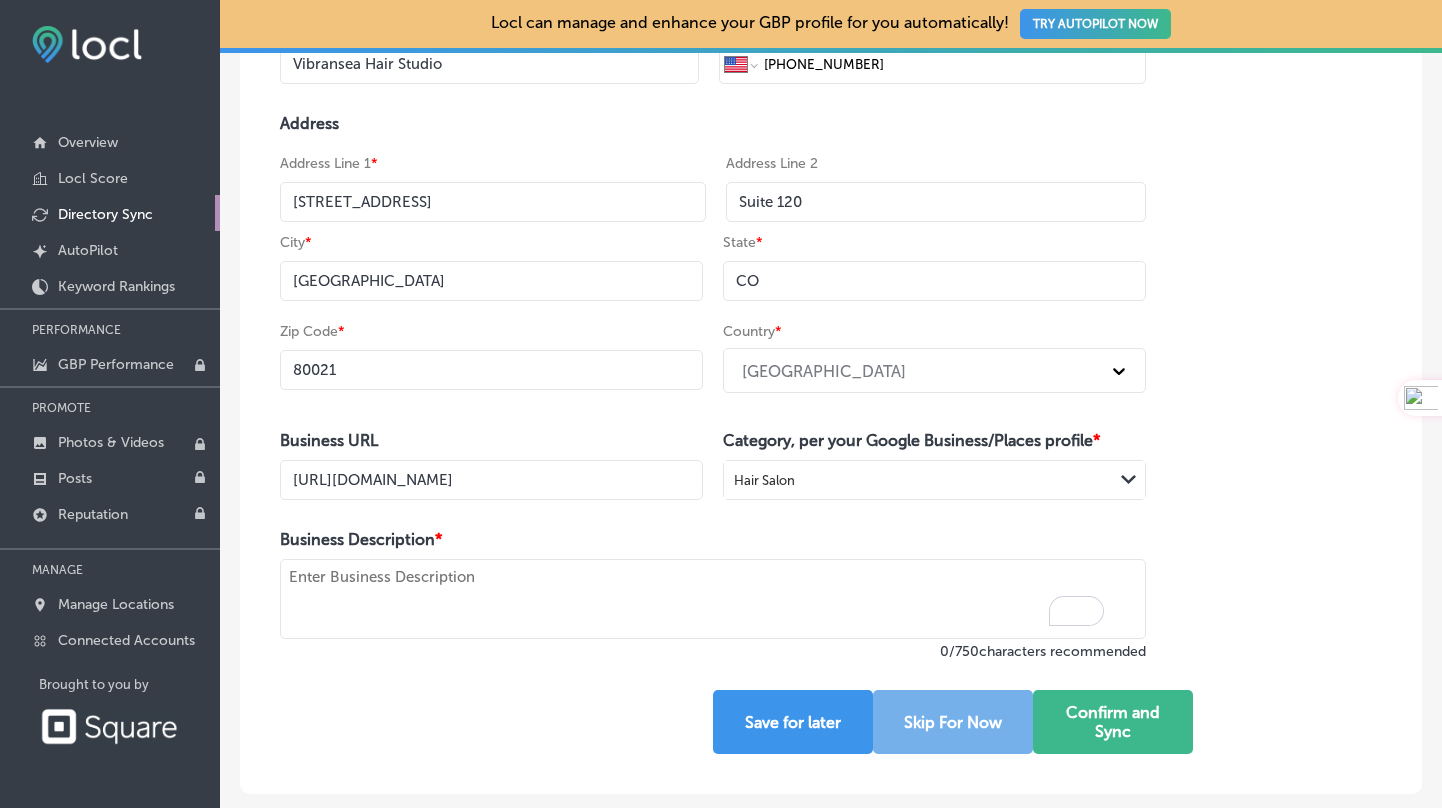 paste on "Vibransea Hair Studio is a private, one-on-one hair salon in [Your City] specializing in vibrant color, custom cuts, and modern styles. Experience personalized service in a relaxed, creative space." 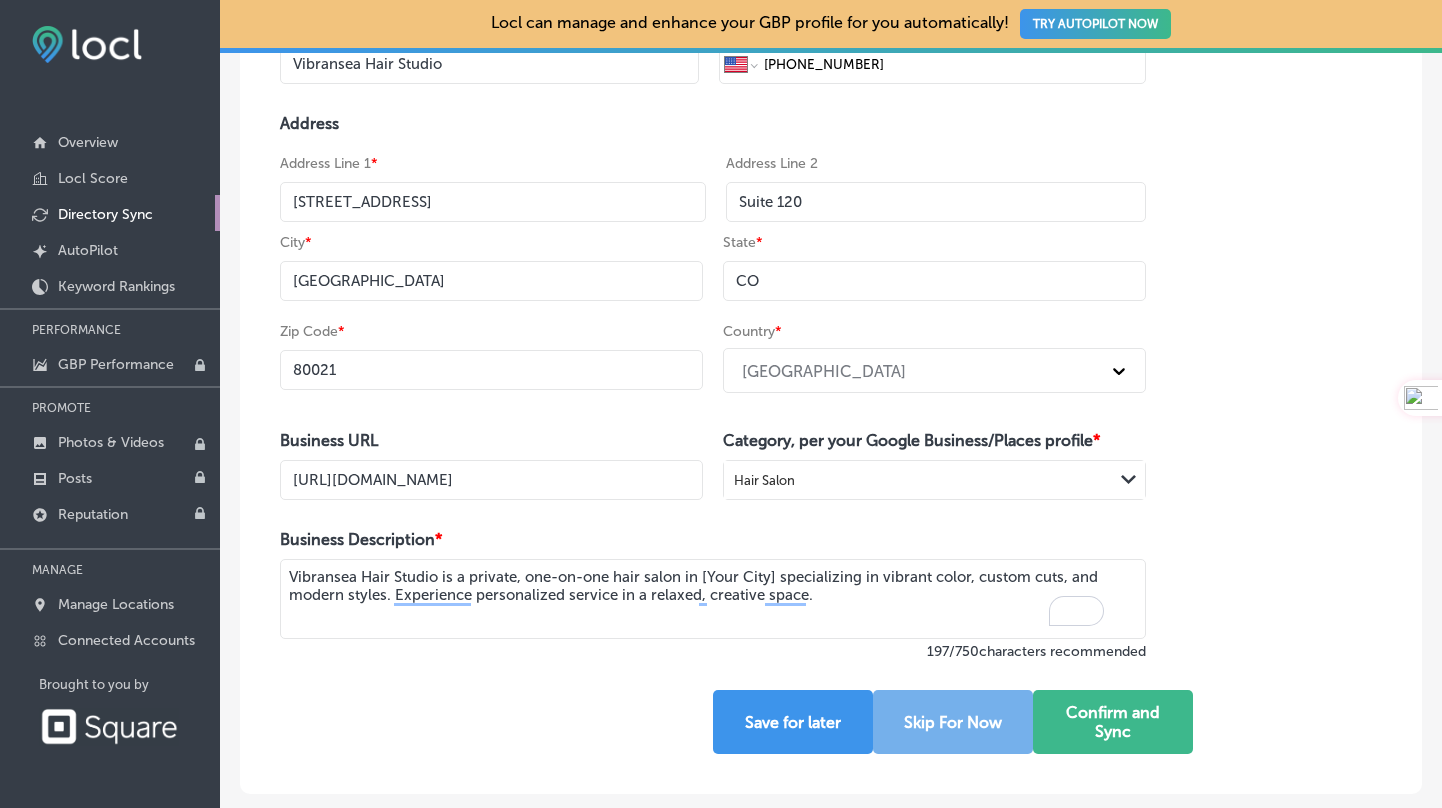 click on "Vibransea Hair Studio is a private, one-on-one hair salon in [Your City] specializing in vibrant color, custom cuts, and modern styles. Experience personalized service in a relaxed, creative space." at bounding box center (713, 599) 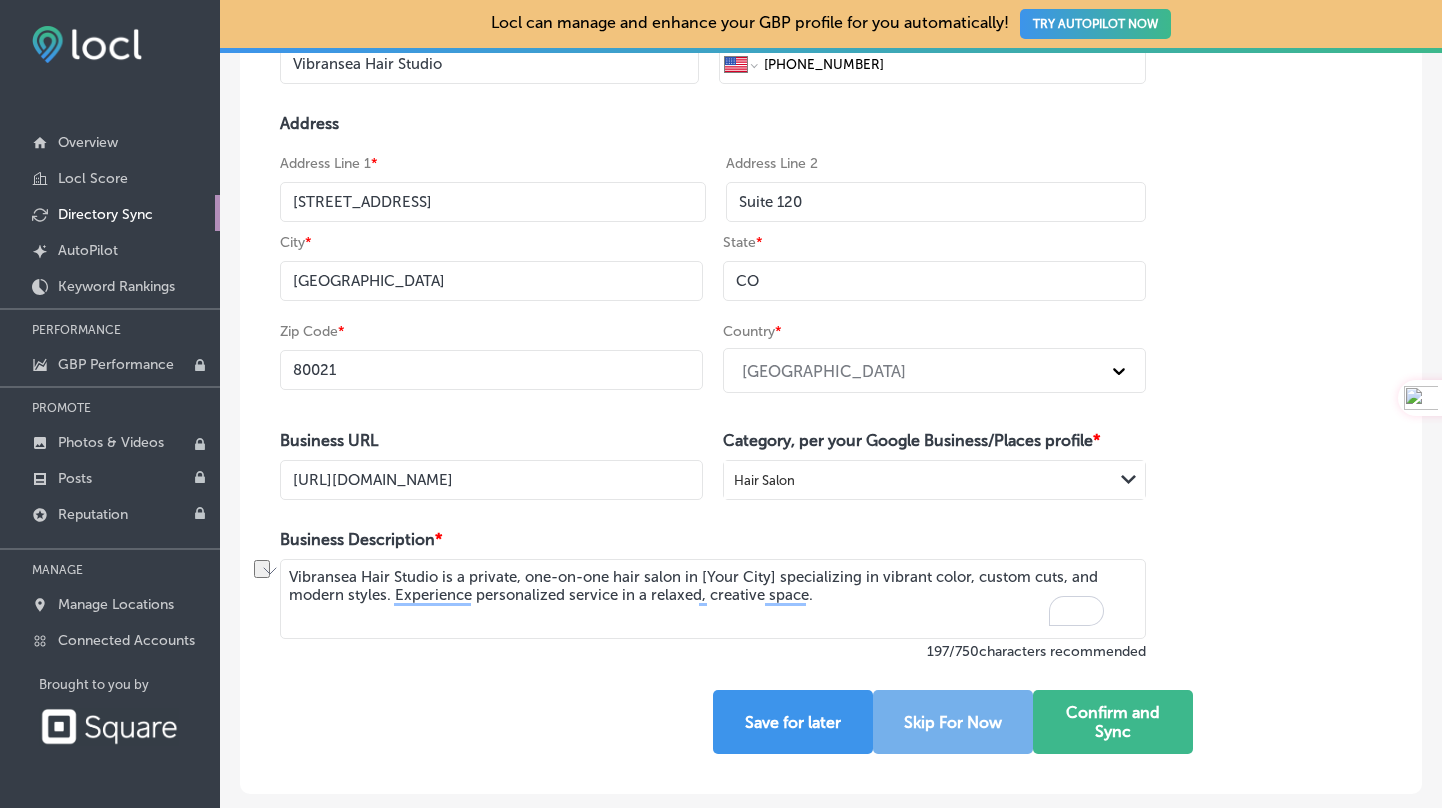 drag, startPoint x: 773, startPoint y: 575, endPoint x: 702, endPoint y: 579, distance: 71.11259 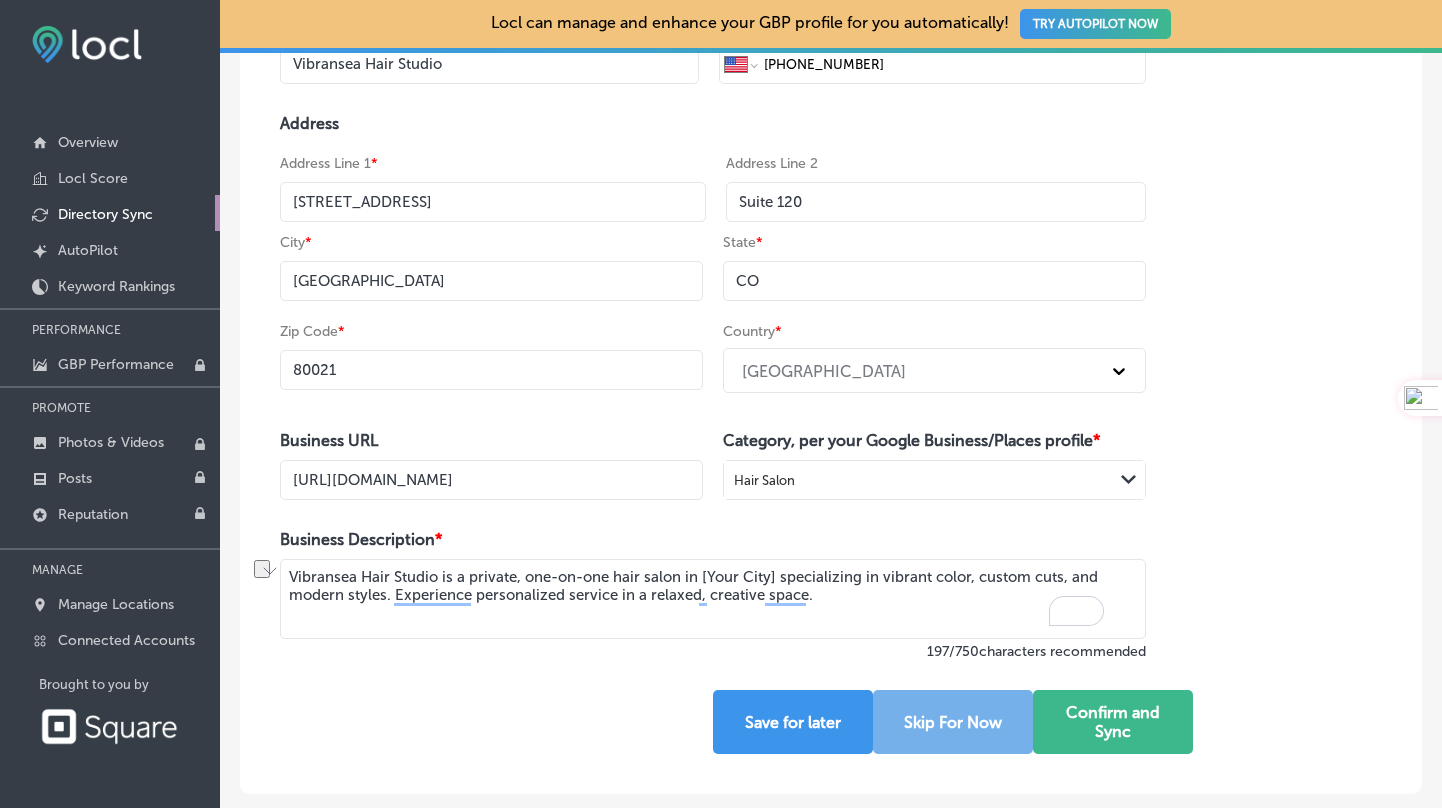 click on "Vibransea Hair Studio is a private, one-on-one hair salon in [Your City] specializing in vibrant color, custom cuts, and modern styles. Experience personalized service in a relaxed, creative space." at bounding box center (713, 599) 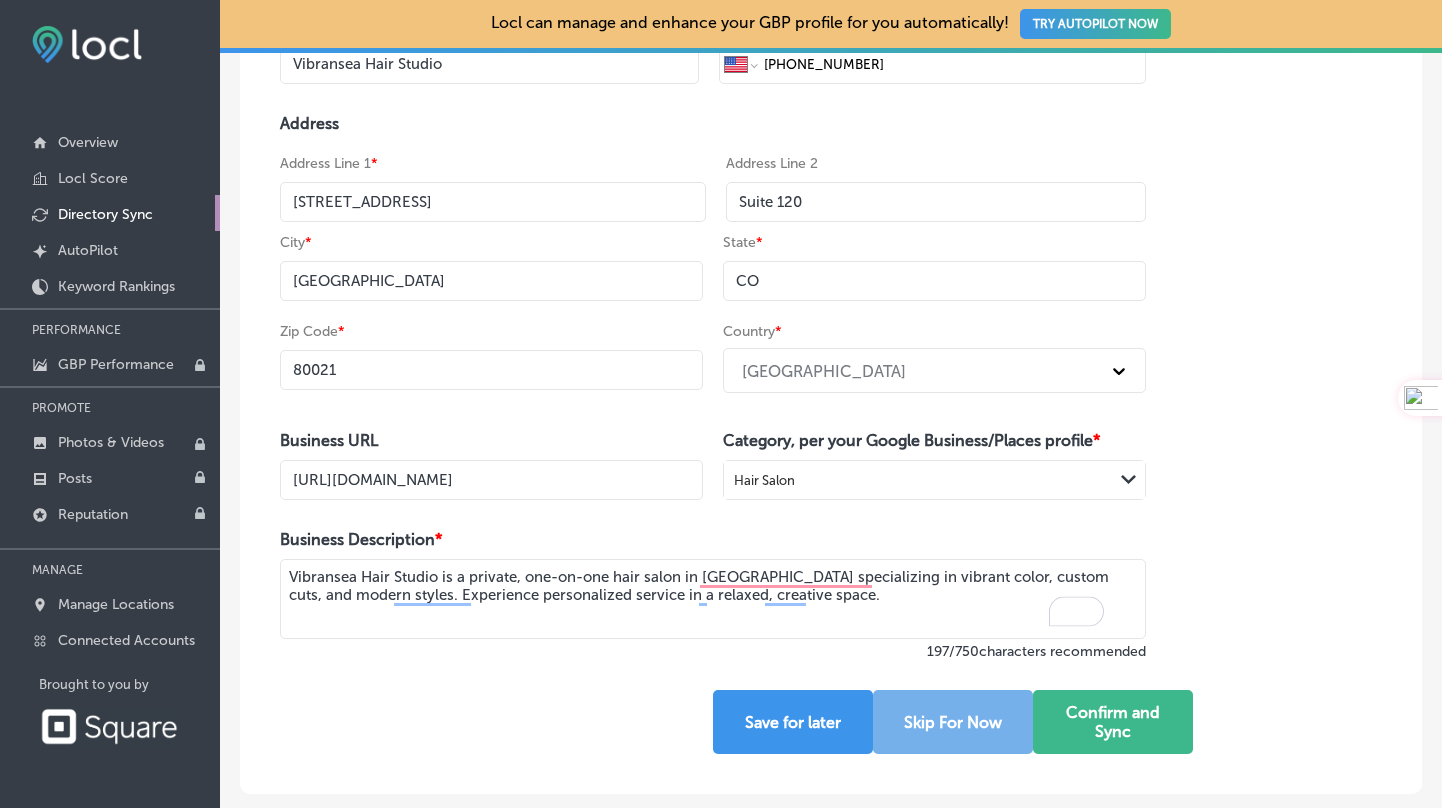 click on "Vibransea Hair Studio is a private, one-on-one hair salon in [GEOGRAPHIC_DATA] specializing in vibrant color, custom cuts, and modern styles. Experience personalized service in a relaxed, creative space." at bounding box center [713, 599] 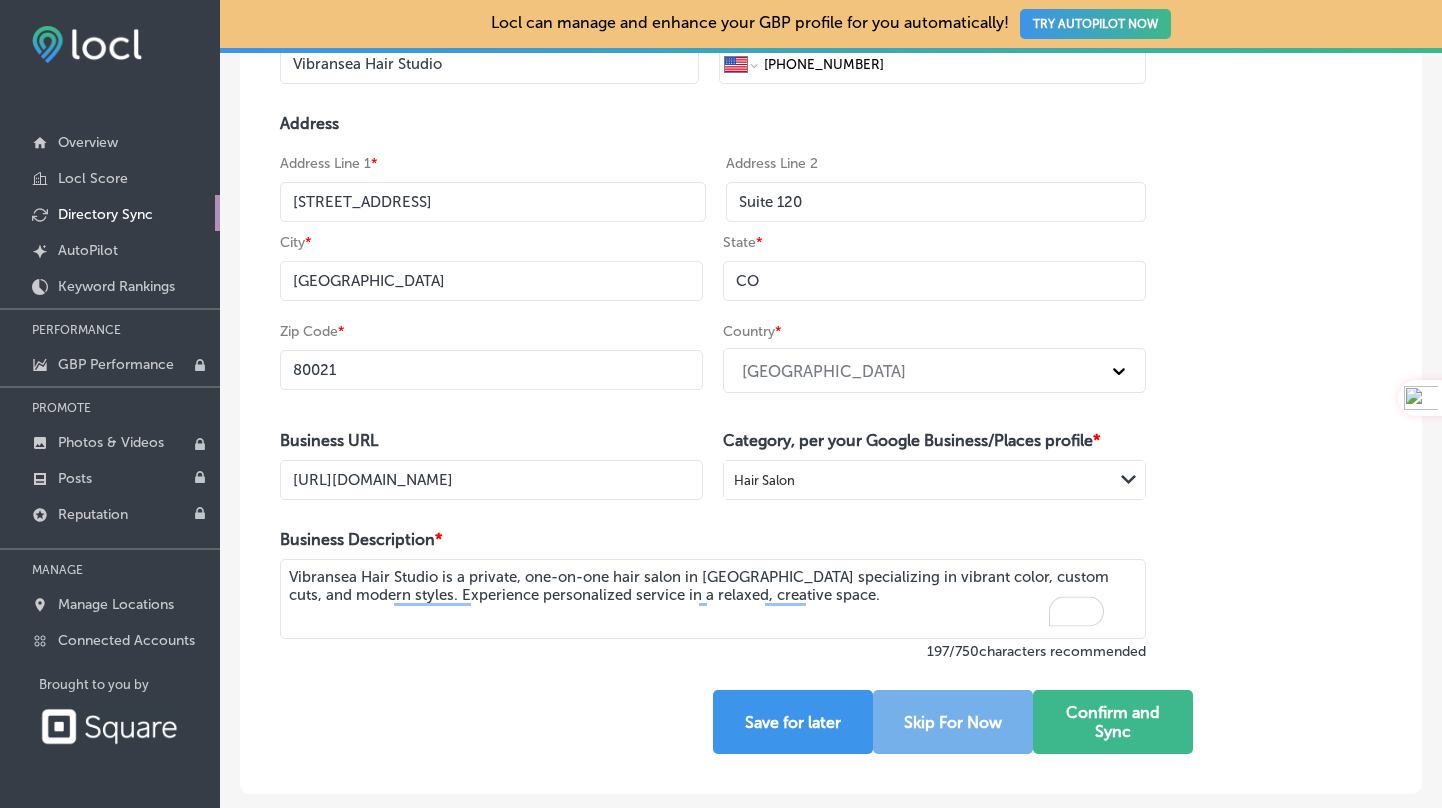 click on "Vibransea Hair Studio is a private, one-on-one hair salon in [GEOGRAPHIC_DATA] specializing in vibrant color, custom cuts, and modern styles. Experience personalized service in a relaxed, creative space." at bounding box center [713, 599] 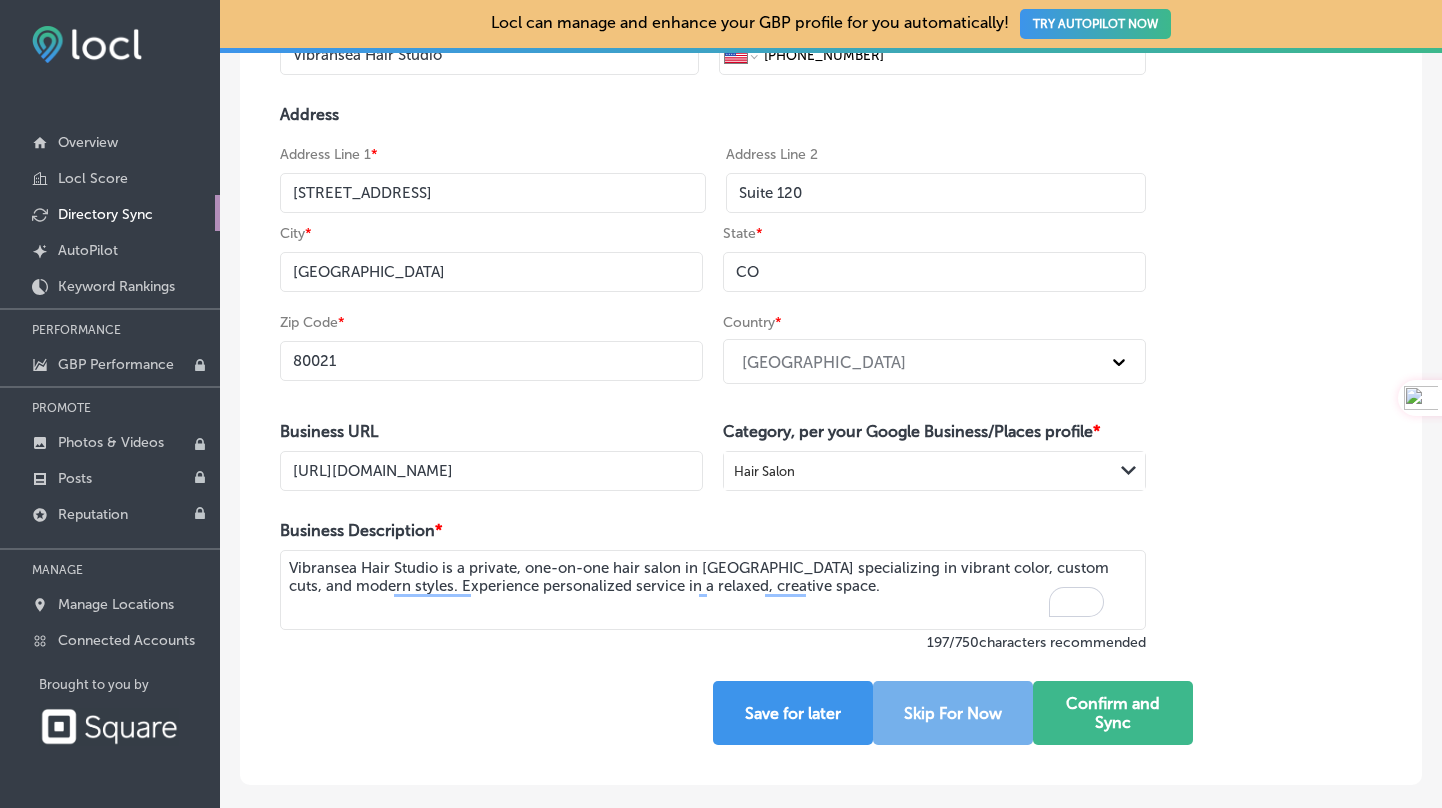 scroll, scrollTop: 321, scrollLeft: 0, axis: vertical 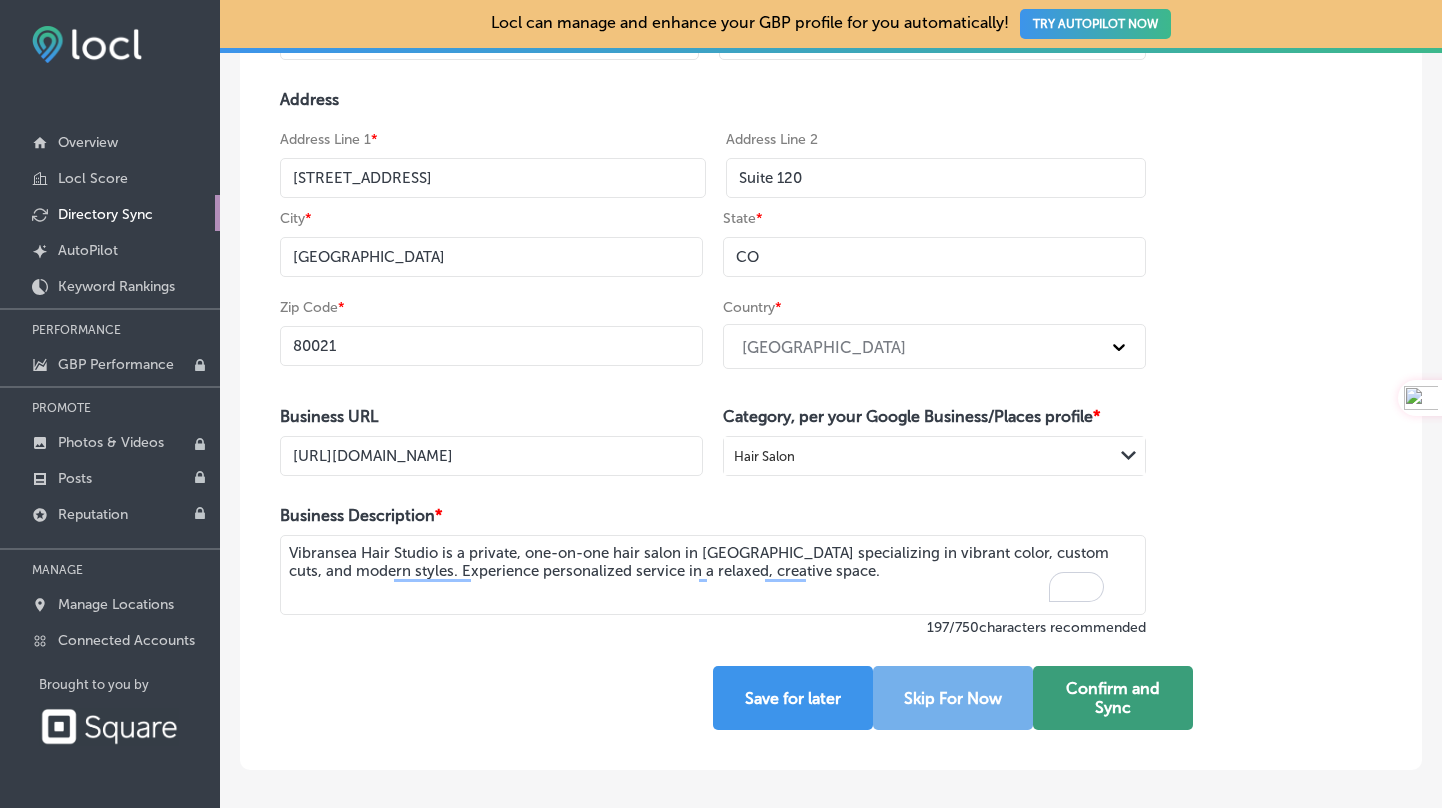 click on "Confirm and Sync" at bounding box center [1113, 698] 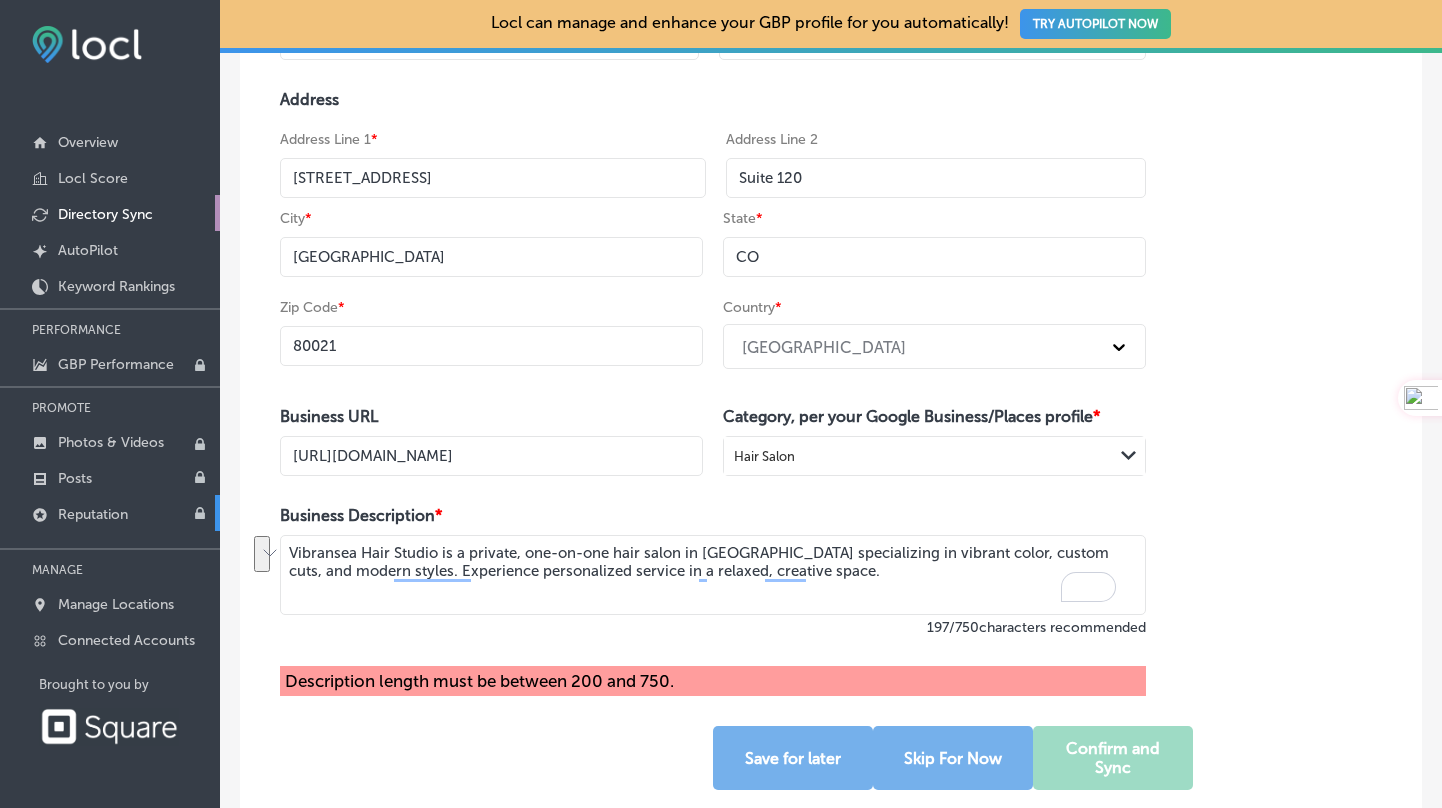 drag, startPoint x: 836, startPoint y: 574, endPoint x: 156, endPoint y: 494, distance: 684.6897 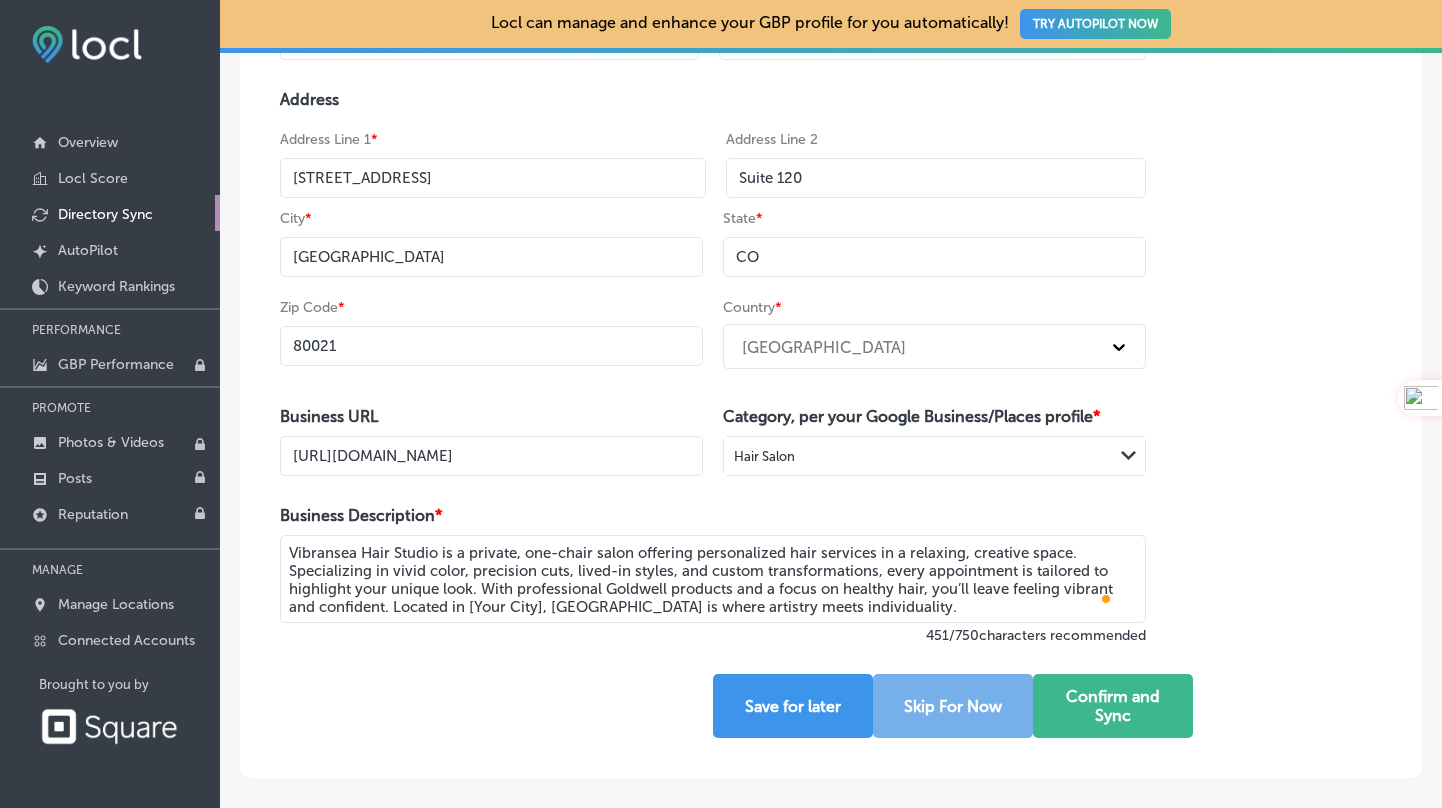 drag, startPoint x: 542, startPoint y: 603, endPoint x: 471, endPoint y: 605, distance: 71.02816 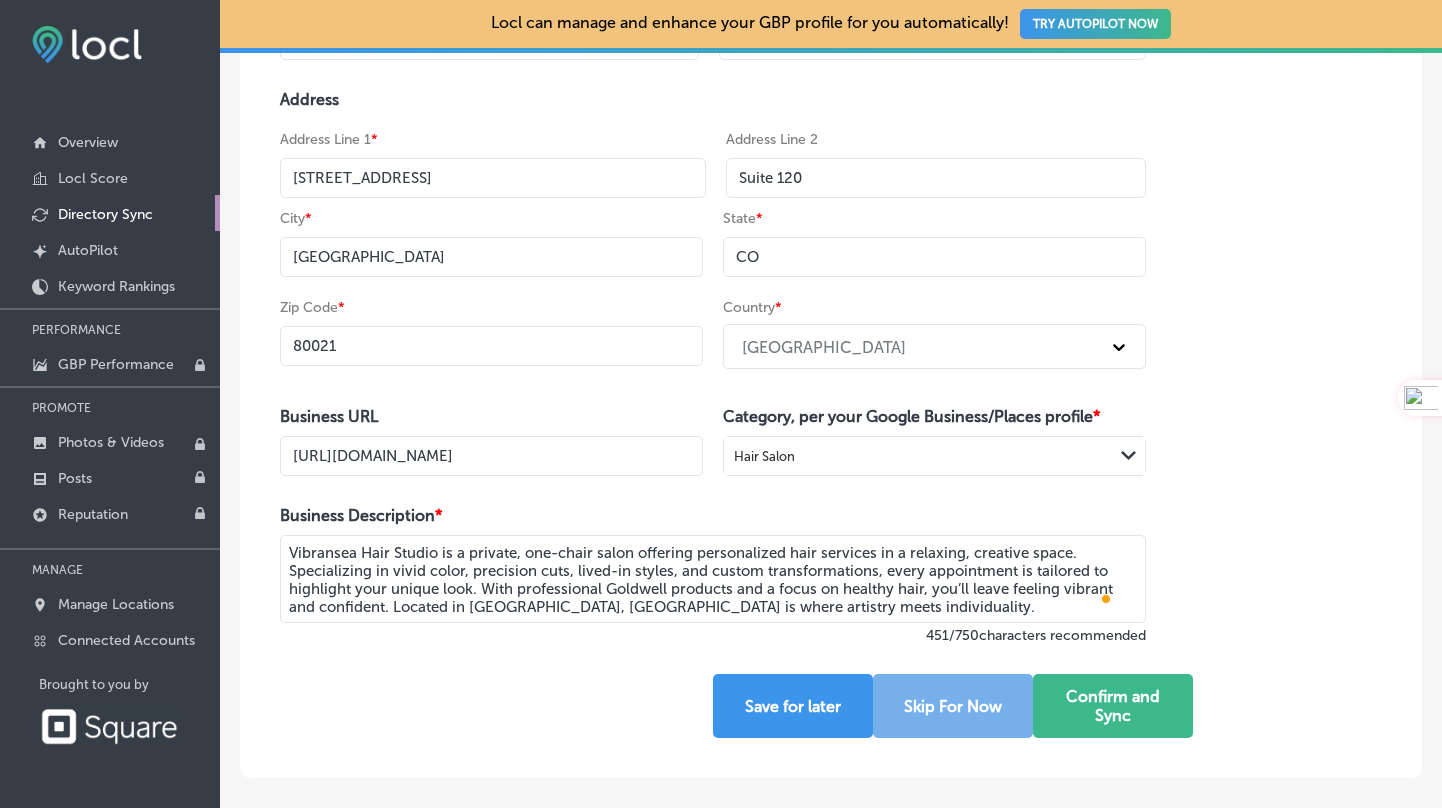 click on "Vibransea Hair Studio is a private, one-chair salon offering personalized hair services in a relaxing, creative space. Specializing in vivid color, precision cuts, lived-in styles, and custom transformations, every appointment is tailored to highlight your unique look. With professional Goldwell products and a focus on healthy hair, you’ll leave feeling vibrant and confident. Located in [GEOGRAPHIC_DATA], [GEOGRAPHIC_DATA] is where artistry meets individuality." at bounding box center [713, 579] 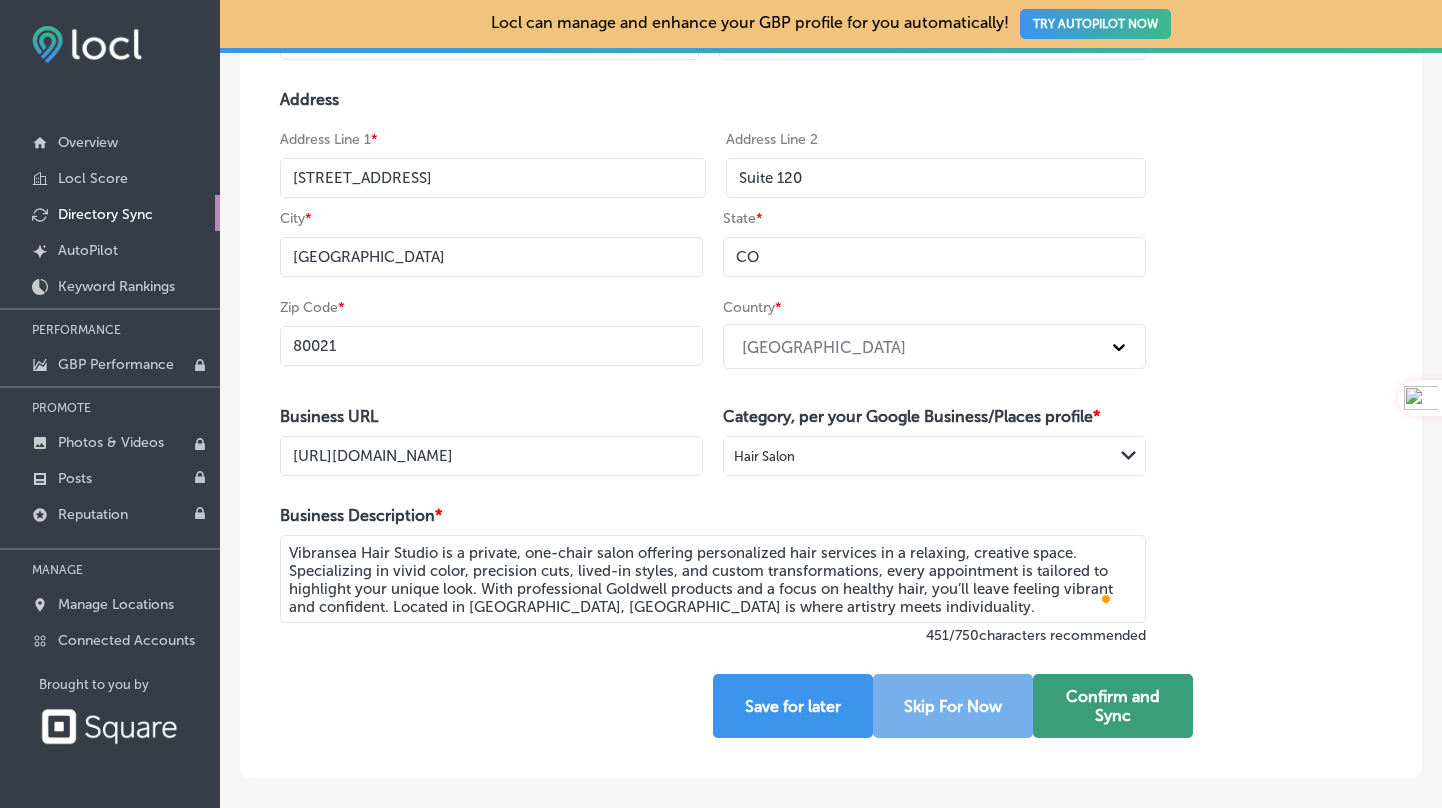 click on "Confirm and Sync" at bounding box center [1113, 706] 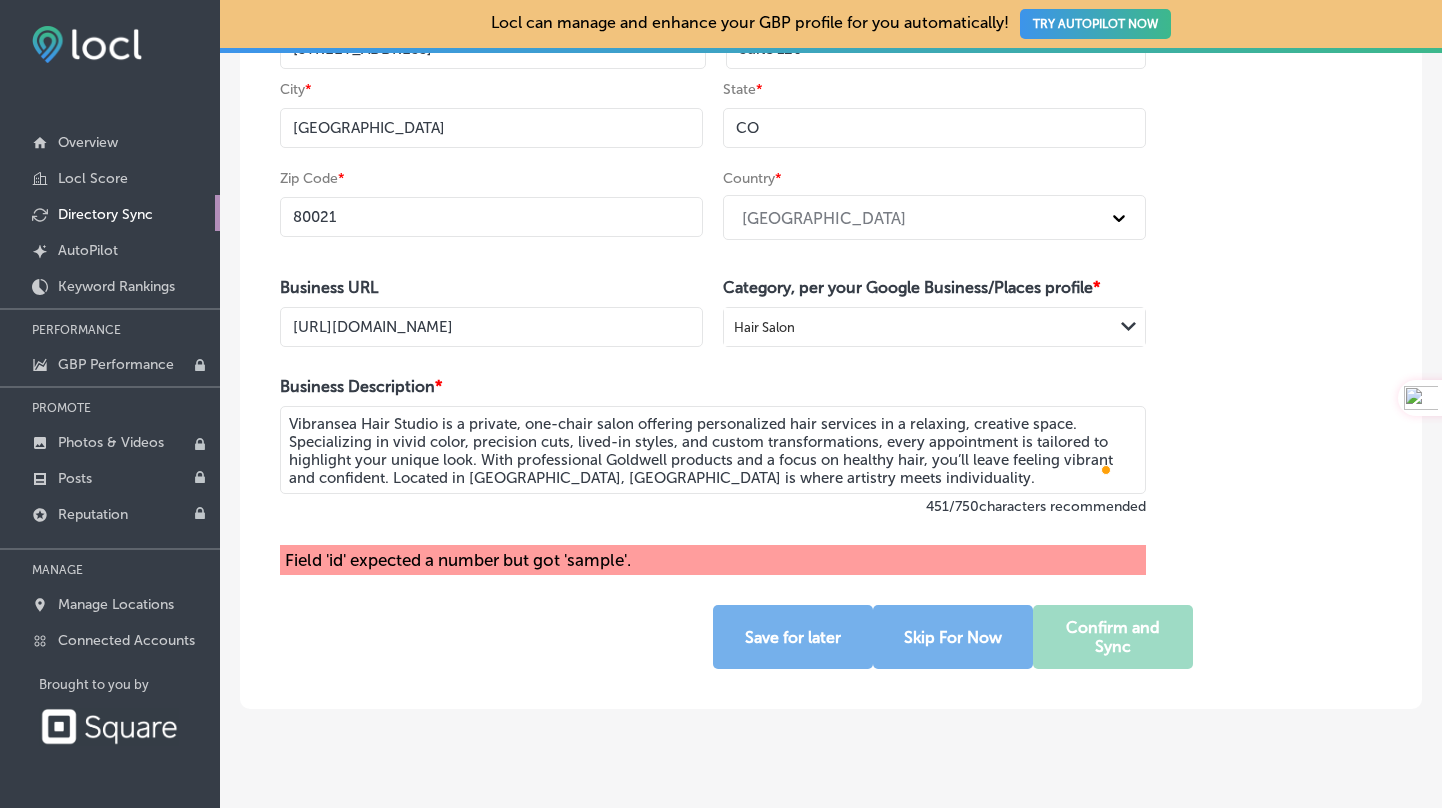 scroll, scrollTop: 464, scrollLeft: 0, axis: vertical 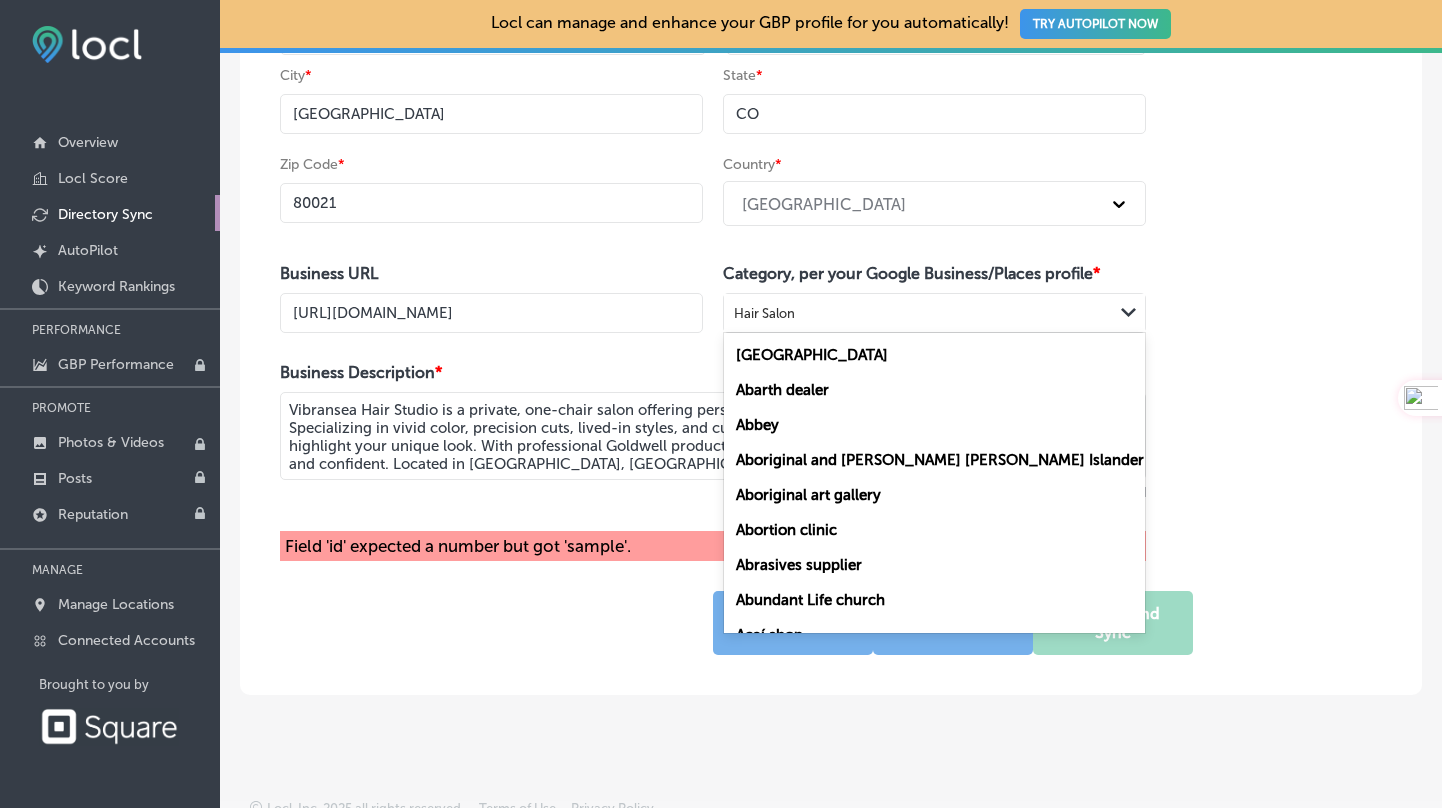 click on "Hair Salon" at bounding box center [918, 313] 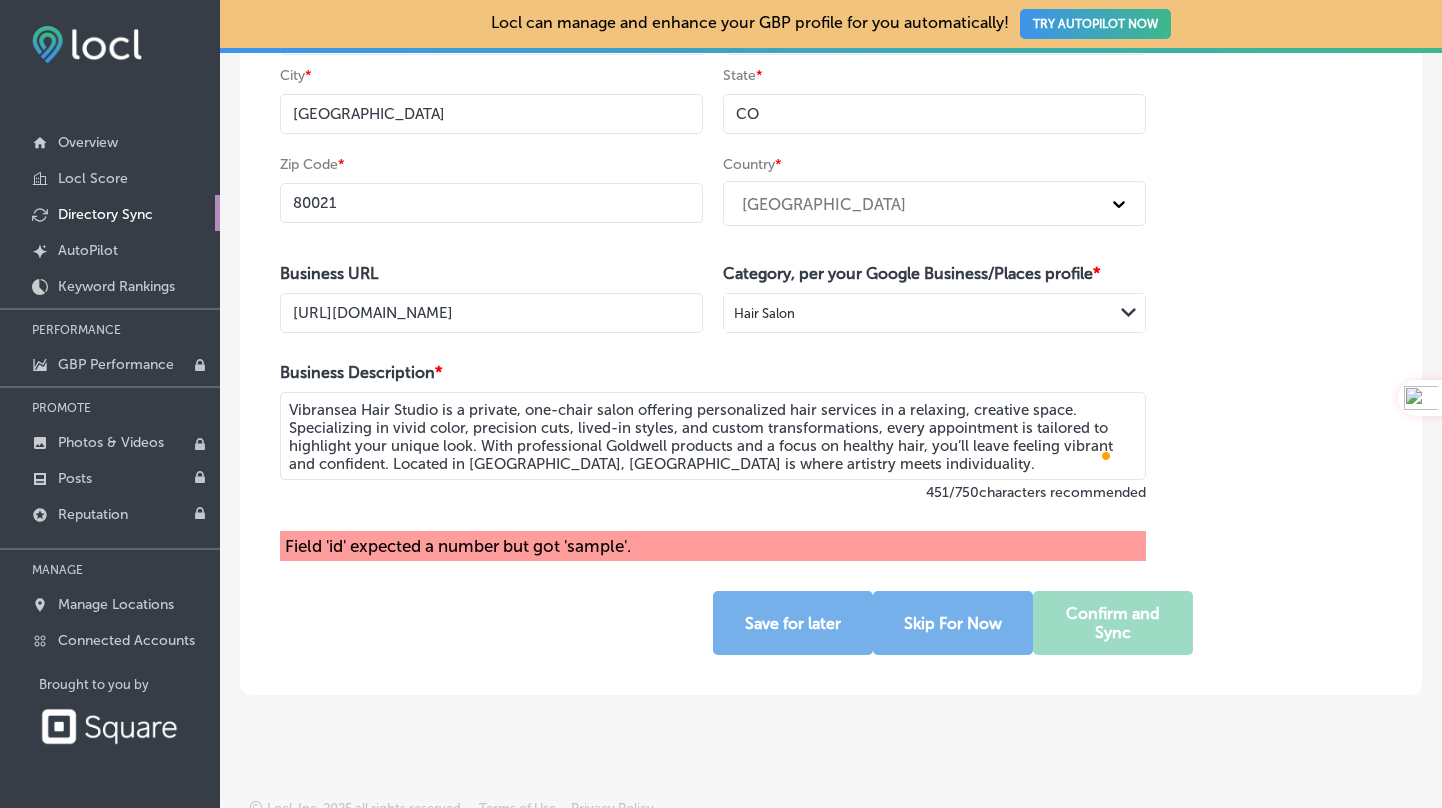 click on "Hair Salon" at bounding box center [918, 313] 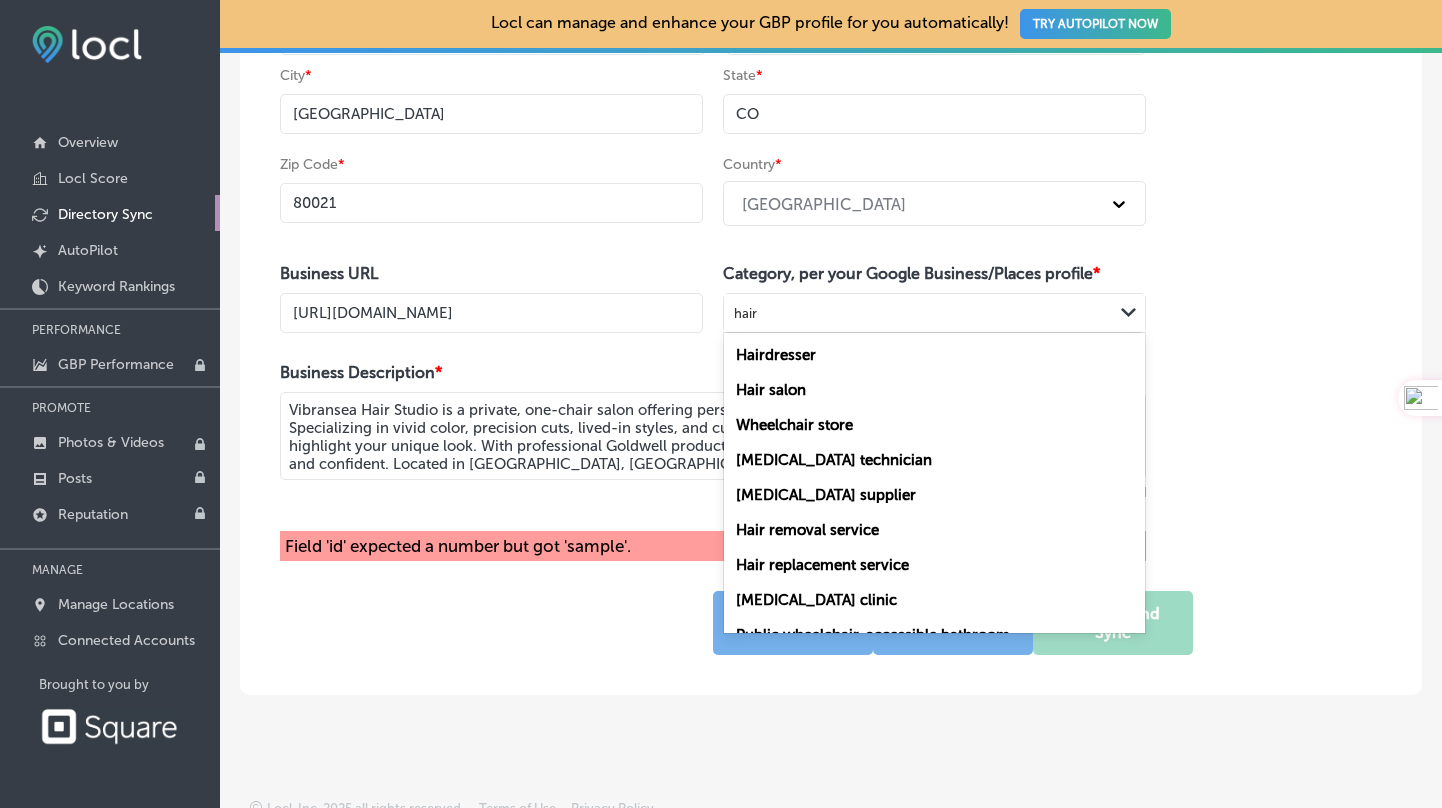 click on "Hair salon" at bounding box center (934, 389) 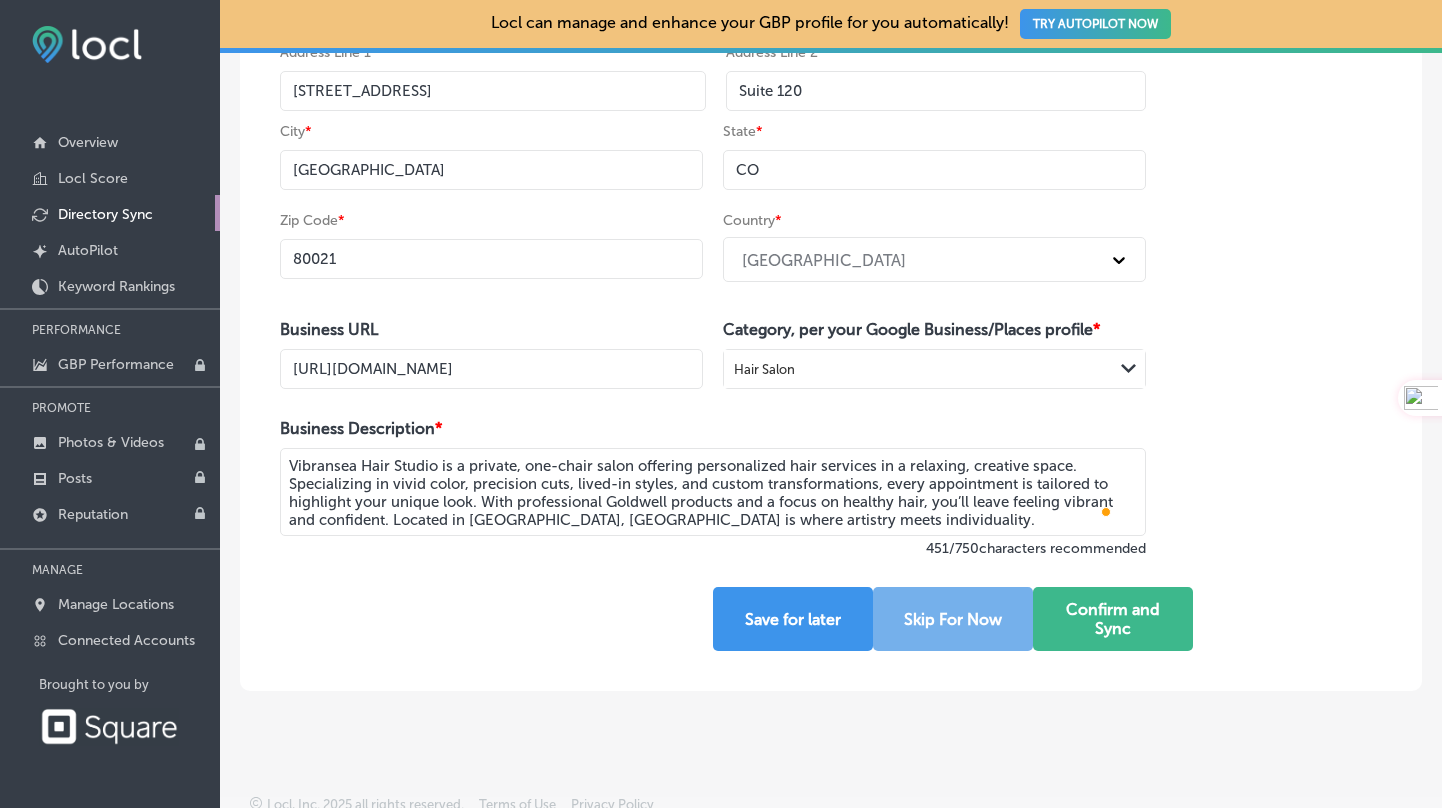 scroll, scrollTop: 422, scrollLeft: 0, axis: vertical 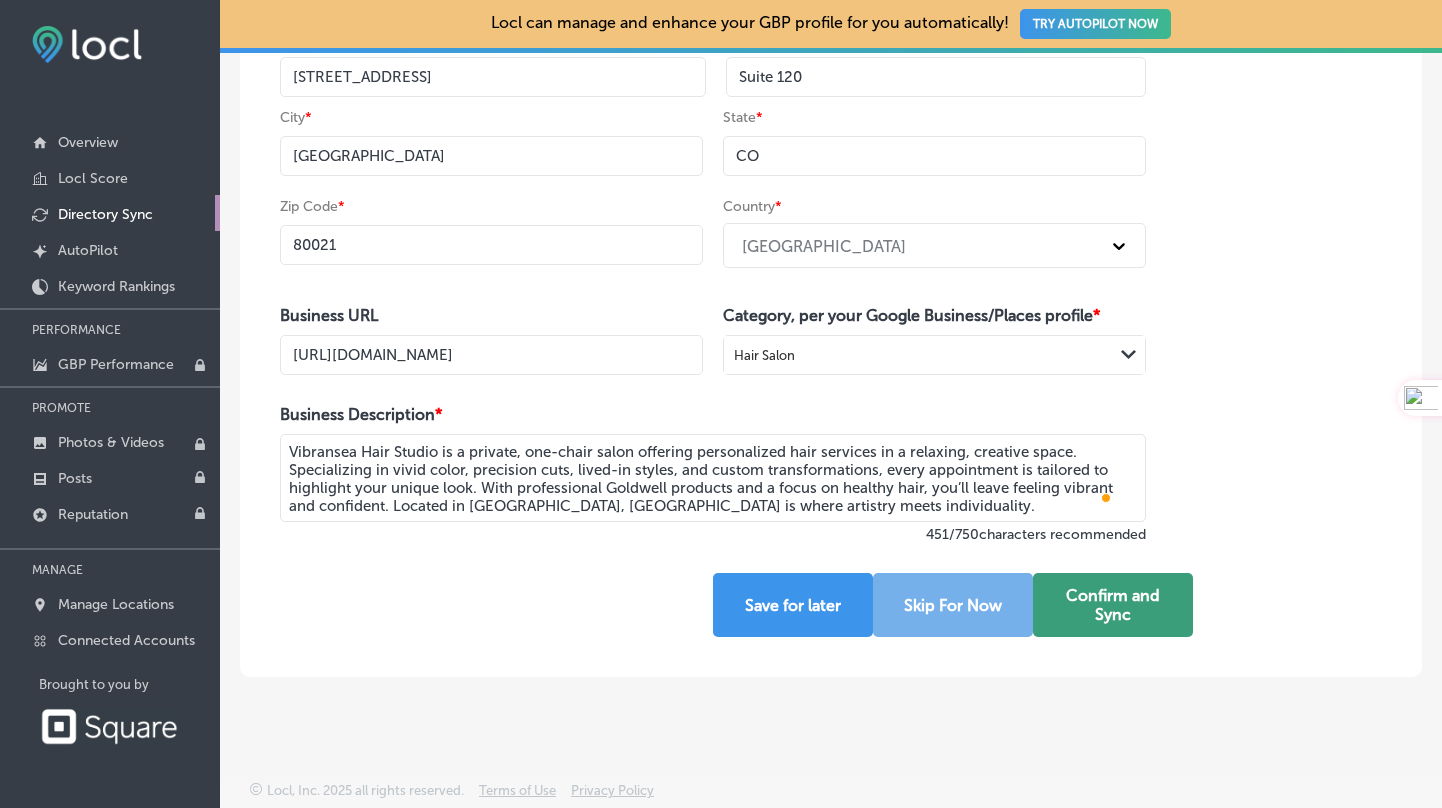 click on "Confirm and Sync" at bounding box center (1113, 605) 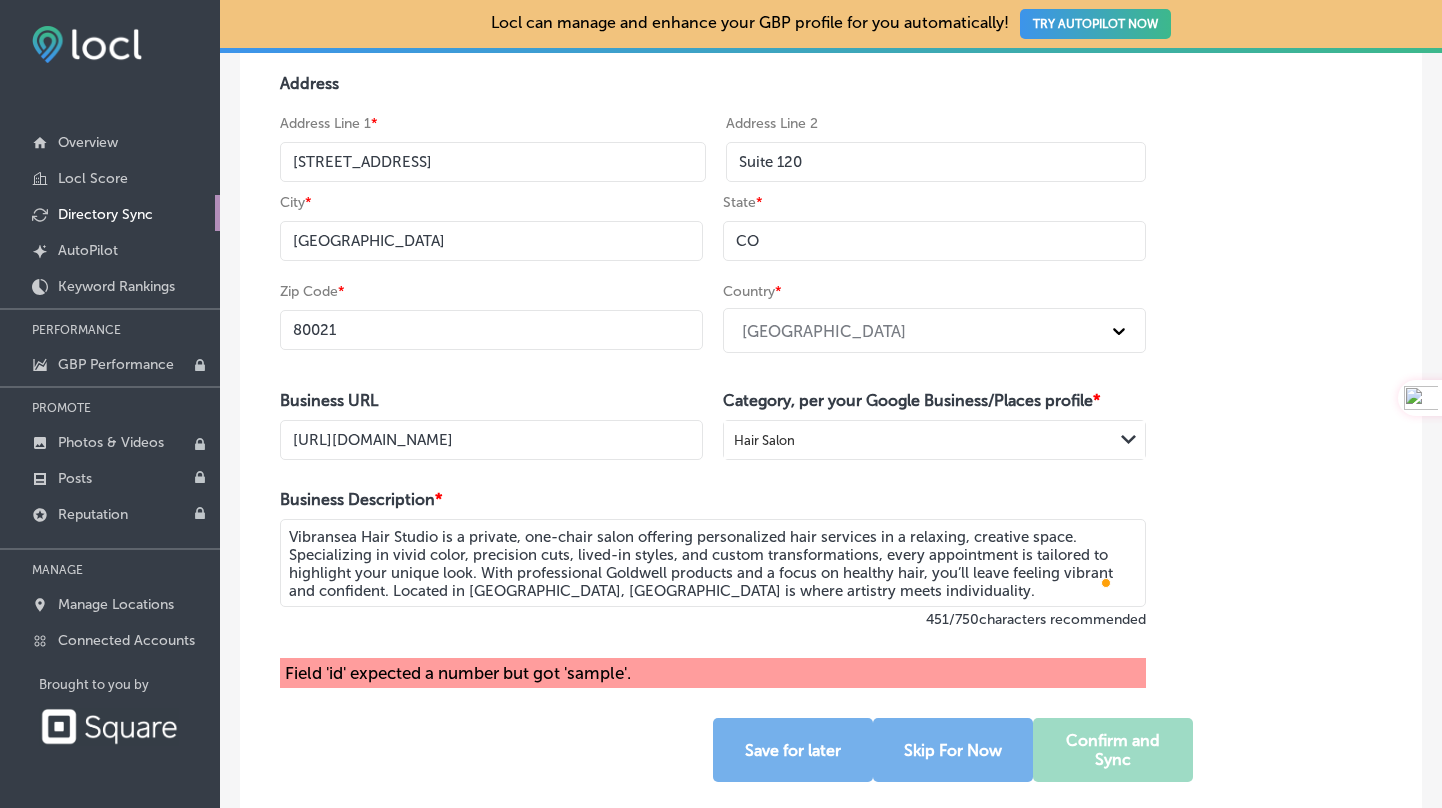 scroll, scrollTop: 333, scrollLeft: 0, axis: vertical 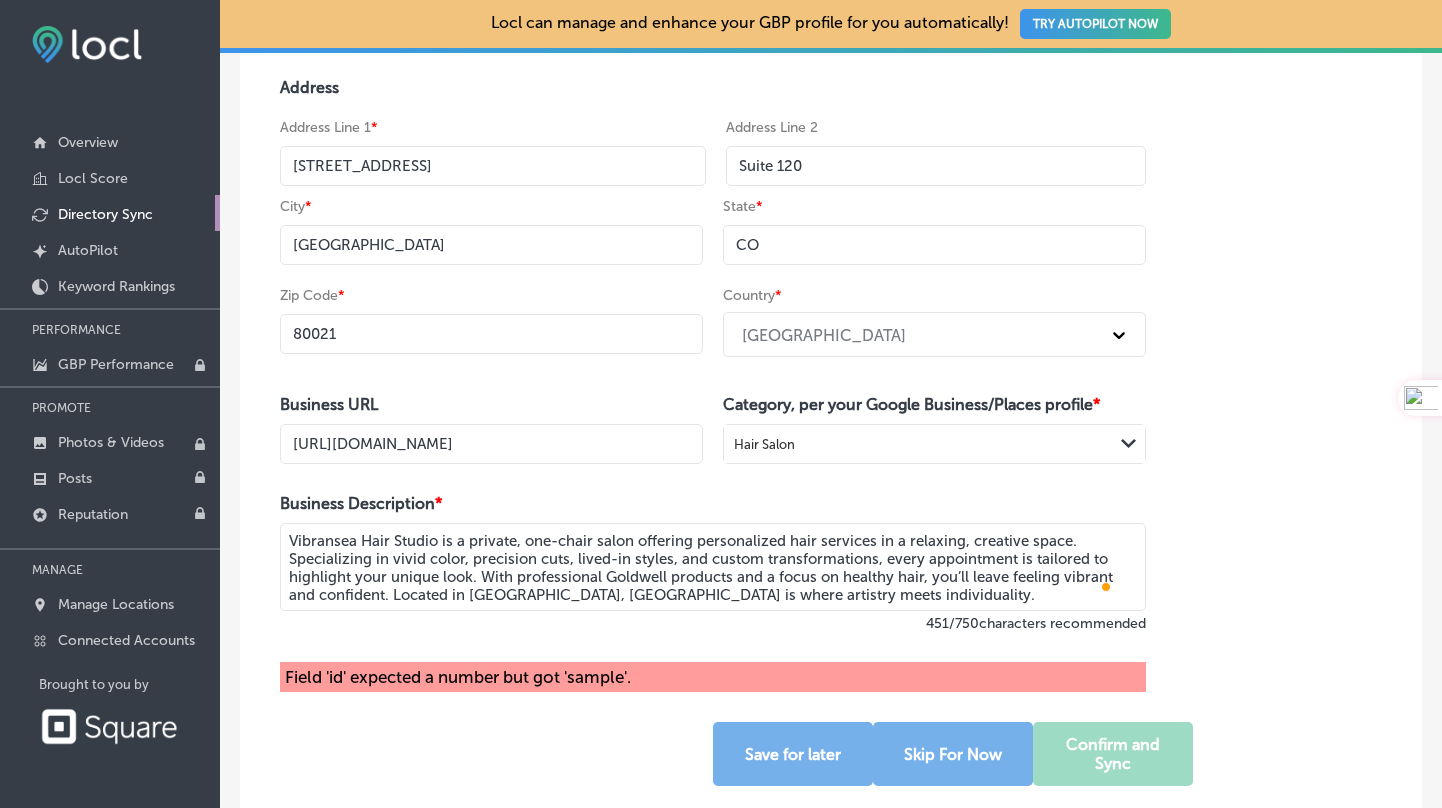 click on "CO" at bounding box center [934, 245] 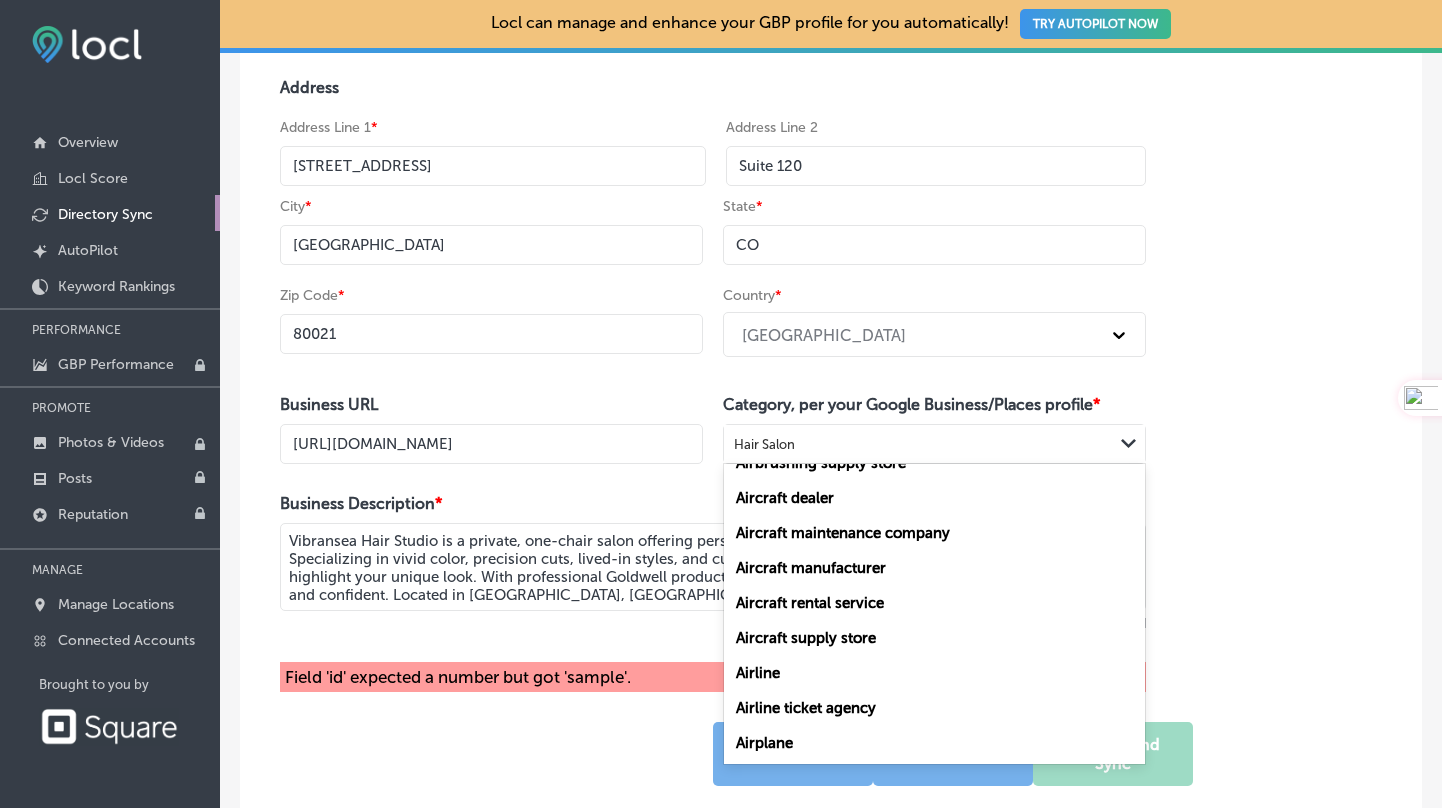 scroll, scrollTop: 6708, scrollLeft: 0, axis: vertical 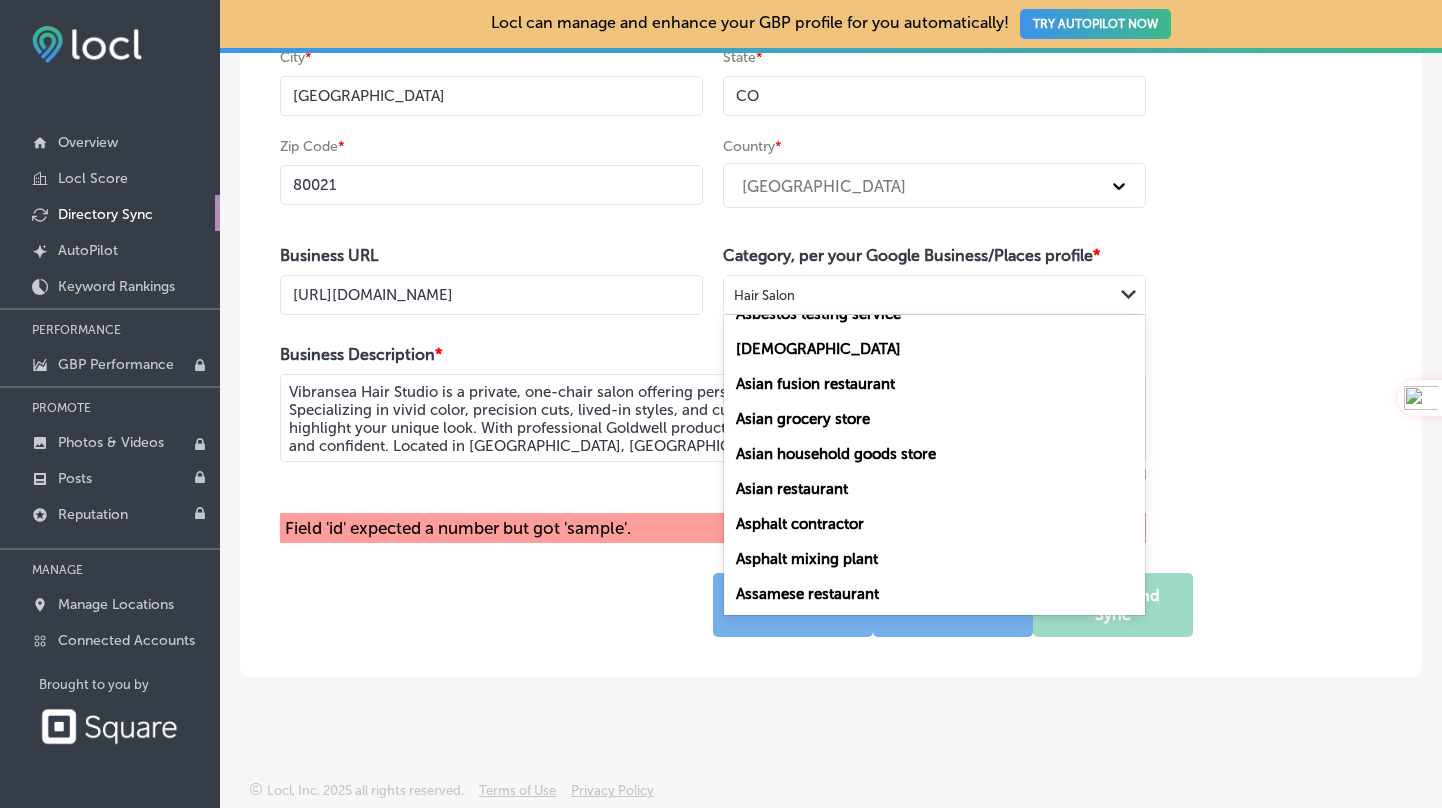 click on "Hair Salon" at bounding box center (918, 295) 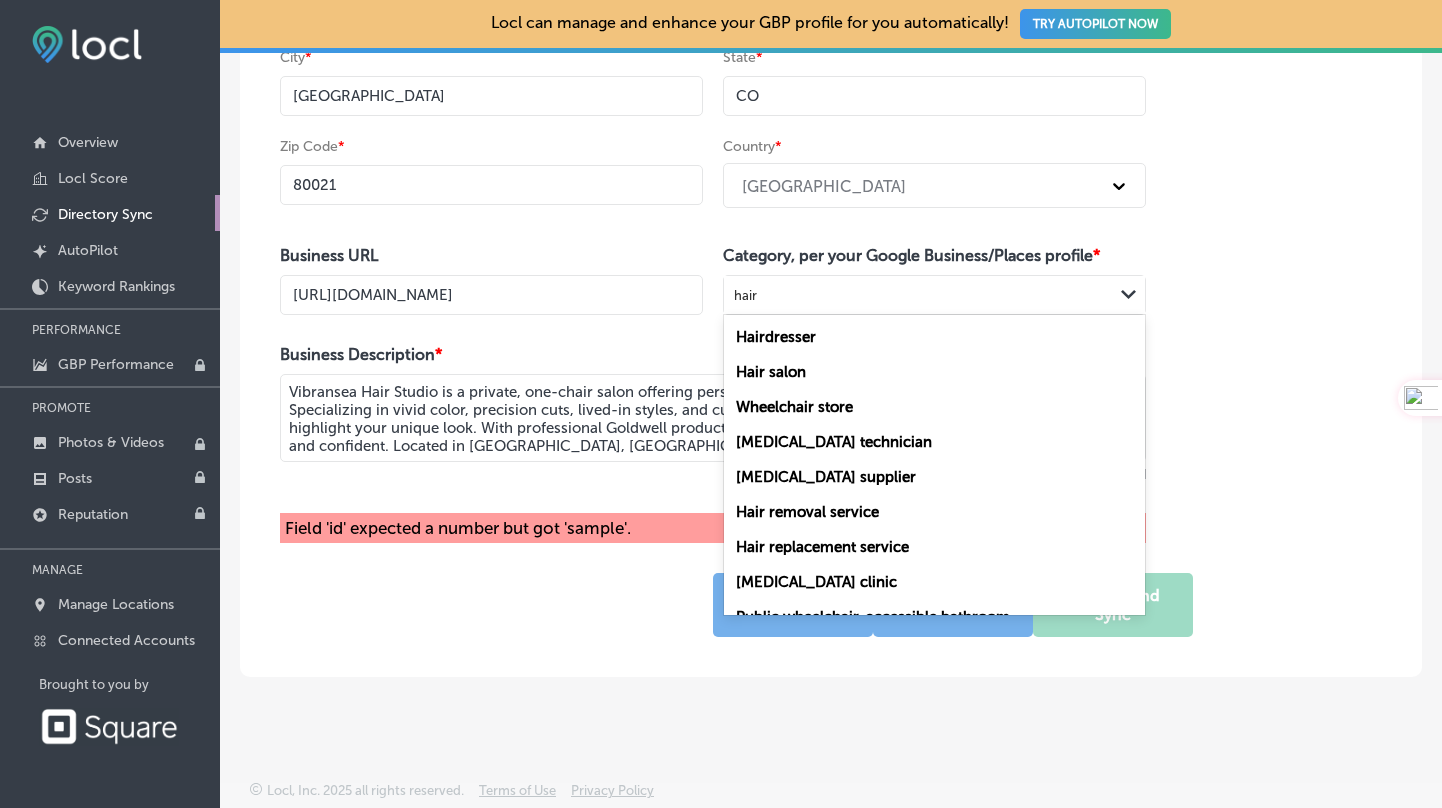 click on "Hair salon" at bounding box center [771, 372] 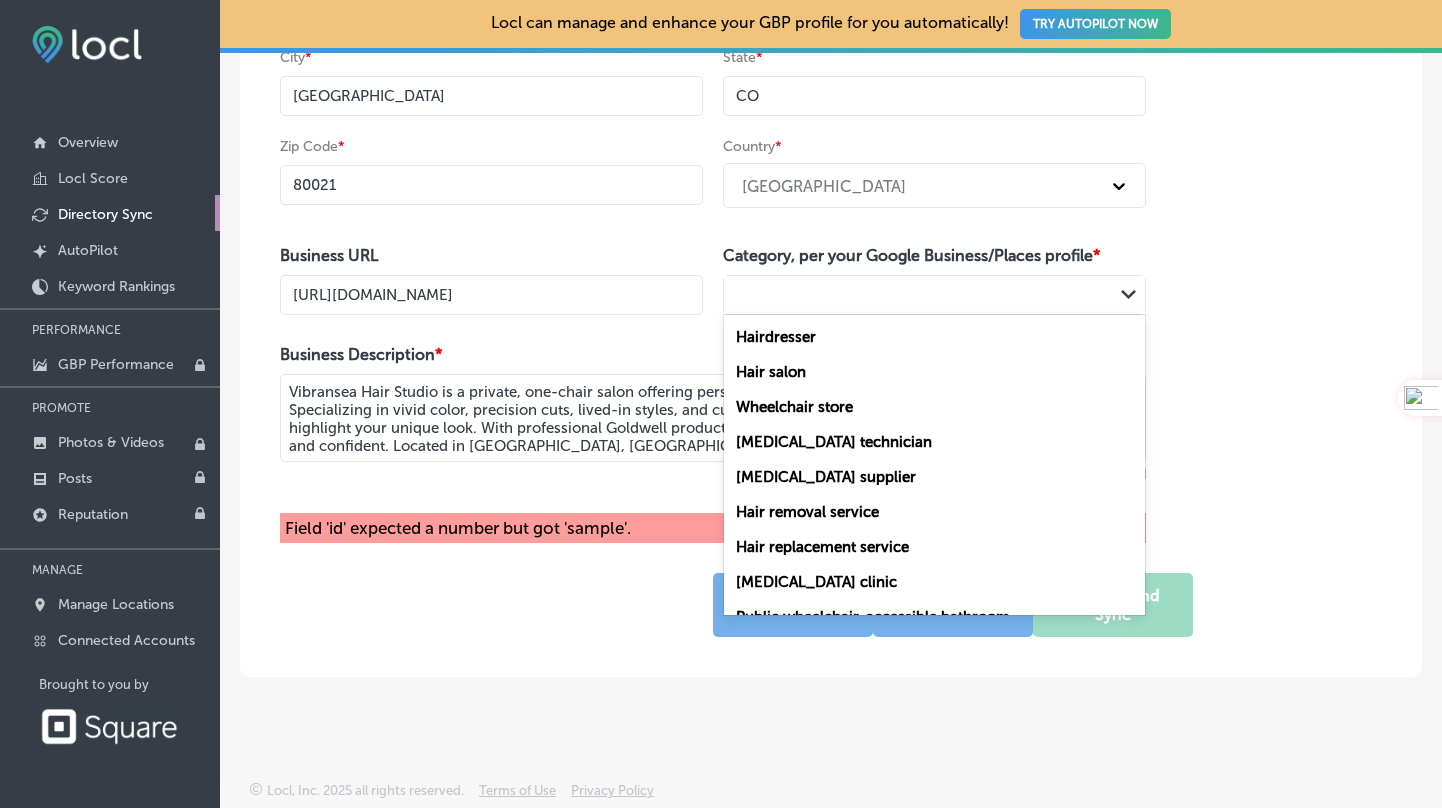 scroll, scrollTop: 422, scrollLeft: 0, axis: vertical 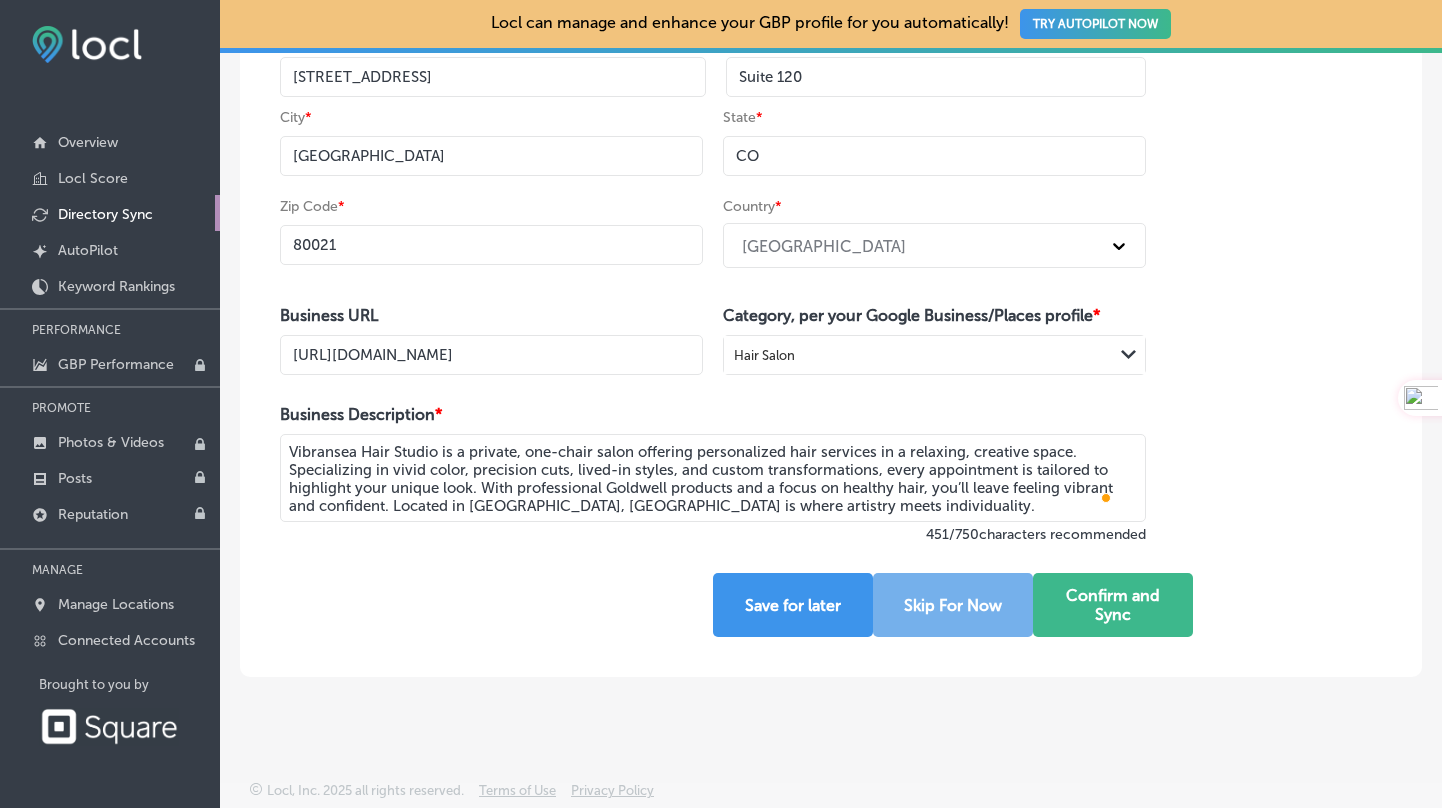 click on "Business Name  * Vibransea Hair Studio Phone Number  * International [GEOGRAPHIC_DATA] [GEOGRAPHIC_DATA] [GEOGRAPHIC_DATA] [GEOGRAPHIC_DATA] [US_STATE] [GEOGRAPHIC_DATA] [GEOGRAPHIC_DATA] [GEOGRAPHIC_DATA] [GEOGRAPHIC_DATA] [GEOGRAPHIC_DATA] [GEOGRAPHIC_DATA] [GEOGRAPHIC_DATA] [DATE][GEOGRAPHIC_DATA] [GEOGRAPHIC_DATA] [GEOGRAPHIC_DATA] [GEOGRAPHIC_DATA] [GEOGRAPHIC_DATA] [GEOGRAPHIC_DATA] [GEOGRAPHIC_DATA] [GEOGRAPHIC_DATA] [GEOGRAPHIC_DATA] [GEOGRAPHIC_DATA] [GEOGRAPHIC_DATA] [GEOGRAPHIC_DATA] [GEOGRAPHIC_DATA] [GEOGRAPHIC_DATA] [GEOGRAPHIC_DATA] [GEOGRAPHIC_DATA] [GEOGRAPHIC_DATA] [GEOGRAPHIC_DATA] [GEOGRAPHIC_DATA] [GEOGRAPHIC_DATA] [GEOGRAPHIC_DATA] [GEOGRAPHIC_DATA] [GEOGRAPHIC_DATA] [GEOGRAPHIC_DATA] [GEOGRAPHIC_DATA] [GEOGRAPHIC_DATA] [GEOGRAPHIC_DATA] [GEOGRAPHIC_DATA] [GEOGRAPHIC_DATA] [GEOGRAPHIC_DATA] [GEOGRAPHIC_DATA] [GEOGRAPHIC_DATA] [GEOGRAPHIC_DATA] [GEOGRAPHIC_DATA] [GEOGRAPHIC_DATA] [GEOGRAPHIC_DATA] [GEOGRAPHIC_DATA] [GEOGRAPHIC_DATA] [GEOGRAPHIC_DATA], [GEOGRAPHIC_DATA] [GEOGRAPHIC_DATA] [GEOGRAPHIC_DATA] d'Ivoire [GEOGRAPHIC_DATA] [GEOGRAPHIC_DATA] [GEOGRAPHIC_DATA] [GEOGRAPHIC_DATA] [GEOGRAPHIC_DATA] [GEOGRAPHIC_DATA] [GEOGRAPHIC_DATA] [GEOGRAPHIC_DATA] [GEOGRAPHIC_DATA] [GEOGRAPHIC_DATA] [GEOGRAPHIC_DATA] [GEOGRAPHIC_DATA] [GEOGRAPHIC_DATA] [GEOGRAPHIC_DATA] [GEOGRAPHIC_DATA] [GEOGRAPHIC_DATA] [GEOGRAPHIC_DATA] [GEOGRAPHIC_DATA] [US_STATE] [GEOGRAPHIC_DATA] [GEOGRAPHIC_DATA] [GEOGRAPHIC_DATA] [GEOGRAPHIC_DATA] [GEOGRAPHIC_DATA] [GEOGRAPHIC_DATA] [GEOGRAPHIC_DATA] [US_STATE] [GEOGRAPHIC_DATA] [GEOGRAPHIC_DATA] [GEOGRAPHIC_DATA]" at bounding box center (713, 263) 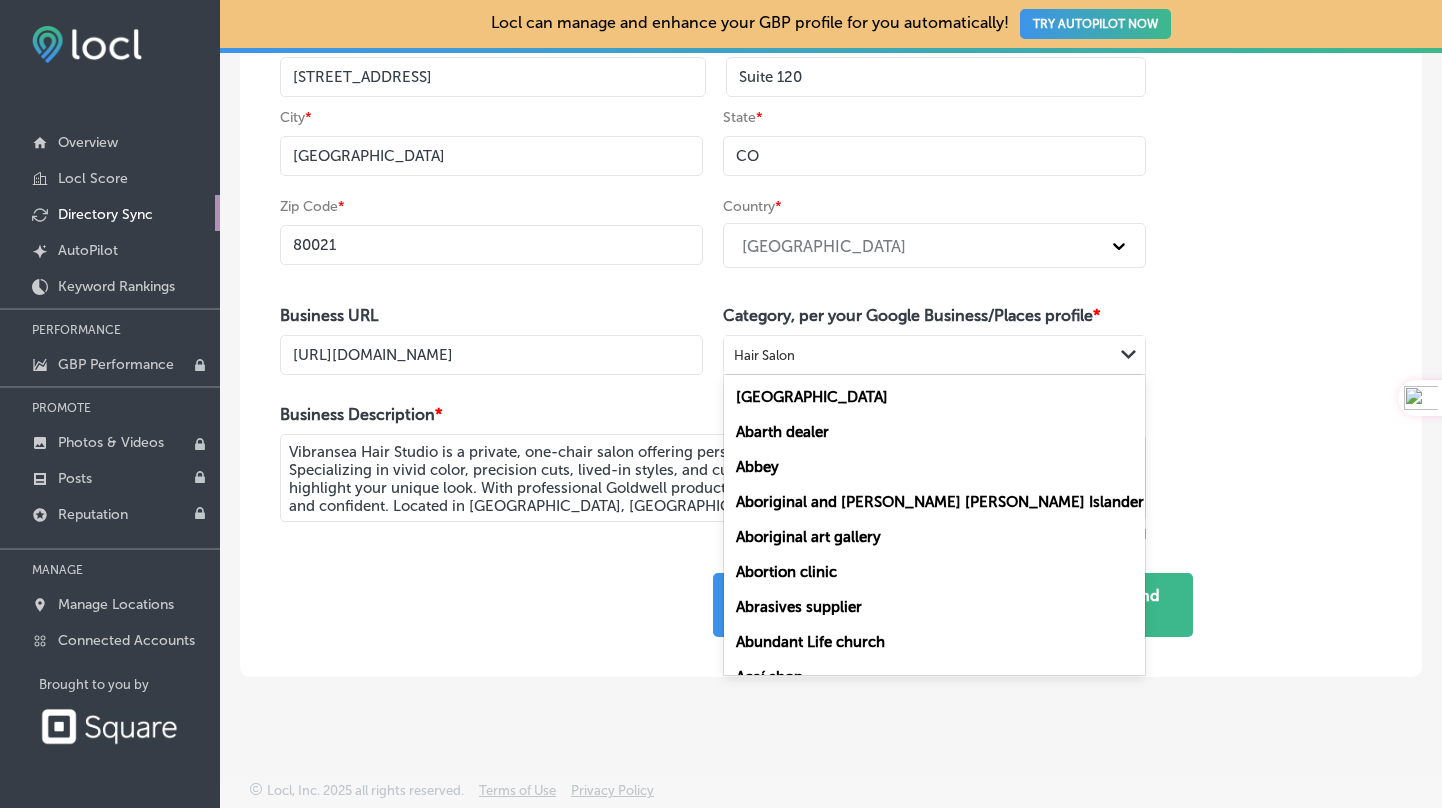 click on "Hair Salon" at bounding box center (918, 355) 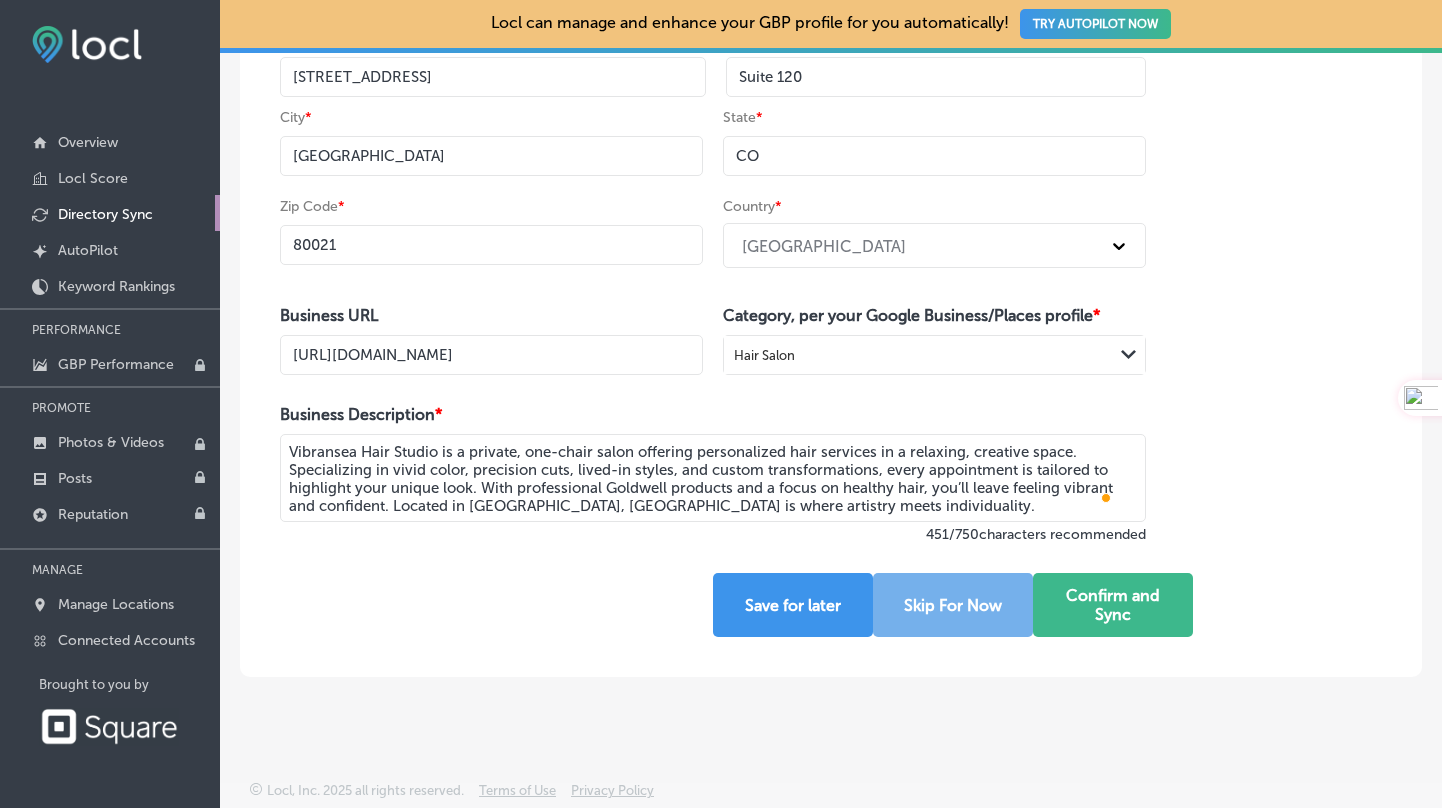 click on "Business URL" at bounding box center (491, 315) 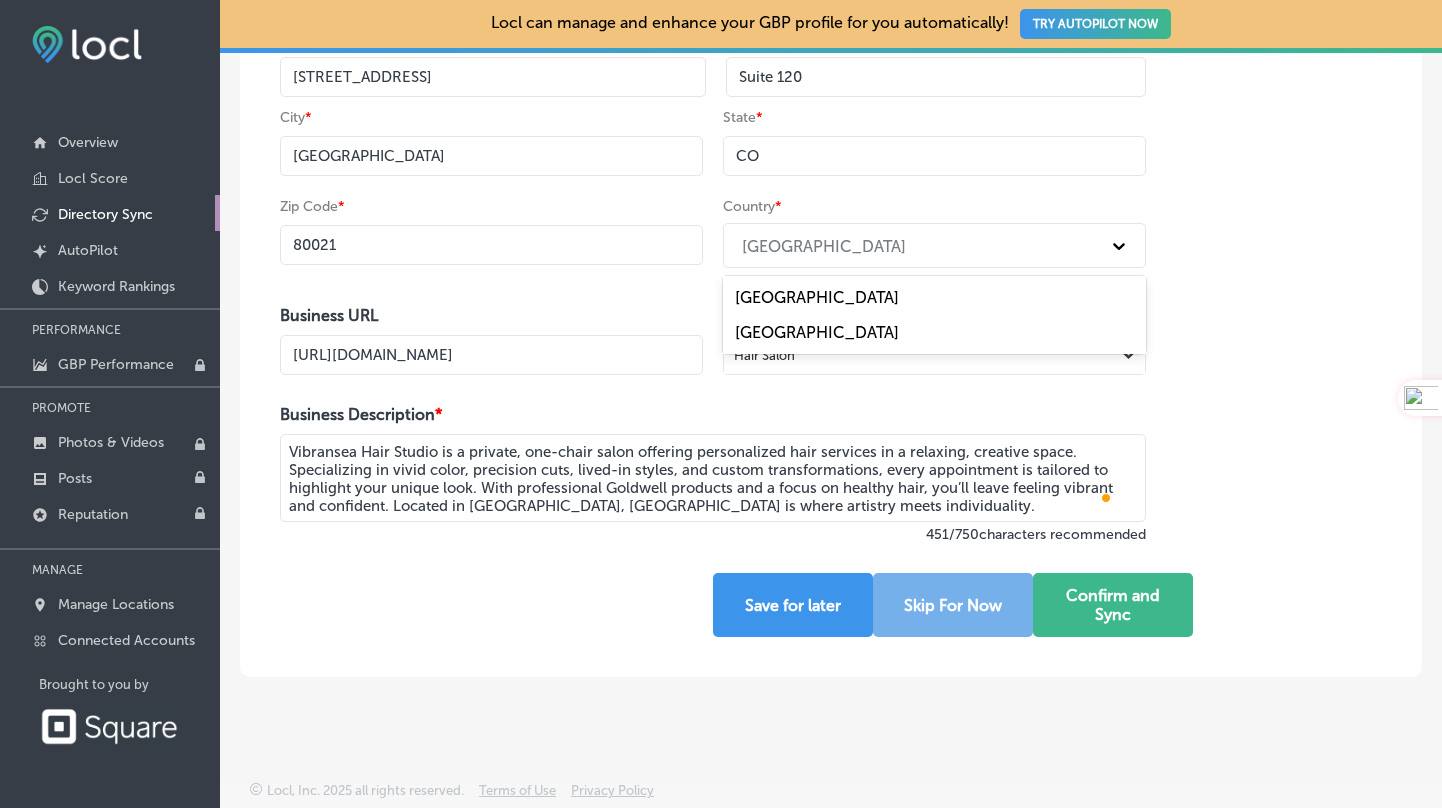 click on "[GEOGRAPHIC_DATA]" at bounding box center [934, 297] 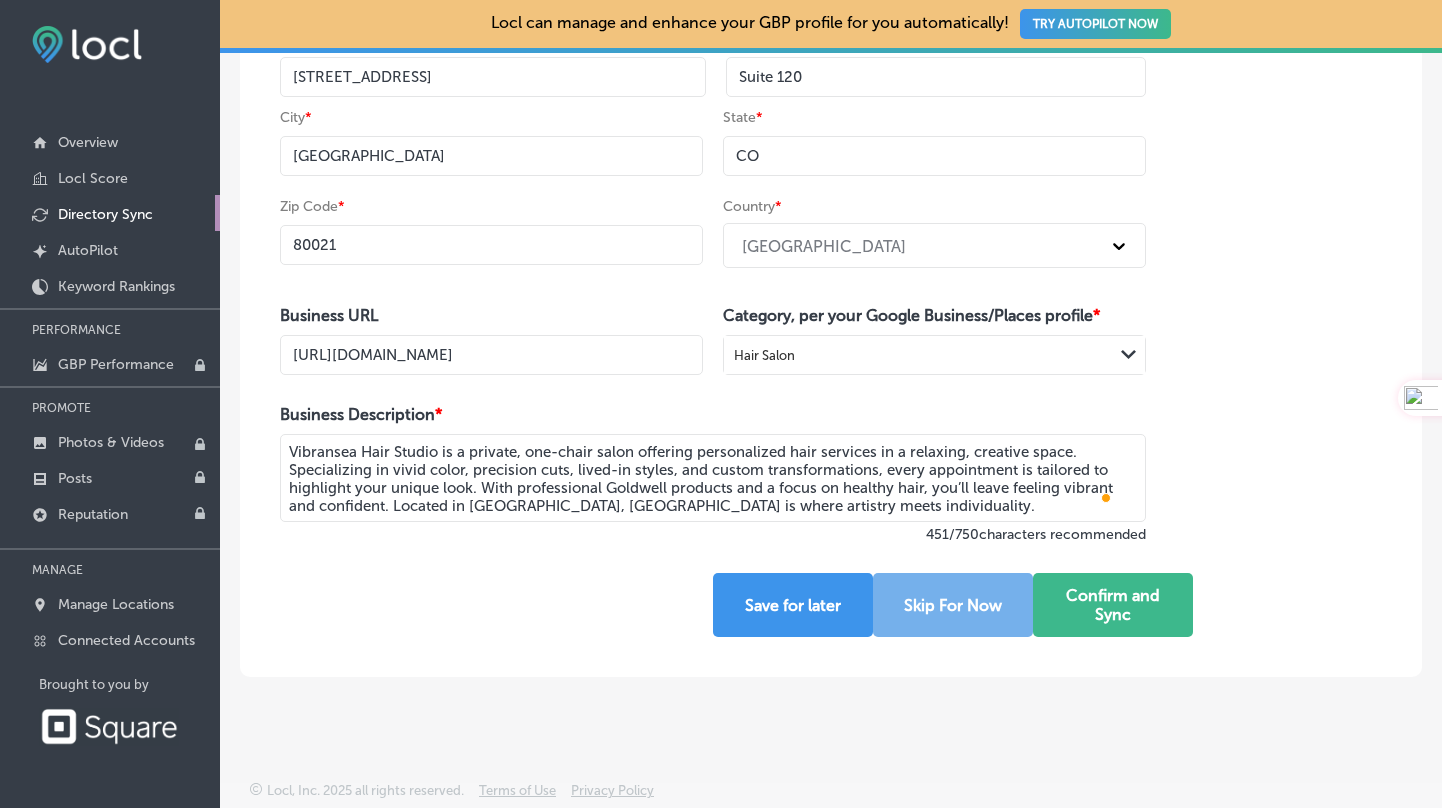 click on "80021" at bounding box center [491, 245] 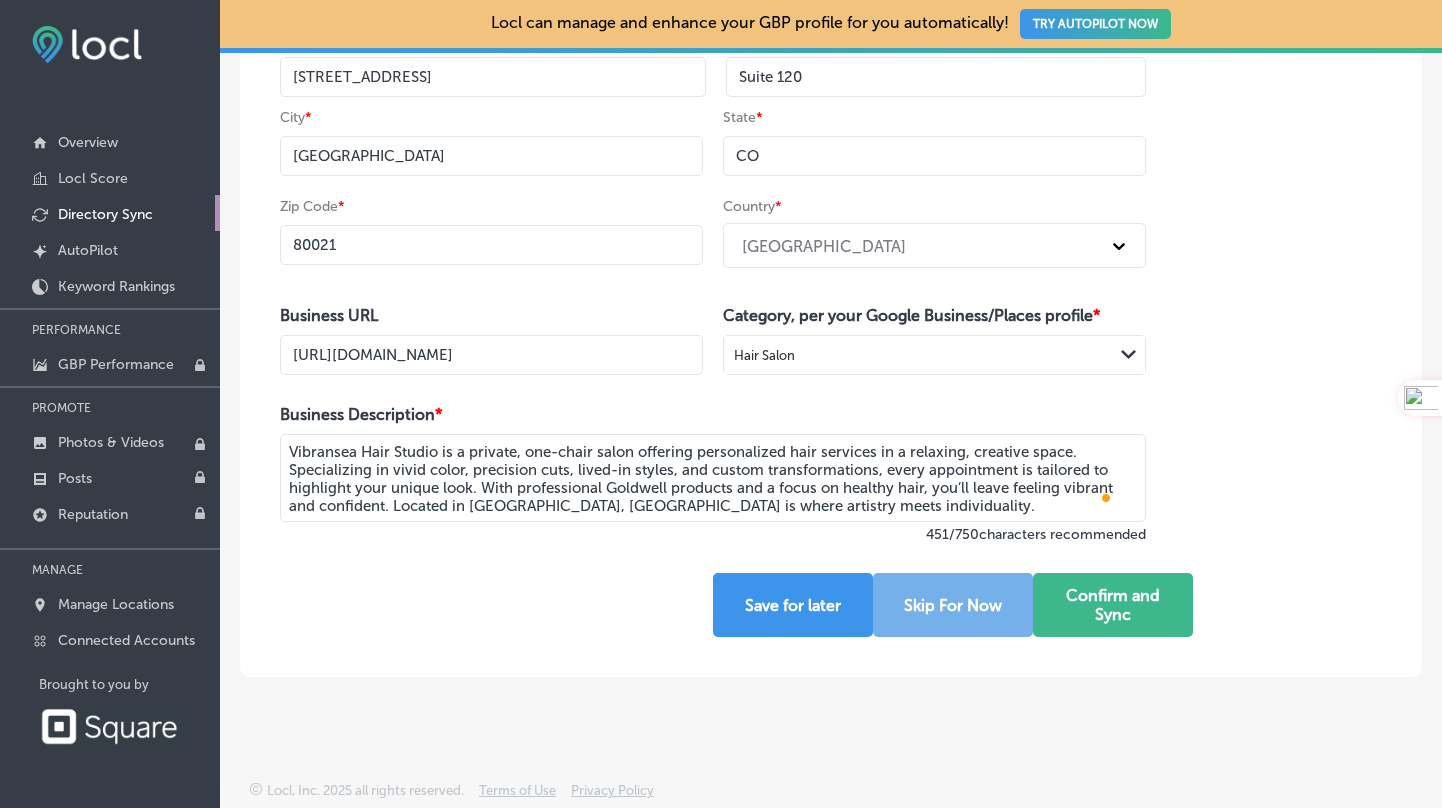click on "Zip Code  * 80021" at bounding box center [491, 236] 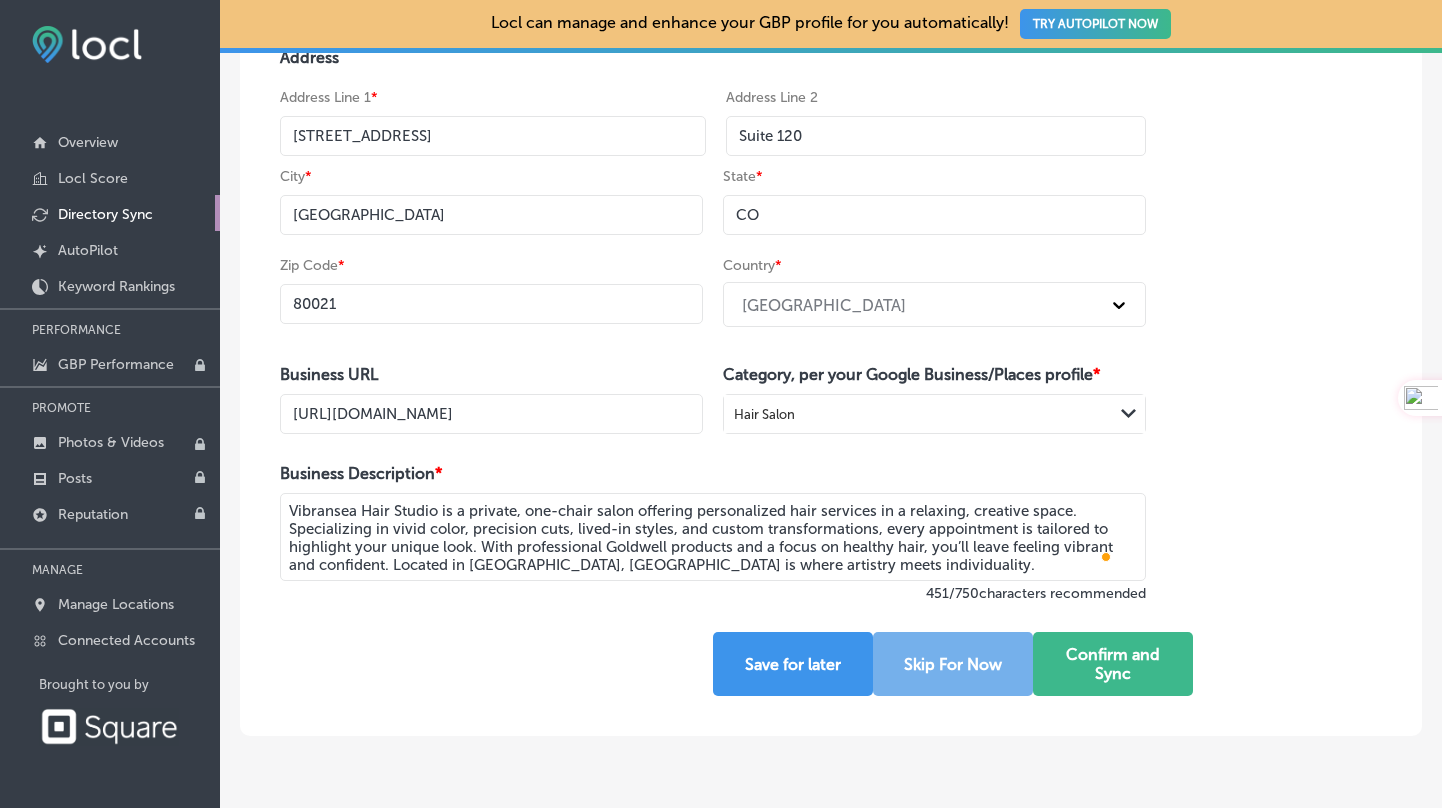 scroll, scrollTop: 422, scrollLeft: 0, axis: vertical 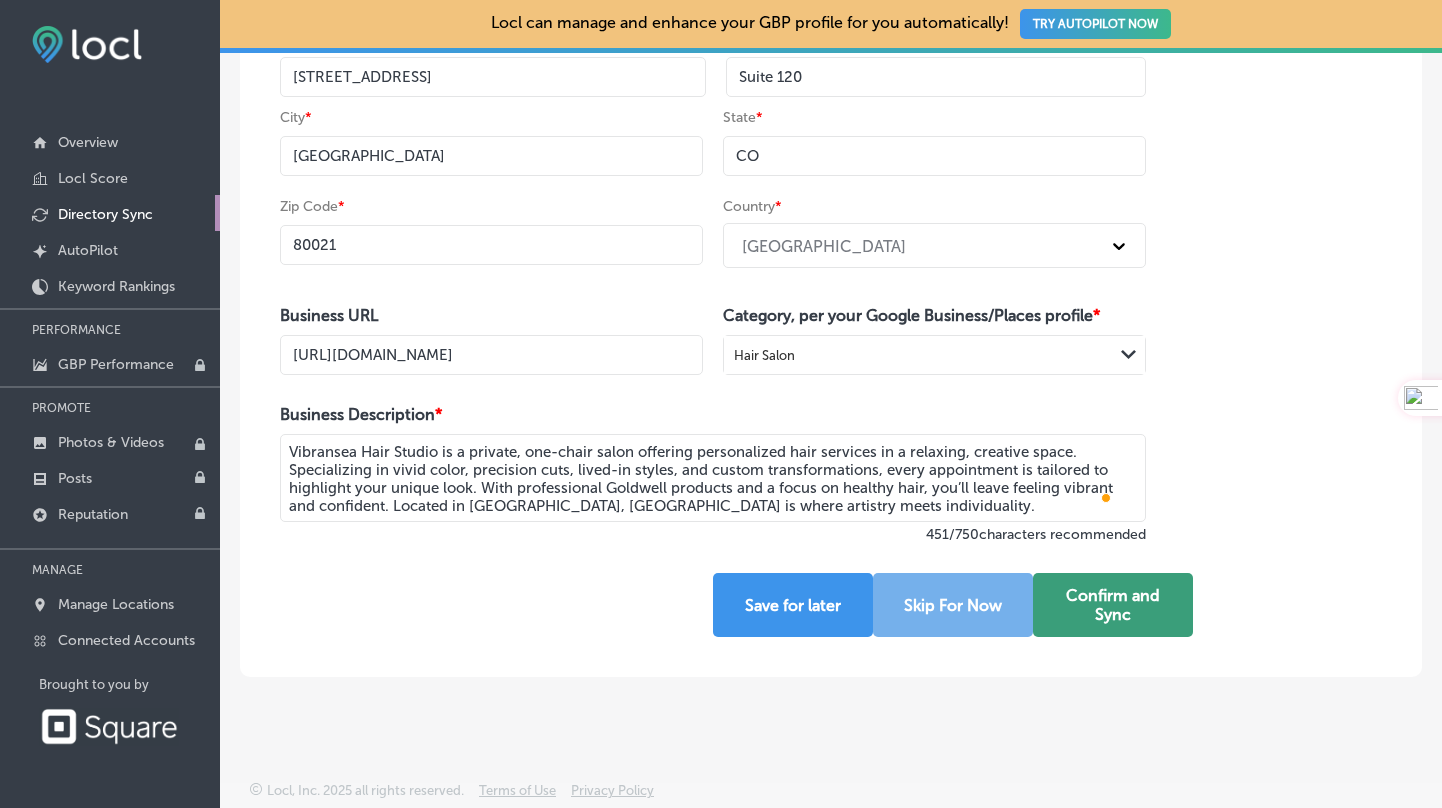 click on "Confirm and Sync" at bounding box center (1113, 605) 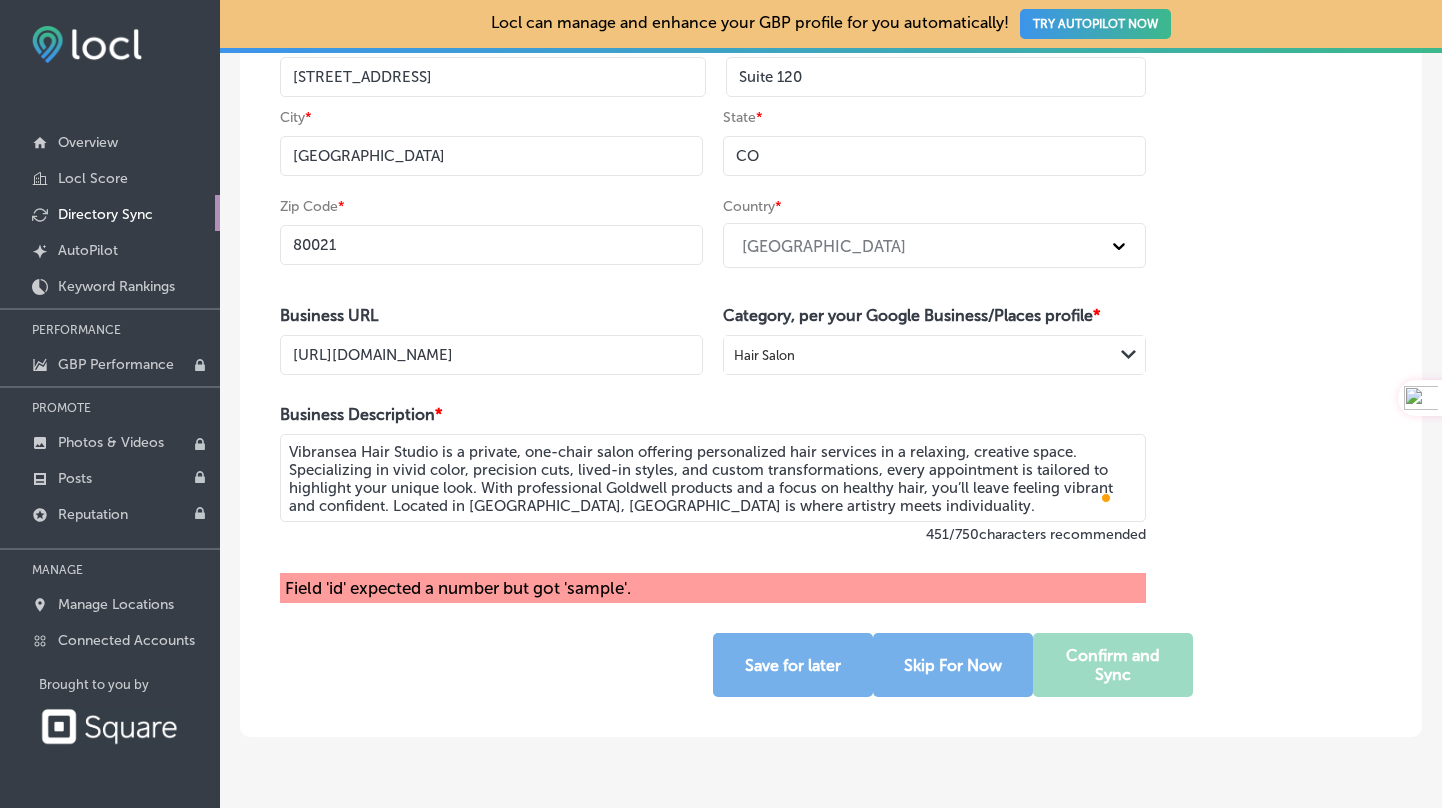 click on "CO" at bounding box center (934, 156) 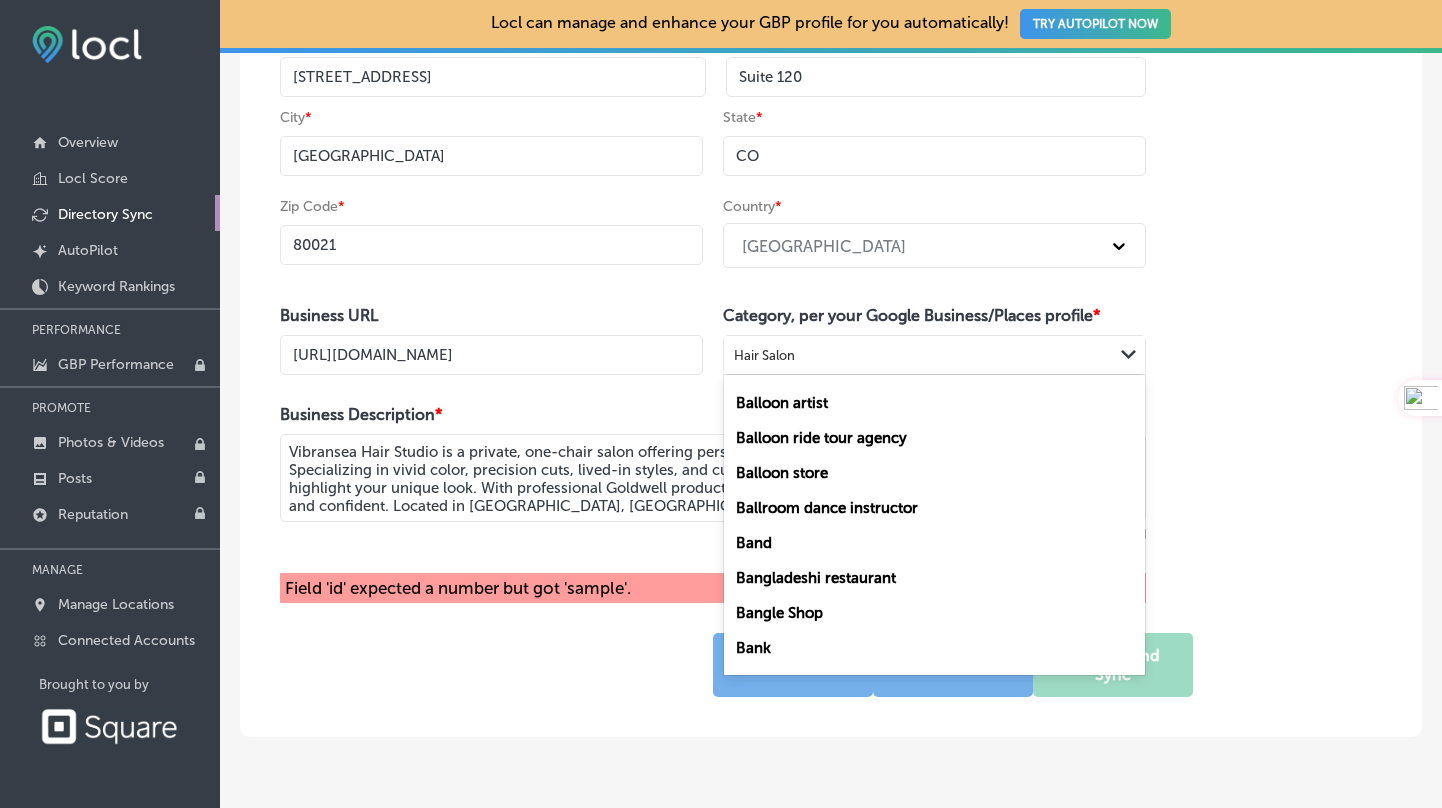 scroll, scrollTop: 13708, scrollLeft: 0, axis: vertical 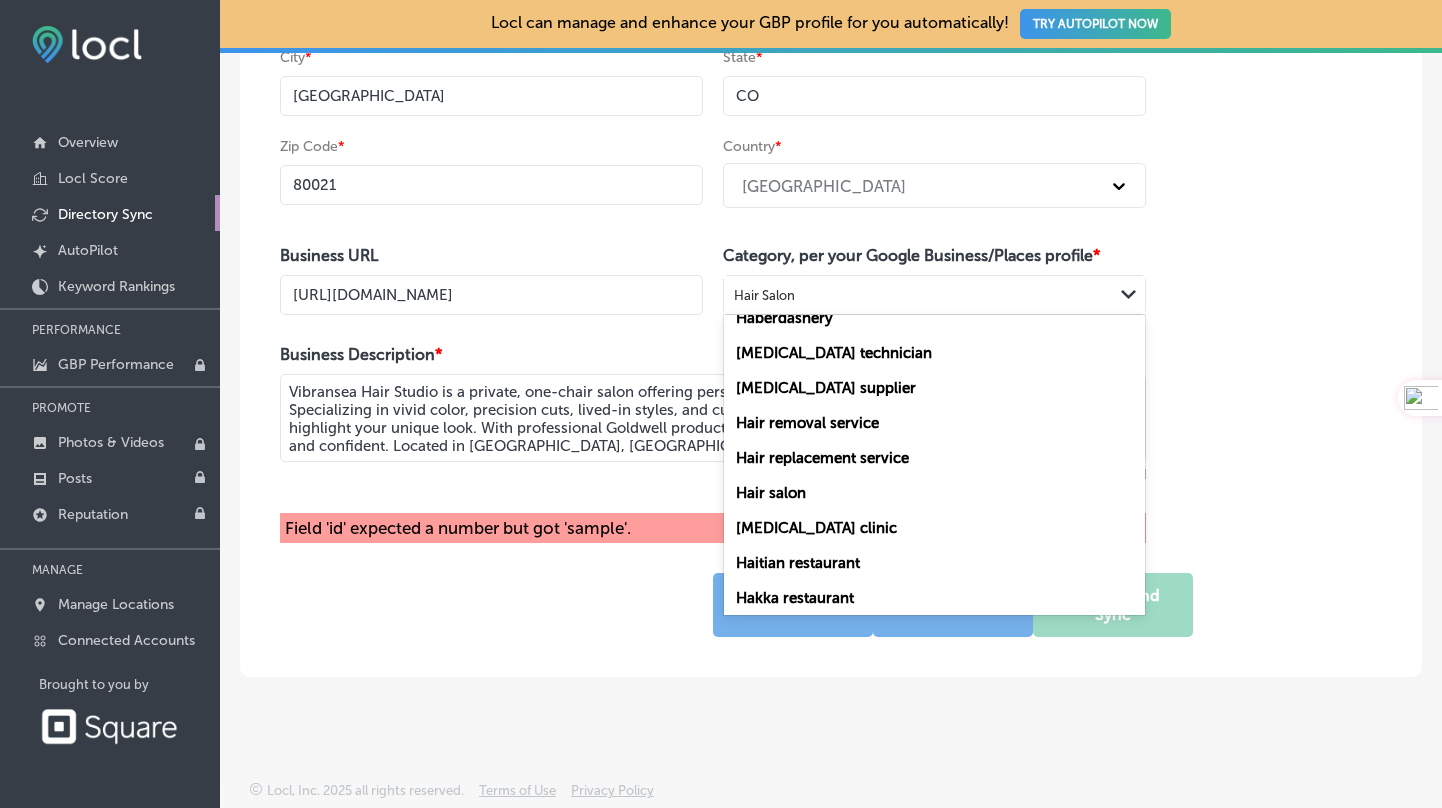 click on "Hair salon" at bounding box center [771, 493] 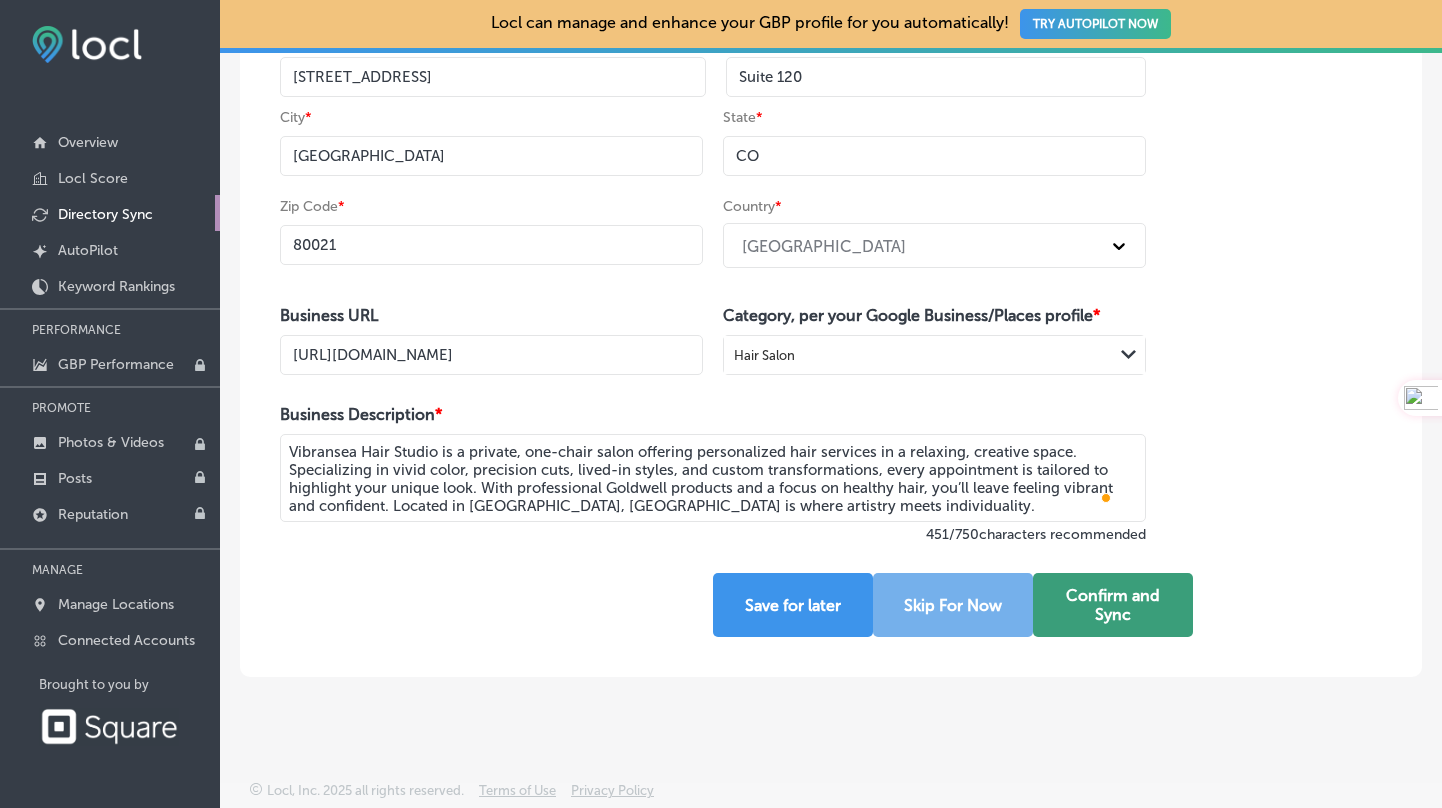 click on "Confirm and Sync" at bounding box center (1113, 605) 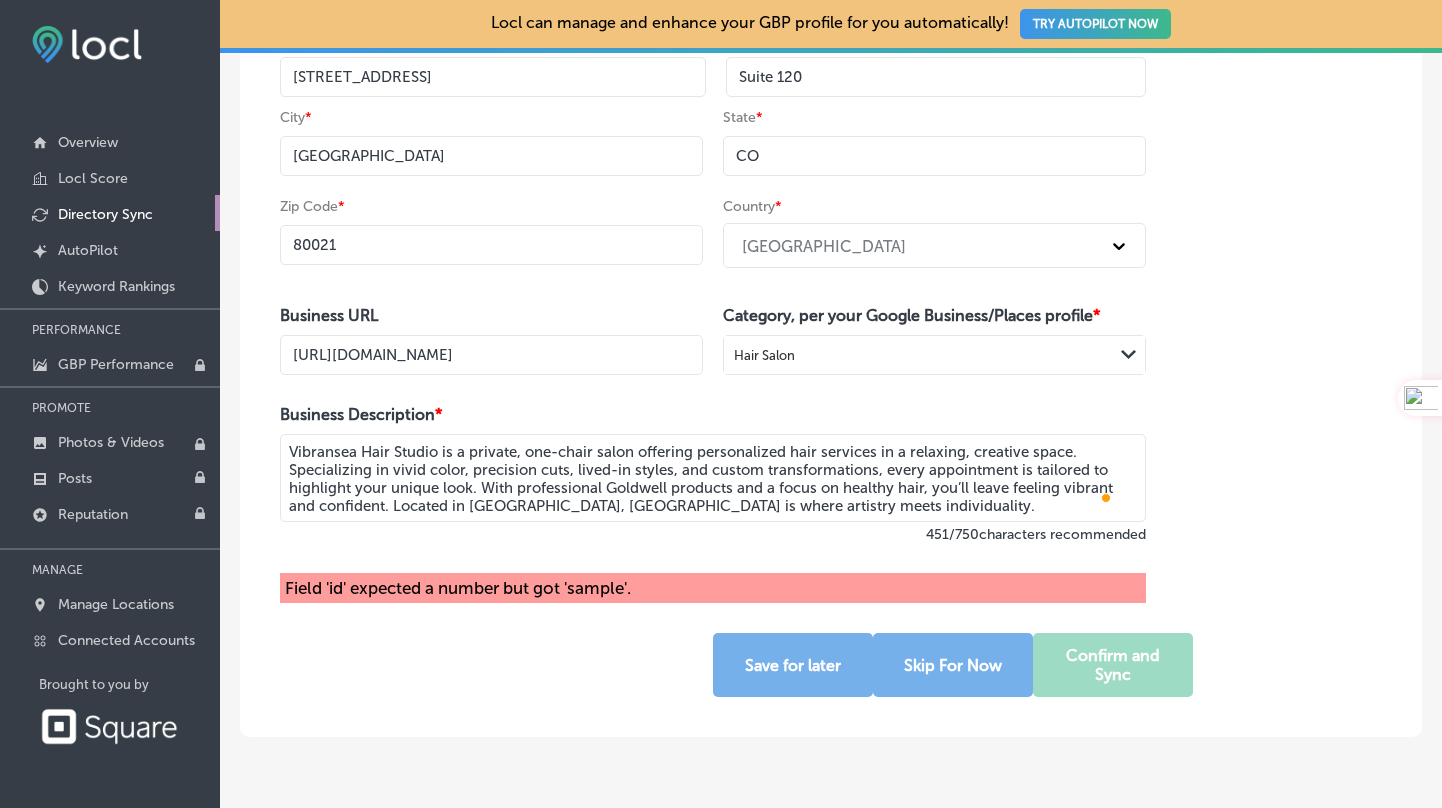 click on "Business Name  * Vibransea Hair Studio Phone Number  * International [GEOGRAPHIC_DATA] [GEOGRAPHIC_DATA] [GEOGRAPHIC_DATA] [GEOGRAPHIC_DATA] [US_STATE] [GEOGRAPHIC_DATA] [GEOGRAPHIC_DATA] [GEOGRAPHIC_DATA] [GEOGRAPHIC_DATA] [GEOGRAPHIC_DATA] [GEOGRAPHIC_DATA] [GEOGRAPHIC_DATA] [DATE][GEOGRAPHIC_DATA] [GEOGRAPHIC_DATA] [GEOGRAPHIC_DATA] [GEOGRAPHIC_DATA] [GEOGRAPHIC_DATA] [GEOGRAPHIC_DATA] [GEOGRAPHIC_DATA] [GEOGRAPHIC_DATA] [GEOGRAPHIC_DATA] [GEOGRAPHIC_DATA] [GEOGRAPHIC_DATA] [GEOGRAPHIC_DATA] [GEOGRAPHIC_DATA] [GEOGRAPHIC_DATA] [GEOGRAPHIC_DATA] [GEOGRAPHIC_DATA] [GEOGRAPHIC_DATA] [GEOGRAPHIC_DATA] [GEOGRAPHIC_DATA] [GEOGRAPHIC_DATA] [GEOGRAPHIC_DATA] [GEOGRAPHIC_DATA] [GEOGRAPHIC_DATA] [GEOGRAPHIC_DATA] [GEOGRAPHIC_DATA] [GEOGRAPHIC_DATA] [GEOGRAPHIC_DATA] [GEOGRAPHIC_DATA] [GEOGRAPHIC_DATA] [GEOGRAPHIC_DATA] [GEOGRAPHIC_DATA] [GEOGRAPHIC_DATA] [GEOGRAPHIC_DATA] [GEOGRAPHIC_DATA] [GEOGRAPHIC_DATA] [GEOGRAPHIC_DATA] [GEOGRAPHIC_DATA] [GEOGRAPHIC_DATA] [GEOGRAPHIC_DATA], [GEOGRAPHIC_DATA] [GEOGRAPHIC_DATA] [GEOGRAPHIC_DATA] d'Ivoire [GEOGRAPHIC_DATA] [GEOGRAPHIC_DATA] [GEOGRAPHIC_DATA] [GEOGRAPHIC_DATA] [GEOGRAPHIC_DATA] [GEOGRAPHIC_DATA] [GEOGRAPHIC_DATA] [GEOGRAPHIC_DATA] [GEOGRAPHIC_DATA] [GEOGRAPHIC_DATA] [GEOGRAPHIC_DATA] [GEOGRAPHIC_DATA] [GEOGRAPHIC_DATA] [GEOGRAPHIC_DATA] [GEOGRAPHIC_DATA] [GEOGRAPHIC_DATA] [GEOGRAPHIC_DATA] [GEOGRAPHIC_DATA] [US_STATE] [GEOGRAPHIC_DATA] [GEOGRAPHIC_DATA] [GEOGRAPHIC_DATA] [GEOGRAPHIC_DATA] [GEOGRAPHIC_DATA] [GEOGRAPHIC_DATA] [GEOGRAPHIC_DATA] [US_STATE] [GEOGRAPHIC_DATA] [GEOGRAPHIC_DATA] [GEOGRAPHIC_DATA]" at bounding box center [831, 293] 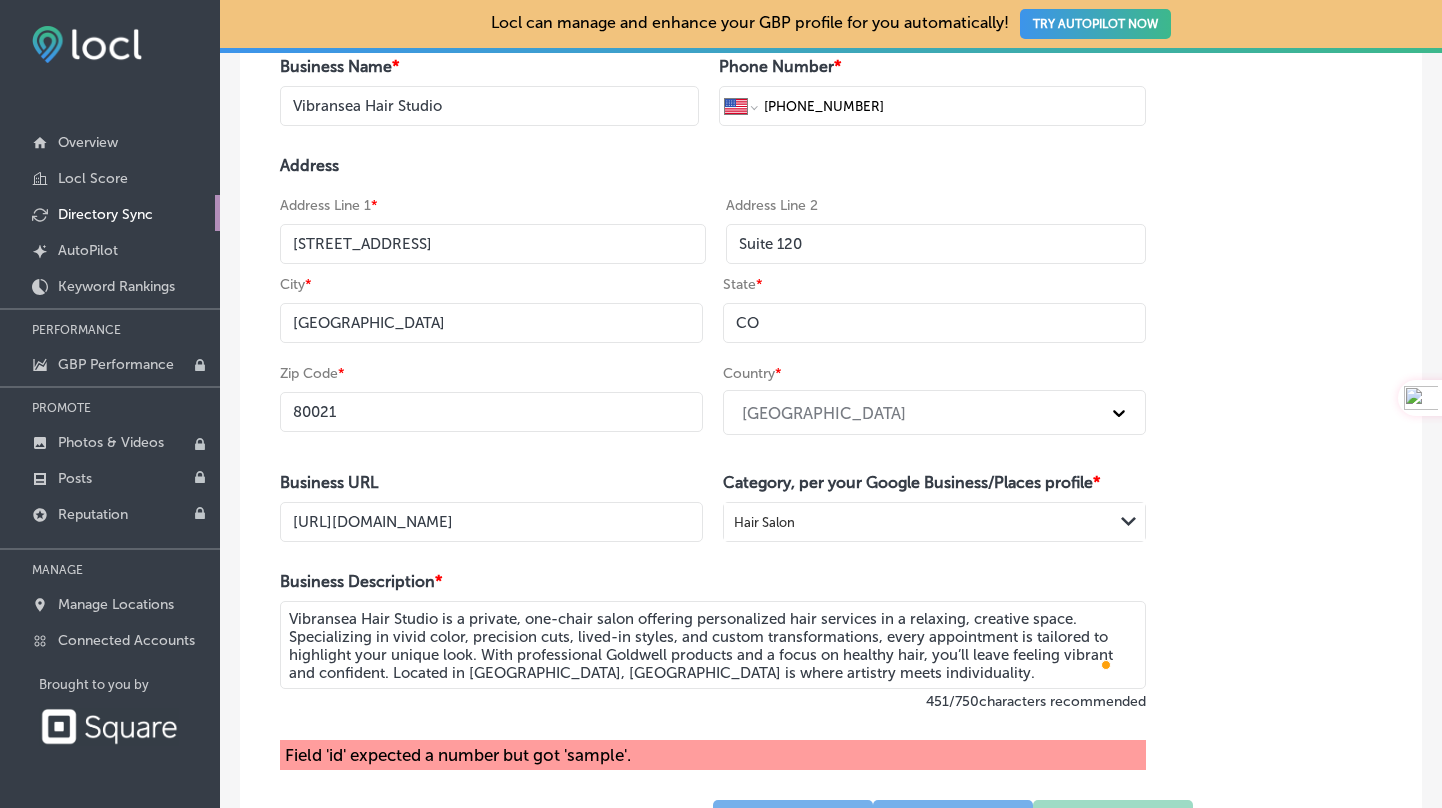 scroll, scrollTop: 262, scrollLeft: 0, axis: vertical 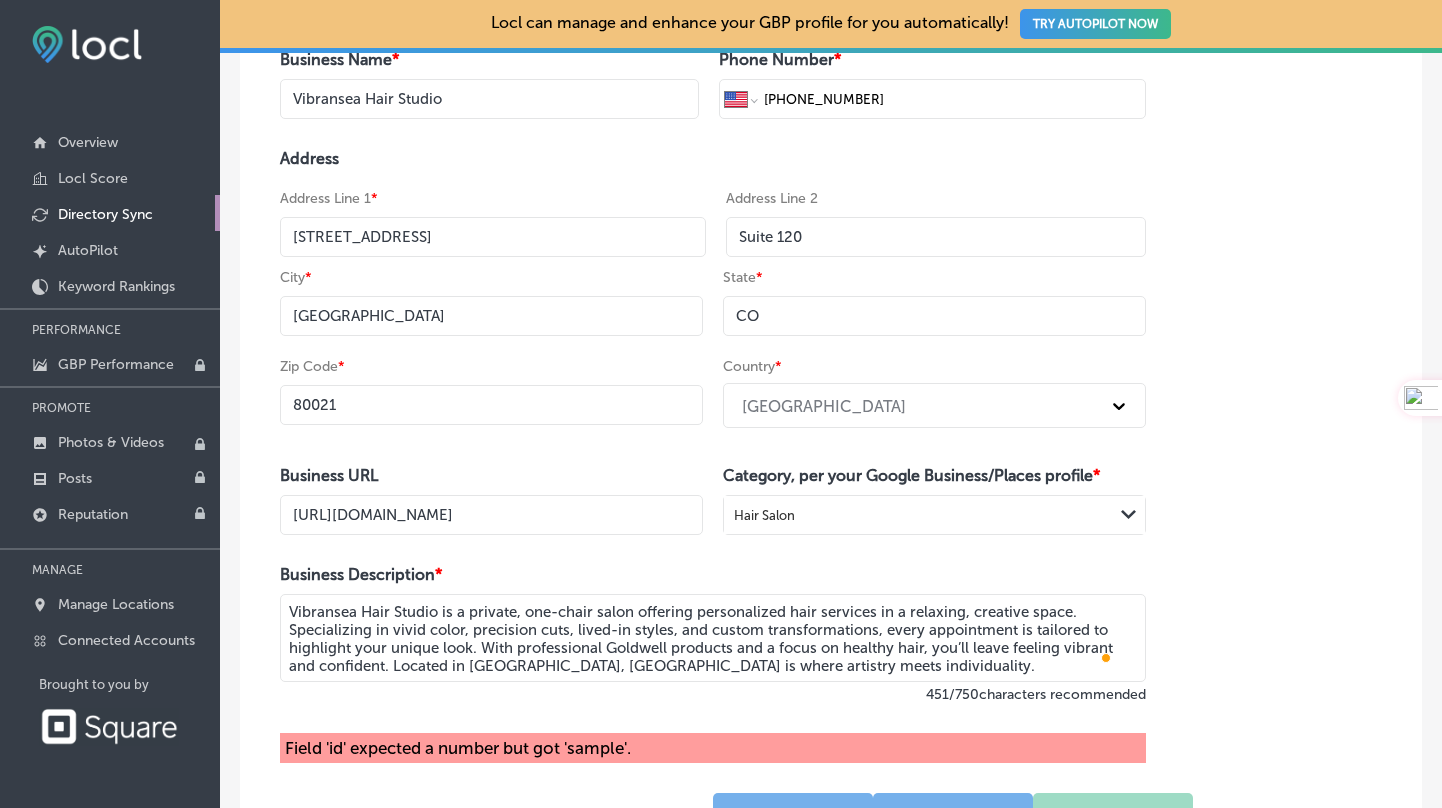 click on "80021" at bounding box center [491, 405] 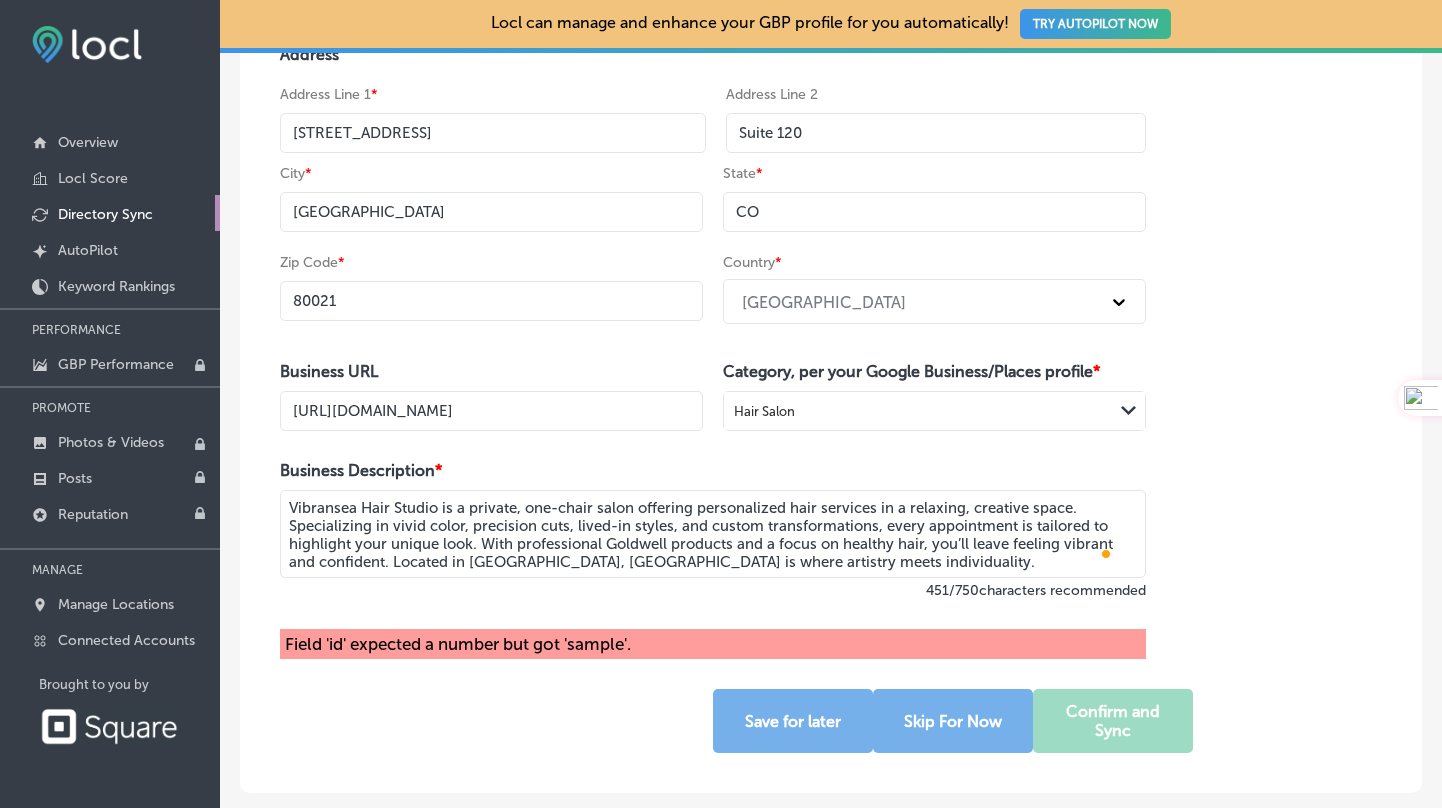 scroll, scrollTop: 364, scrollLeft: 0, axis: vertical 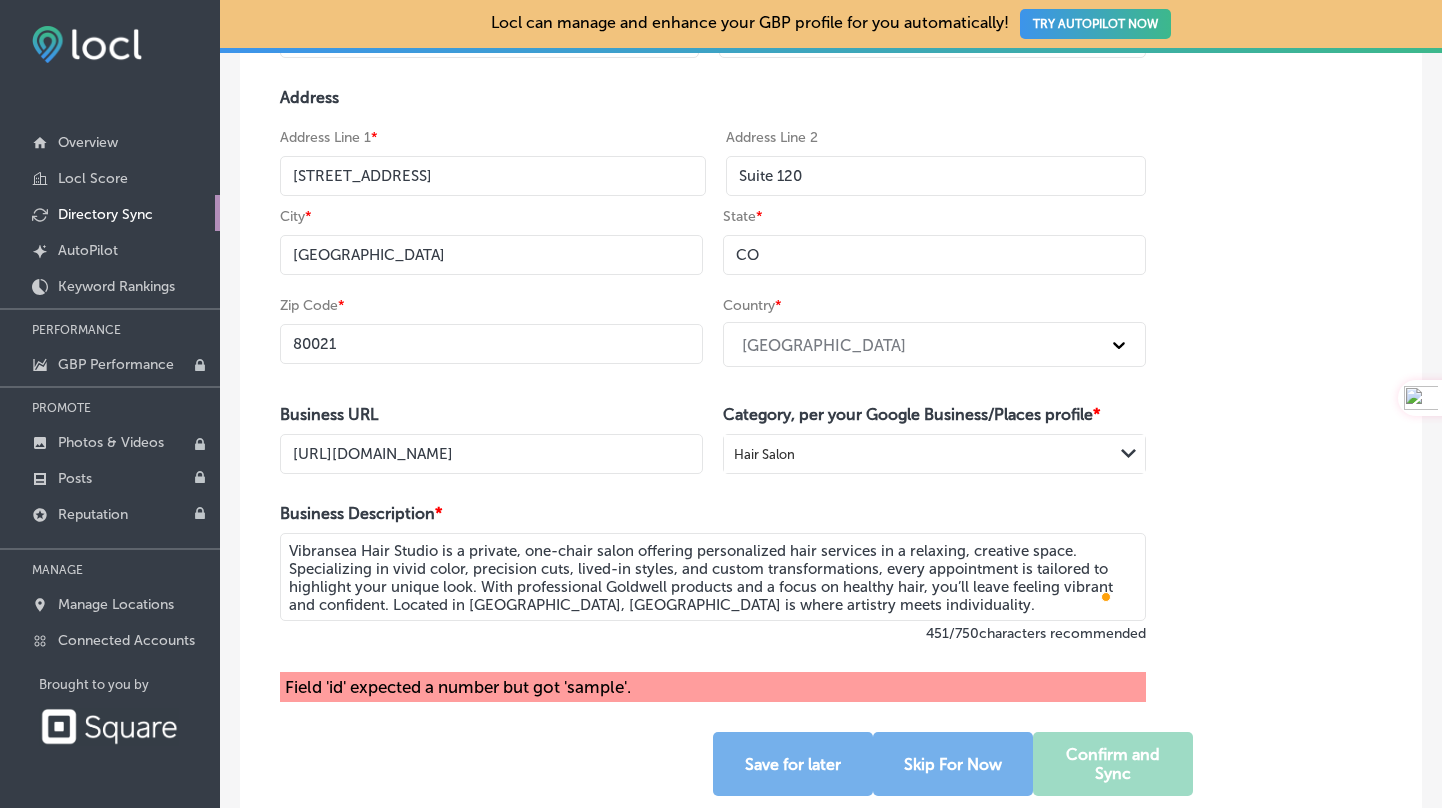 click on "Vibransea Hair Studio is a private, one-chair salon offering personalized hair services in a relaxing, creative space. Specializing in vivid color, precision cuts, lived-in styles, and custom transformations, every appointment is tailored to highlight your unique look. With professional Goldwell products and a focus on healthy hair, you’ll leave feeling vibrant and confident. Located in [GEOGRAPHIC_DATA], [GEOGRAPHIC_DATA] is where artistry meets individuality." at bounding box center (713, 577) 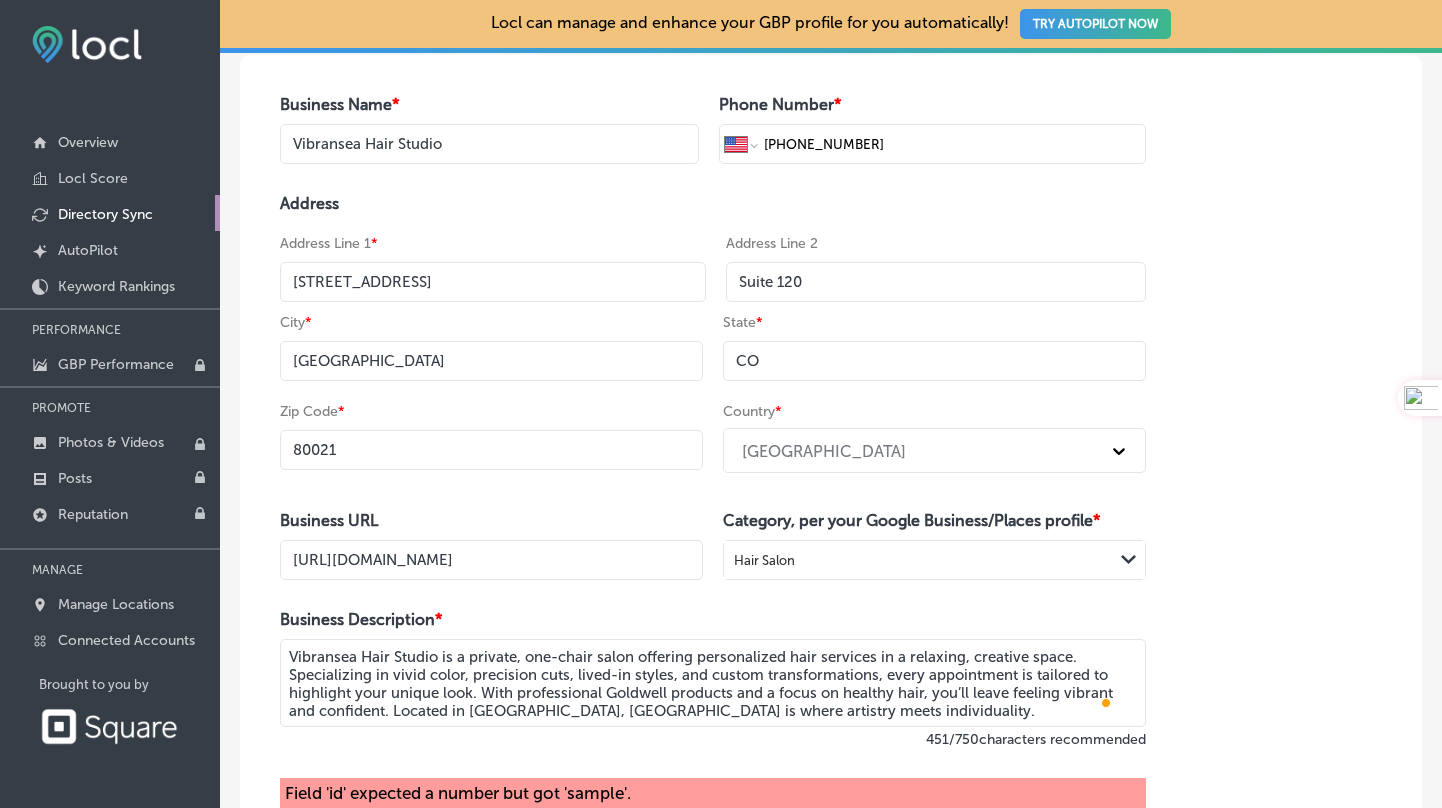 scroll, scrollTop: 205, scrollLeft: 0, axis: vertical 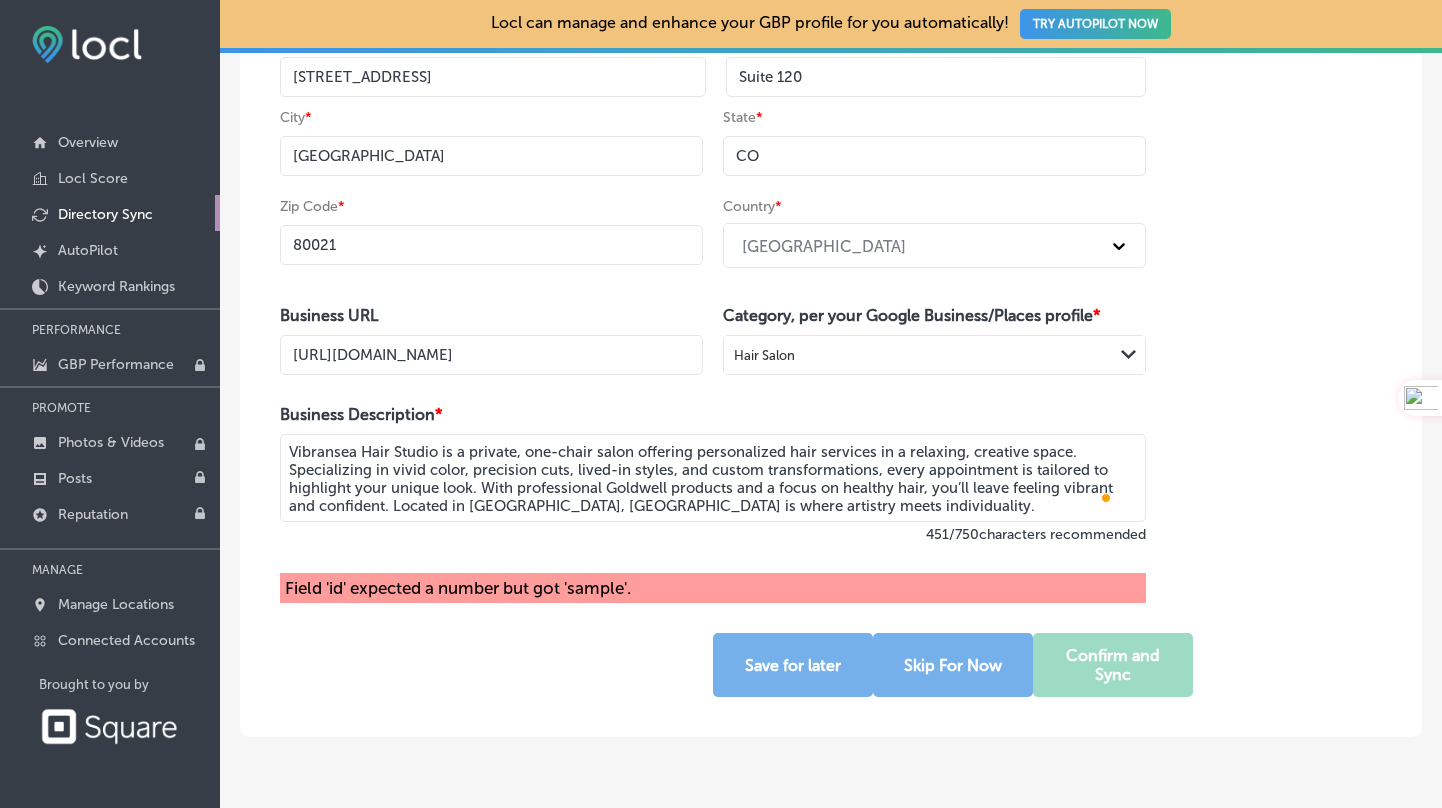 click on "Business Name  * Vibransea Hair Studio Phone Number  * International [GEOGRAPHIC_DATA] [GEOGRAPHIC_DATA] [GEOGRAPHIC_DATA] [GEOGRAPHIC_DATA] [US_STATE] [GEOGRAPHIC_DATA] [GEOGRAPHIC_DATA] [GEOGRAPHIC_DATA] [GEOGRAPHIC_DATA] [GEOGRAPHIC_DATA] [GEOGRAPHIC_DATA] [GEOGRAPHIC_DATA] [DATE][GEOGRAPHIC_DATA] [GEOGRAPHIC_DATA] [GEOGRAPHIC_DATA] [GEOGRAPHIC_DATA] [GEOGRAPHIC_DATA] [GEOGRAPHIC_DATA] [GEOGRAPHIC_DATA] [GEOGRAPHIC_DATA] [GEOGRAPHIC_DATA] [GEOGRAPHIC_DATA] [GEOGRAPHIC_DATA] [GEOGRAPHIC_DATA] [GEOGRAPHIC_DATA] [GEOGRAPHIC_DATA] [GEOGRAPHIC_DATA] [GEOGRAPHIC_DATA] [GEOGRAPHIC_DATA] [GEOGRAPHIC_DATA] [GEOGRAPHIC_DATA] [GEOGRAPHIC_DATA] [GEOGRAPHIC_DATA] [GEOGRAPHIC_DATA] [GEOGRAPHIC_DATA] [GEOGRAPHIC_DATA] [GEOGRAPHIC_DATA] [GEOGRAPHIC_DATA] [GEOGRAPHIC_DATA] [GEOGRAPHIC_DATA] [GEOGRAPHIC_DATA] [GEOGRAPHIC_DATA] [GEOGRAPHIC_DATA] [GEOGRAPHIC_DATA] [GEOGRAPHIC_DATA] [GEOGRAPHIC_DATA] [GEOGRAPHIC_DATA] [GEOGRAPHIC_DATA] [GEOGRAPHIC_DATA] [GEOGRAPHIC_DATA] [GEOGRAPHIC_DATA], [GEOGRAPHIC_DATA] [GEOGRAPHIC_DATA] [GEOGRAPHIC_DATA] d'Ivoire [GEOGRAPHIC_DATA] [GEOGRAPHIC_DATA] [GEOGRAPHIC_DATA] [GEOGRAPHIC_DATA] [GEOGRAPHIC_DATA] [GEOGRAPHIC_DATA] [GEOGRAPHIC_DATA] [GEOGRAPHIC_DATA] [GEOGRAPHIC_DATA] [GEOGRAPHIC_DATA] [GEOGRAPHIC_DATA] [GEOGRAPHIC_DATA] [GEOGRAPHIC_DATA] [GEOGRAPHIC_DATA] [GEOGRAPHIC_DATA] [GEOGRAPHIC_DATA] [GEOGRAPHIC_DATA] [GEOGRAPHIC_DATA] [US_STATE] [GEOGRAPHIC_DATA] [GEOGRAPHIC_DATA] [GEOGRAPHIC_DATA] [GEOGRAPHIC_DATA] [GEOGRAPHIC_DATA] [GEOGRAPHIC_DATA] [GEOGRAPHIC_DATA] [US_STATE] [GEOGRAPHIC_DATA] [GEOGRAPHIC_DATA] [GEOGRAPHIC_DATA]" at bounding box center (713, 293) 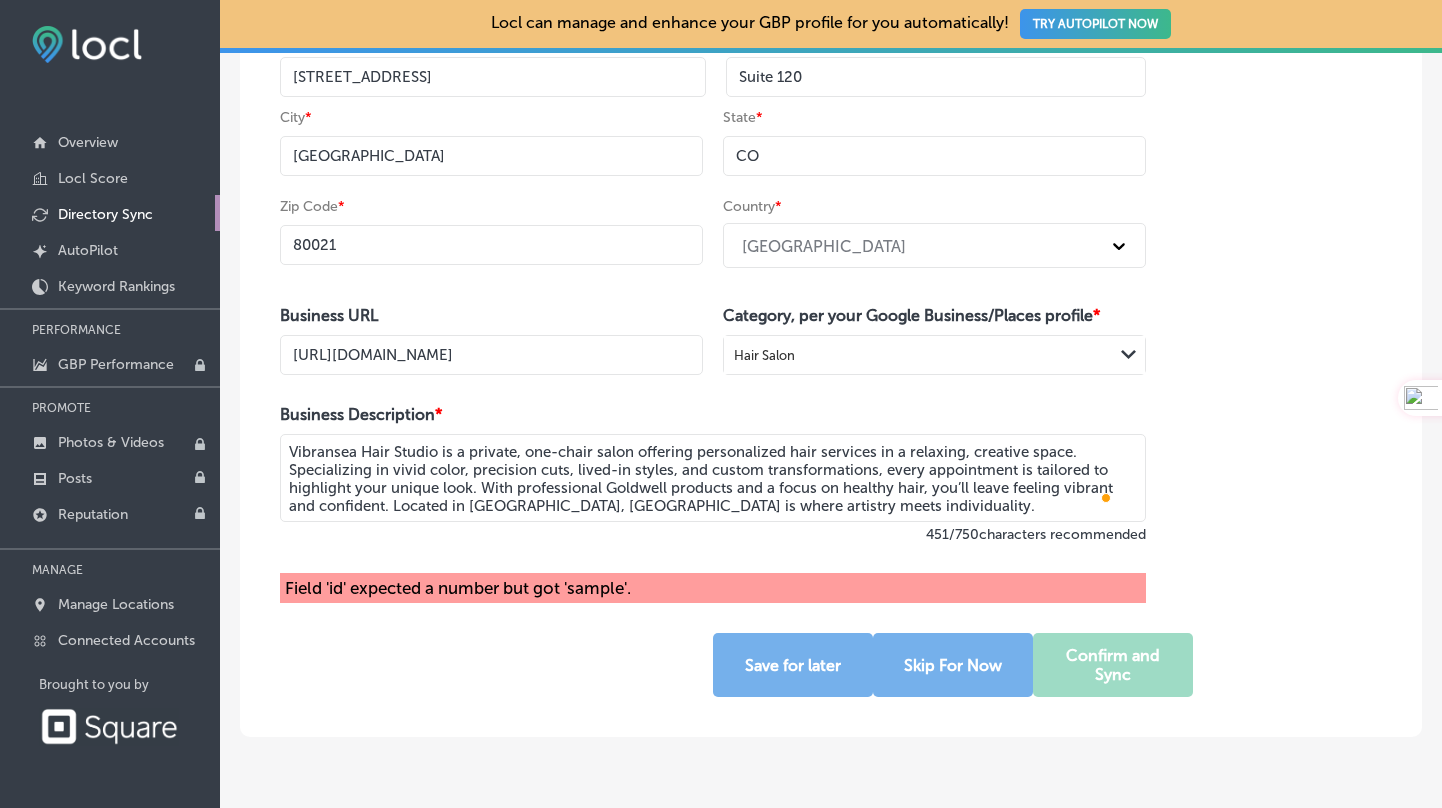 click on "Business Name  * Vibransea Hair Studio Phone Number  * International [GEOGRAPHIC_DATA] [GEOGRAPHIC_DATA] [GEOGRAPHIC_DATA] [GEOGRAPHIC_DATA] [US_STATE] [GEOGRAPHIC_DATA] [GEOGRAPHIC_DATA] [GEOGRAPHIC_DATA] [GEOGRAPHIC_DATA] [GEOGRAPHIC_DATA] [GEOGRAPHIC_DATA] [GEOGRAPHIC_DATA] [DATE][GEOGRAPHIC_DATA] [GEOGRAPHIC_DATA] [GEOGRAPHIC_DATA] [GEOGRAPHIC_DATA] [GEOGRAPHIC_DATA] [GEOGRAPHIC_DATA] [GEOGRAPHIC_DATA] [GEOGRAPHIC_DATA] [GEOGRAPHIC_DATA] [GEOGRAPHIC_DATA] [GEOGRAPHIC_DATA] [GEOGRAPHIC_DATA] [GEOGRAPHIC_DATA] [GEOGRAPHIC_DATA] [GEOGRAPHIC_DATA] [GEOGRAPHIC_DATA] [GEOGRAPHIC_DATA] [GEOGRAPHIC_DATA] [GEOGRAPHIC_DATA] [GEOGRAPHIC_DATA] [GEOGRAPHIC_DATA] [GEOGRAPHIC_DATA] [GEOGRAPHIC_DATA] [GEOGRAPHIC_DATA] [GEOGRAPHIC_DATA] [GEOGRAPHIC_DATA] [GEOGRAPHIC_DATA] [GEOGRAPHIC_DATA] [GEOGRAPHIC_DATA] [GEOGRAPHIC_DATA] [GEOGRAPHIC_DATA] [GEOGRAPHIC_DATA] [GEOGRAPHIC_DATA] [GEOGRAPHIC_DATA] [GEOGRAPHIC_DATA] [GEOGRAPHIC_DATA] [GEOGRAPHIC_DATA] [GEOGRAPHIC_DATA] [GEOGRAPHIC_DATA], [GEOGRAPHIC_DATA] [GEOGRAPHIC_DATA] [GEOGRAPHIC_DATA] d'Ivoire [GEOGRAPHIC_DATA] [GEOGRAPHIC_DATA] [GEOGRAPHIC_DATA] [GEOGRAPHIC_DATA] [GEOGRAPHIC_DATA] [GEOGRAPHIC_DATA] [GEOGRAPHIC_DATA] [GEOGRAPHIC_DATA] [GEOGRAPHIC_DATA] [GEOGRAPHIC_DATA] [GEOGRAPHIC_DATA] [GEOGRAPHIC_DATA] [GEOGRAPHIC_DATA] [GEOGRAPHIC_DATA] [GEOGRAPHIC_DATA] [GEOGRAPHIC_DATA] [GEOGRAPHIC_DATA] [GEOGRAPHIC_DATA] [US_STATE] [GEOGRAPHIC_DATA] [GEOGRAPHIC_DATA] [GEOGRAPHIC_DATA] [GEOGRAPHIC_DATA] [GEOGRAPHIC_DATA] [GEOGRAPHIC_DATA] [GEOGRAPHIC_DATA] [US_STATE] [GEOGRAPHIC_DATA] [GEOGRAPHIC_DATA] [GEOGRAPHIC_DATA]" at bounding box center [831, 293] 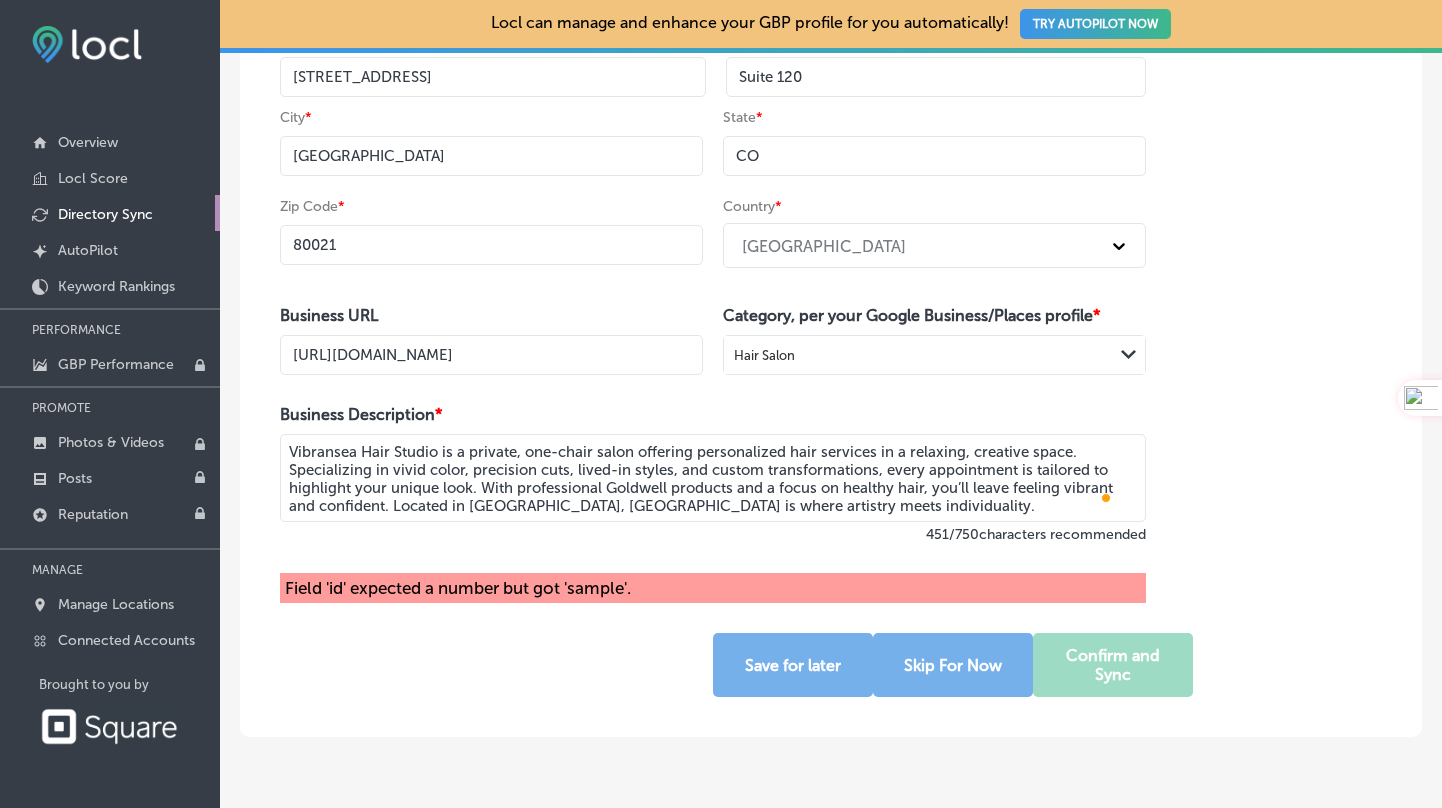 click on "Path
Created with Sketch." 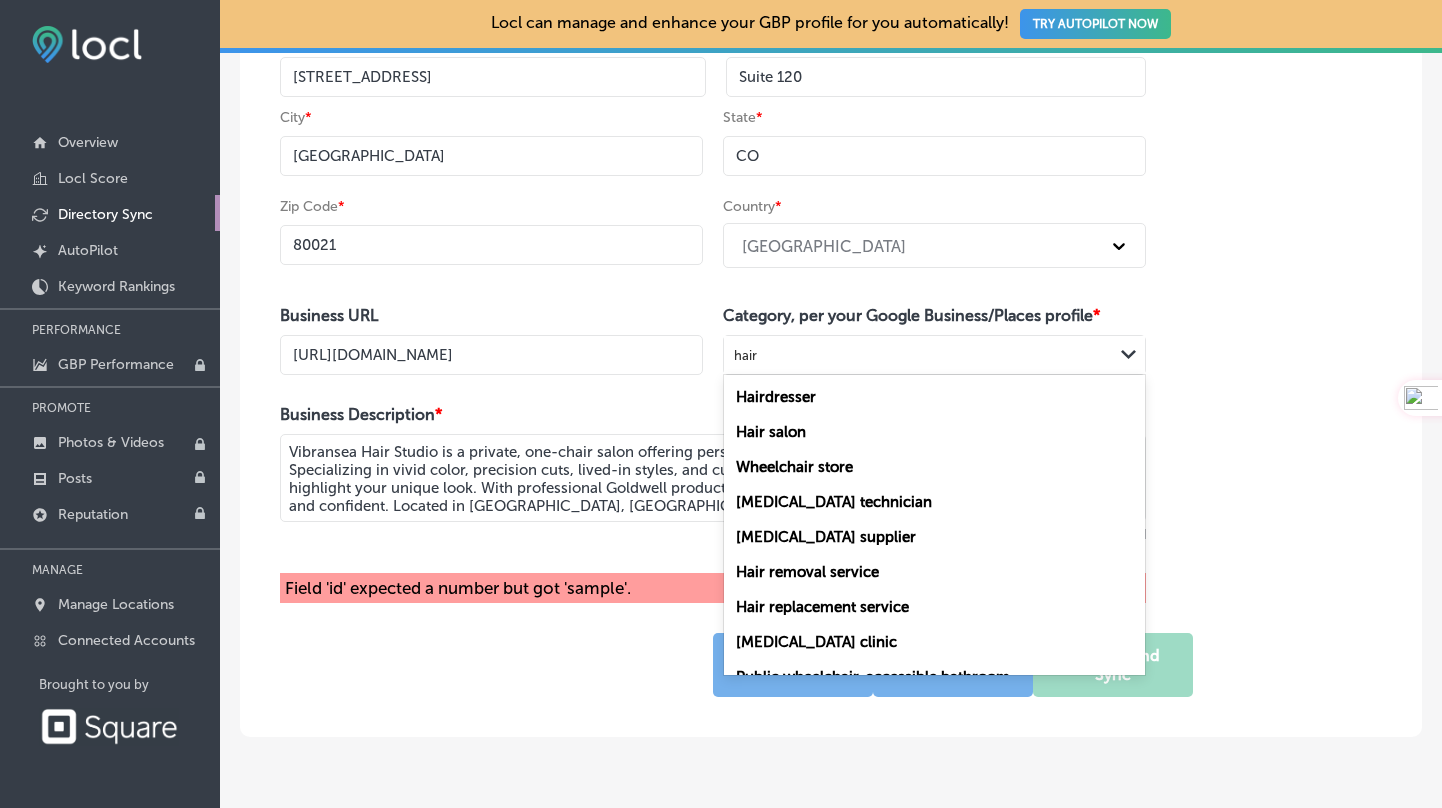 click on "Hair salon" at bounding box center [771, 432] 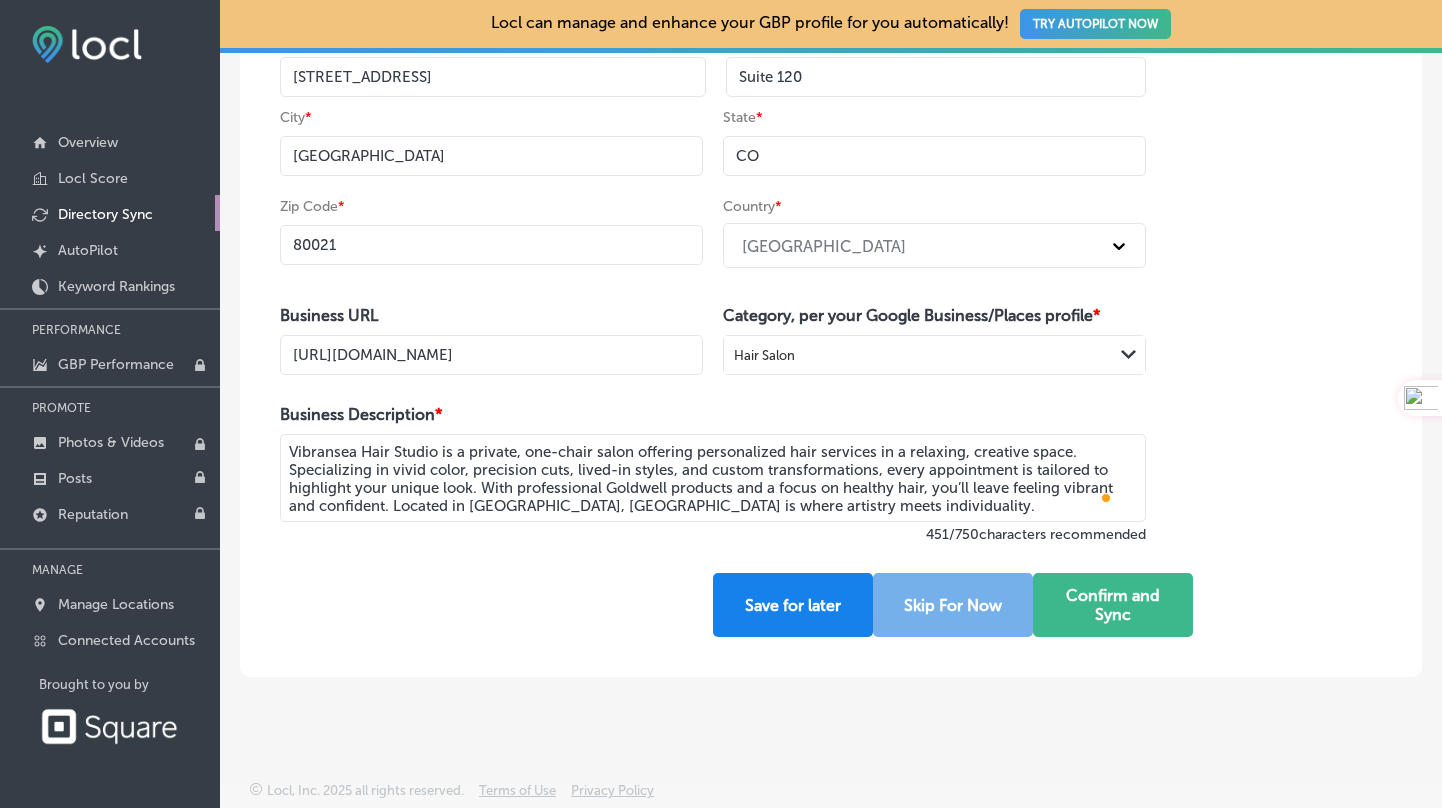 click on "Save for later" at bounding box center [793, 605] 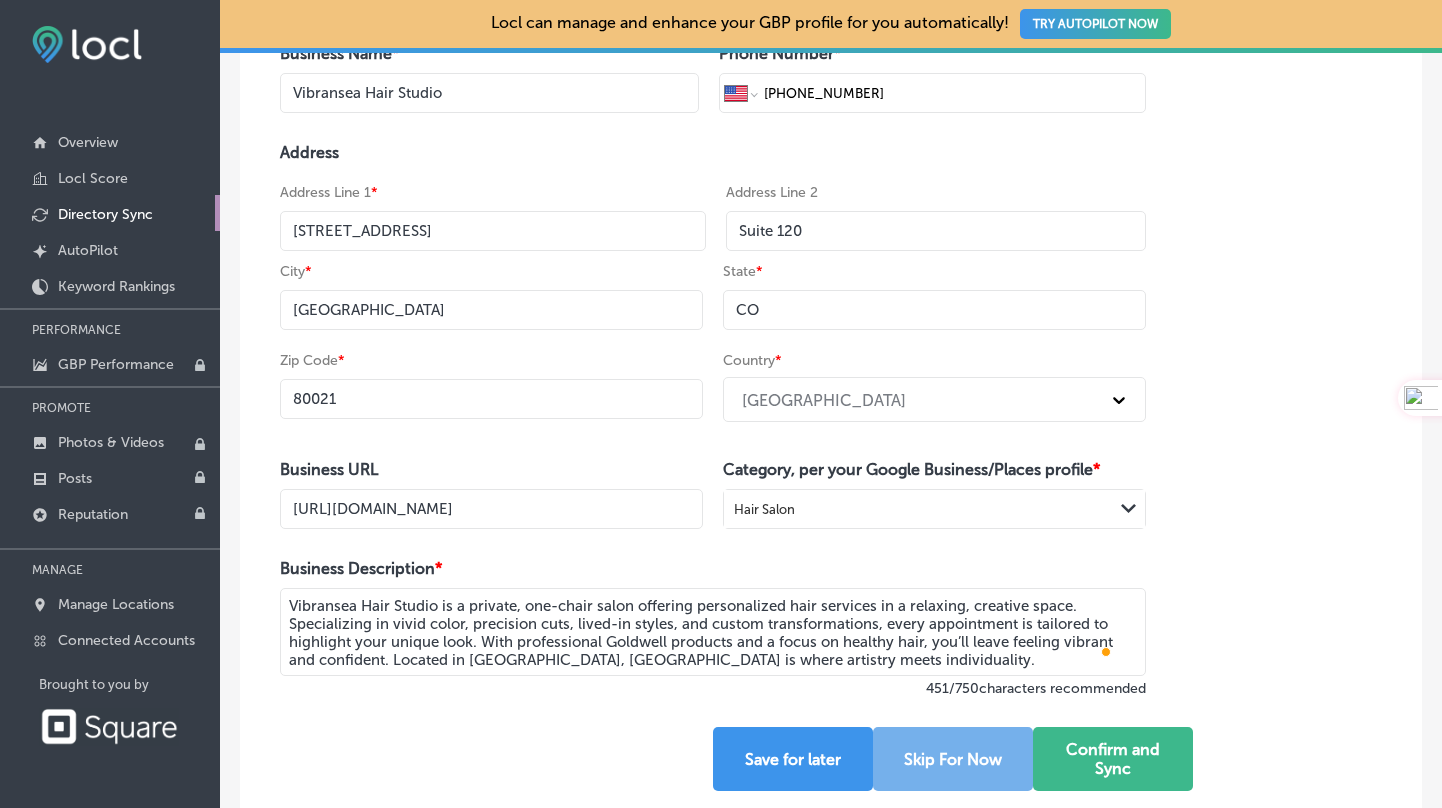 scroll, scrollTop: 276, scrollLeft: 0, axis: vertical 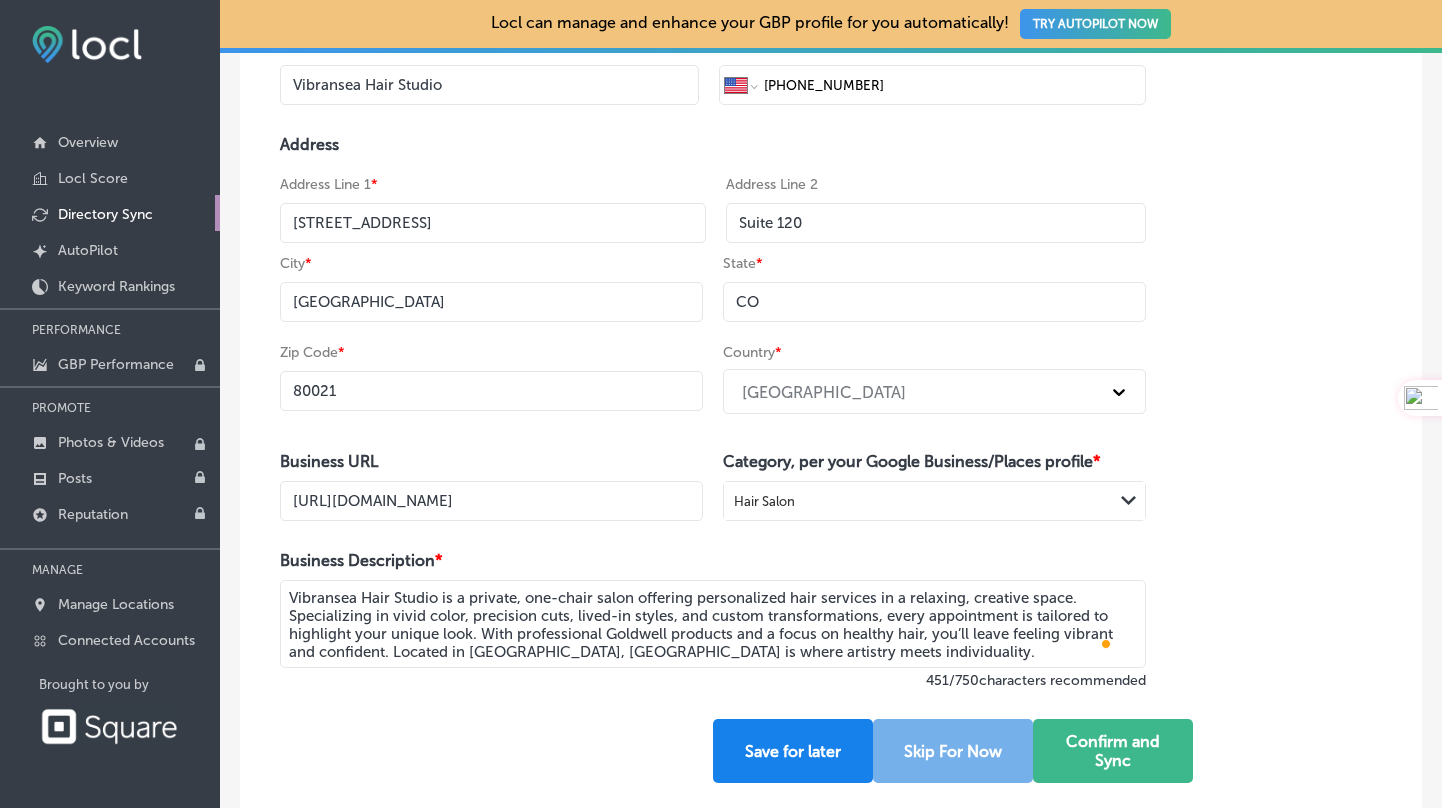 click on "Save for later" at bounding box center [793, 751] 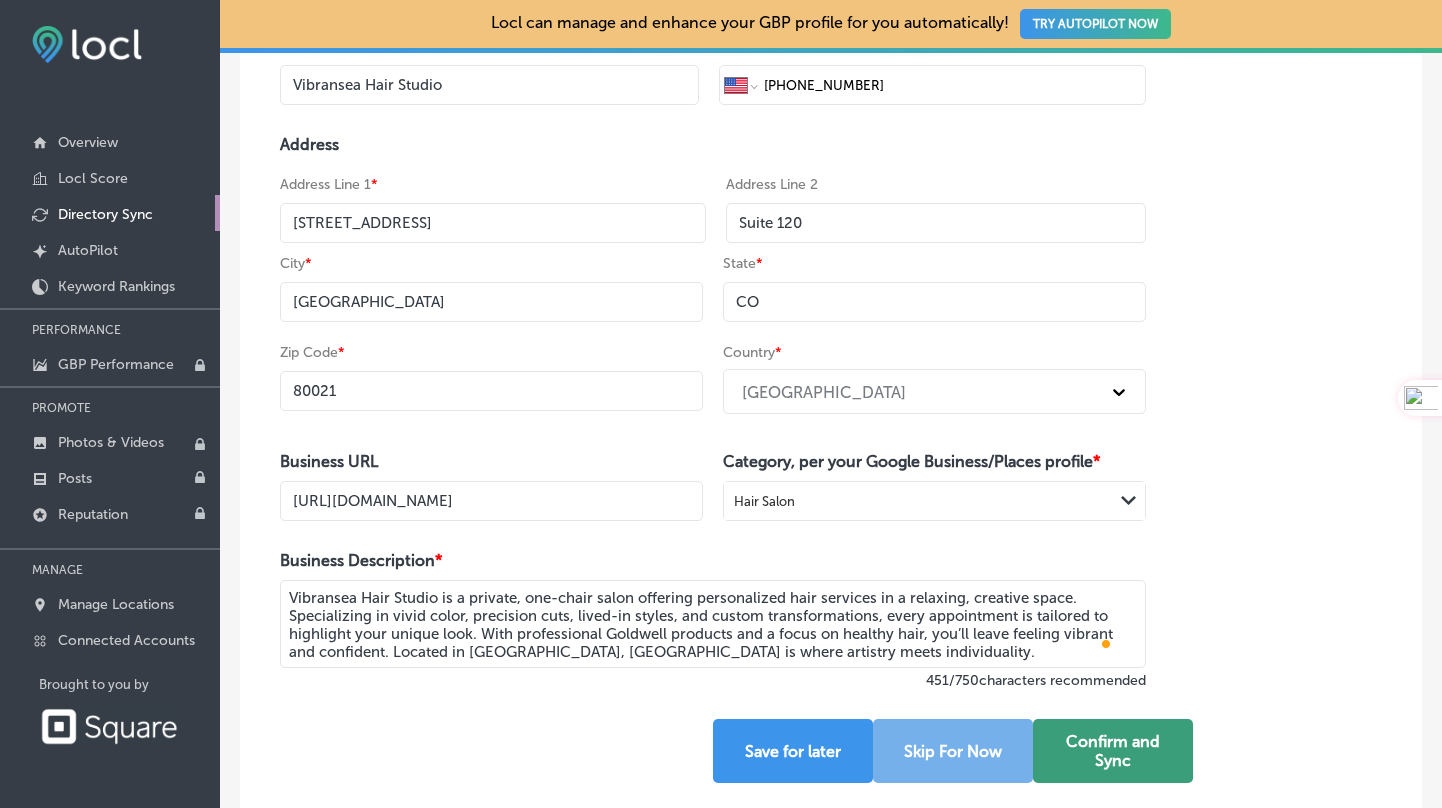 click on "Confirm and Sync" at bounding box center [1113, 751] 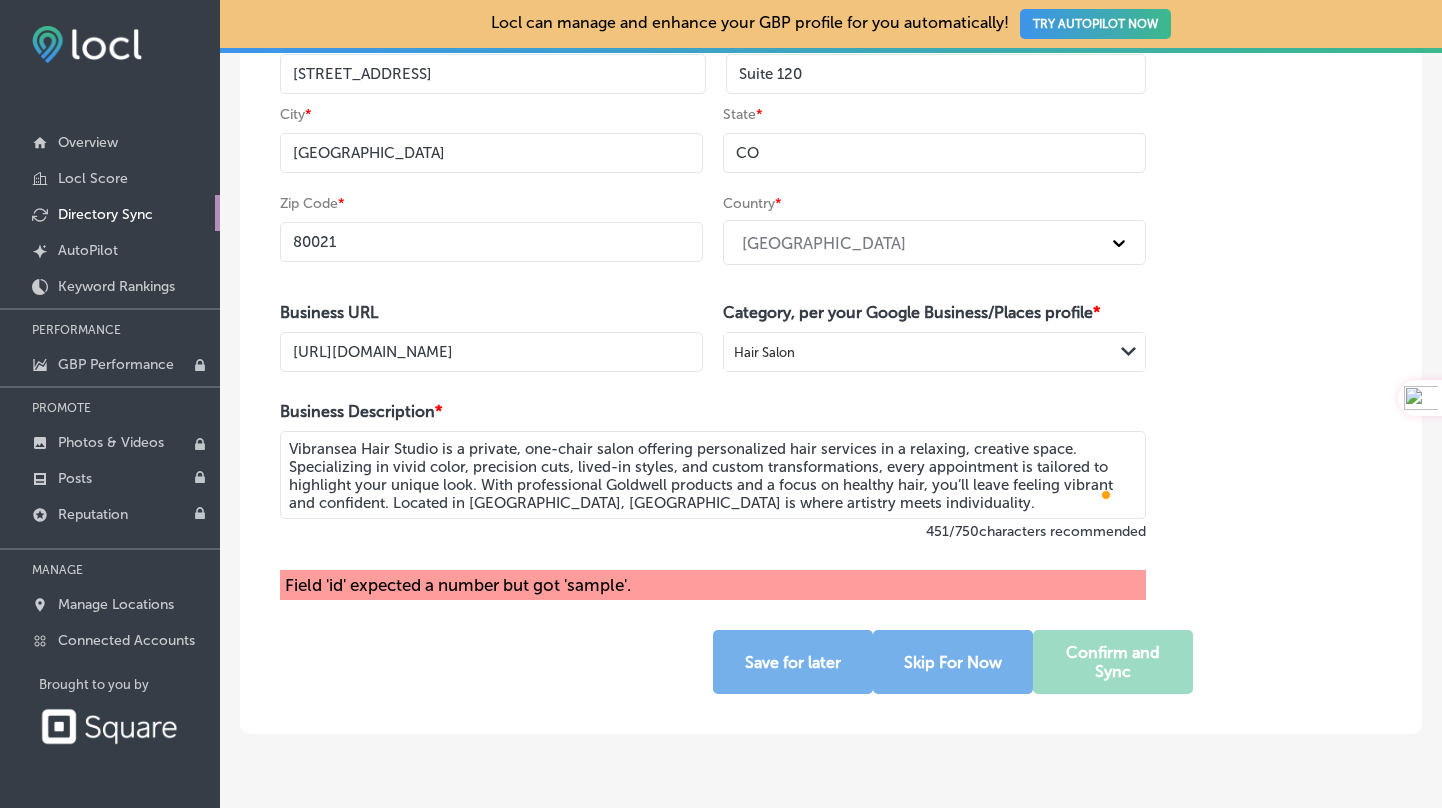scroll, scrollTop: 429, scrollLeft: 0, axis: vertical 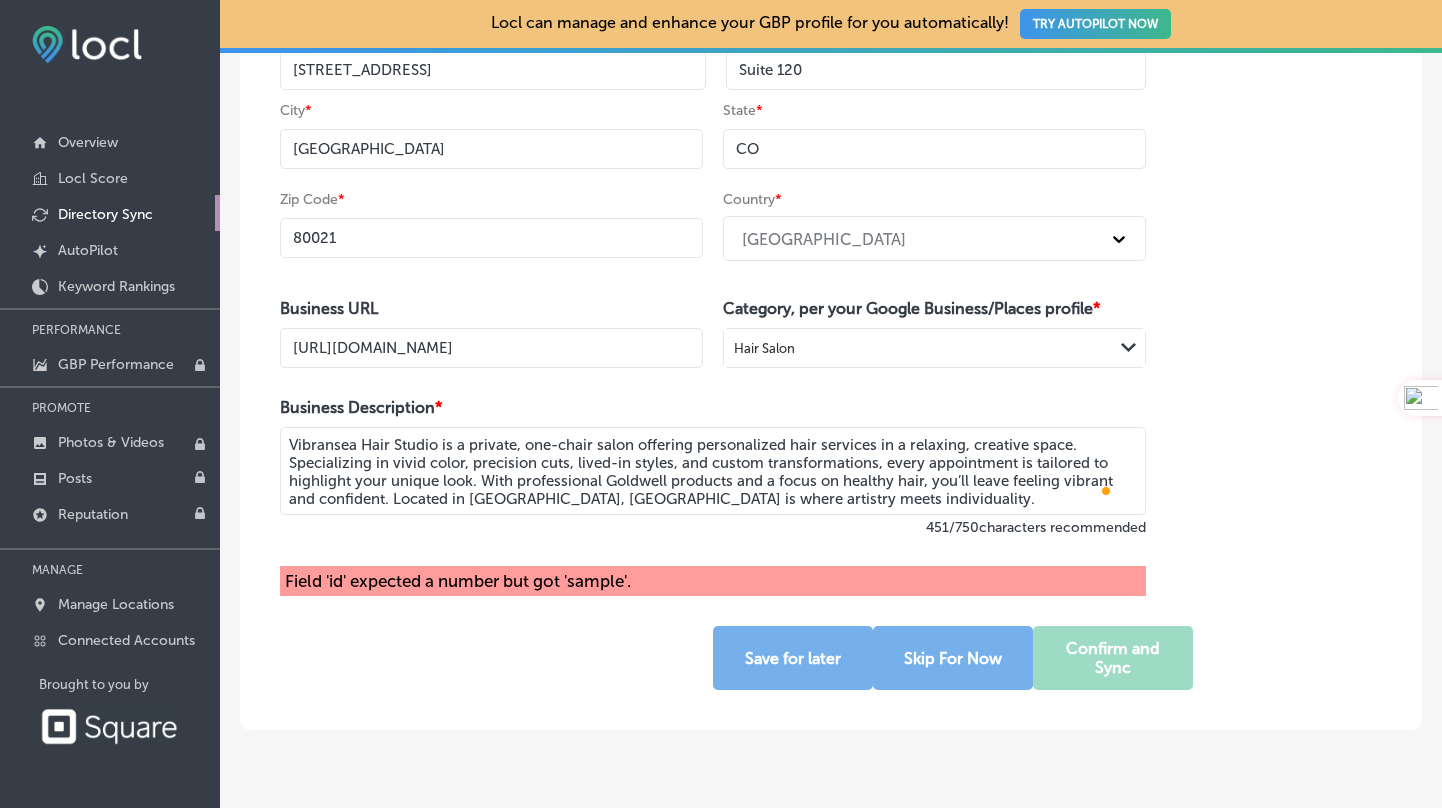 click on "Path
Created with Sketch." 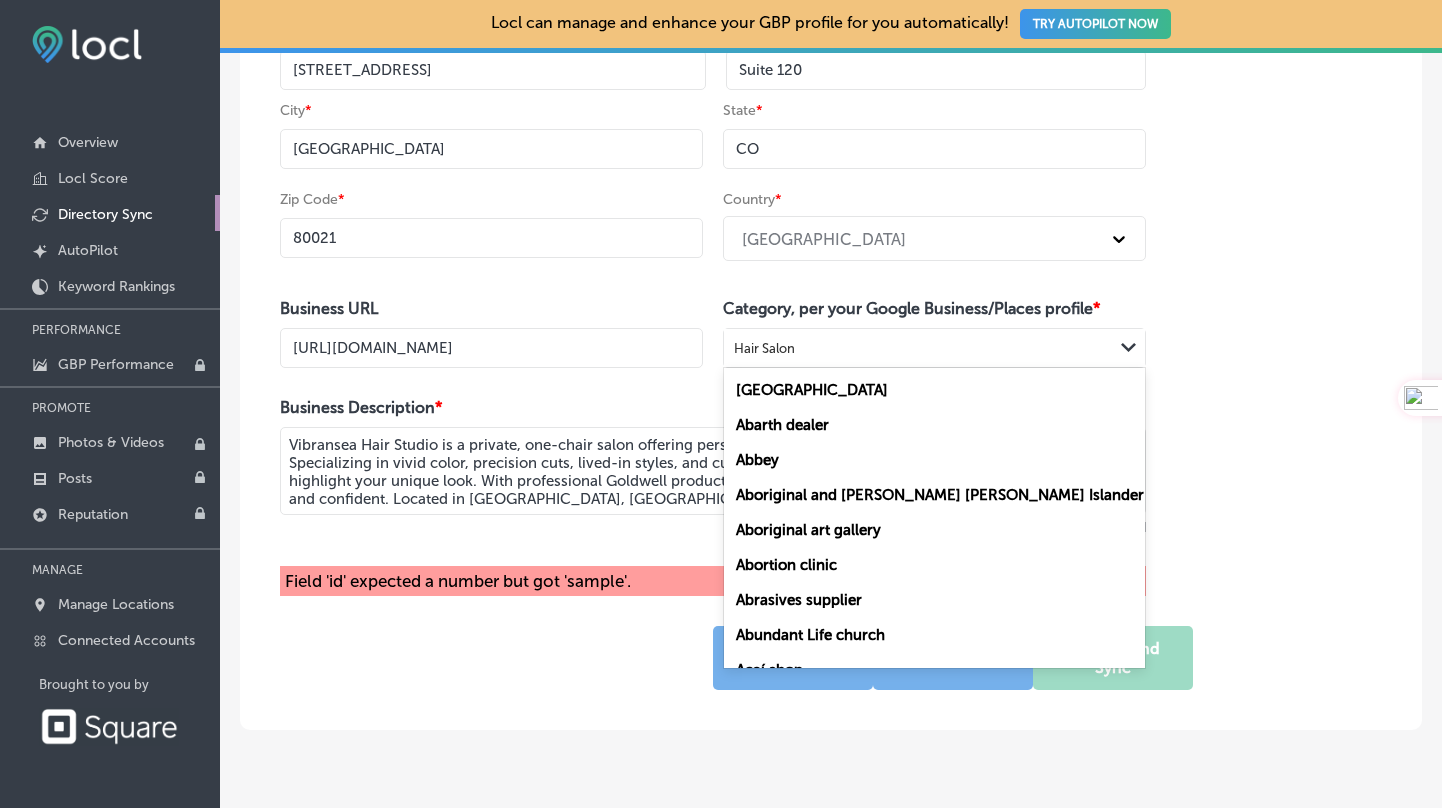 click on "Hair Salon" at bounding box center [918, 348] 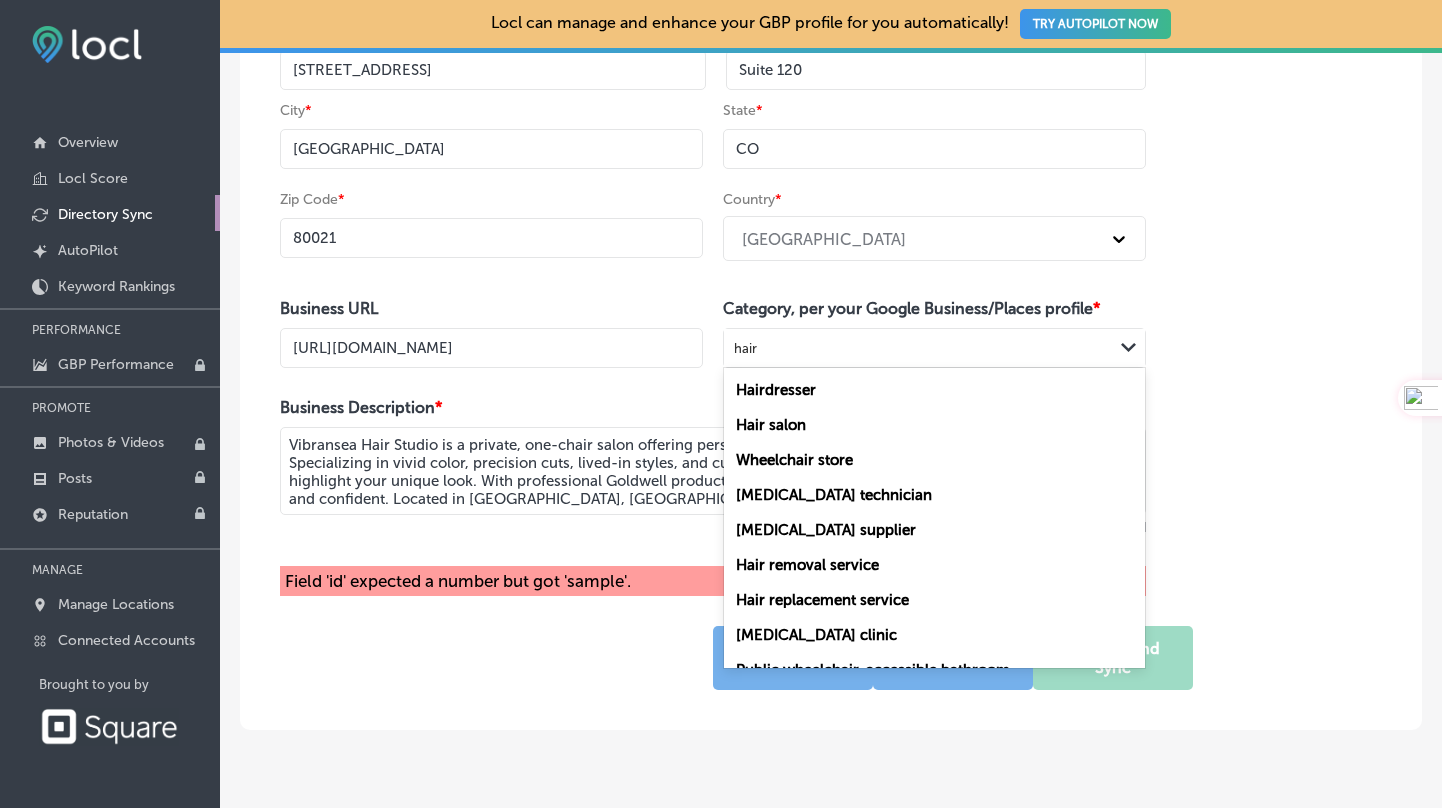 click on "Hairdresser" at bounding box center (934, 389) 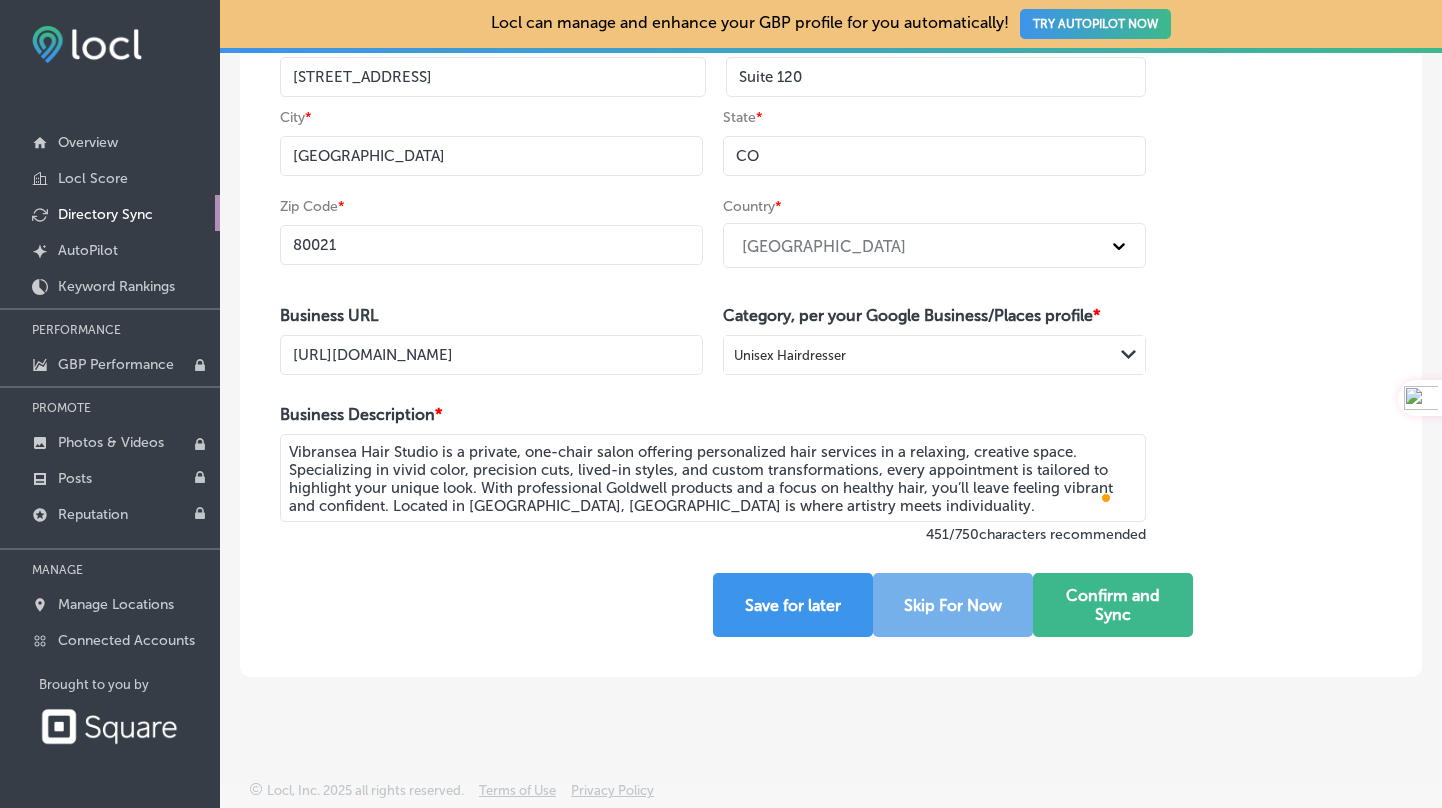 scroll, scrollTop: 422, scrollLeft: 0, axis: vertical 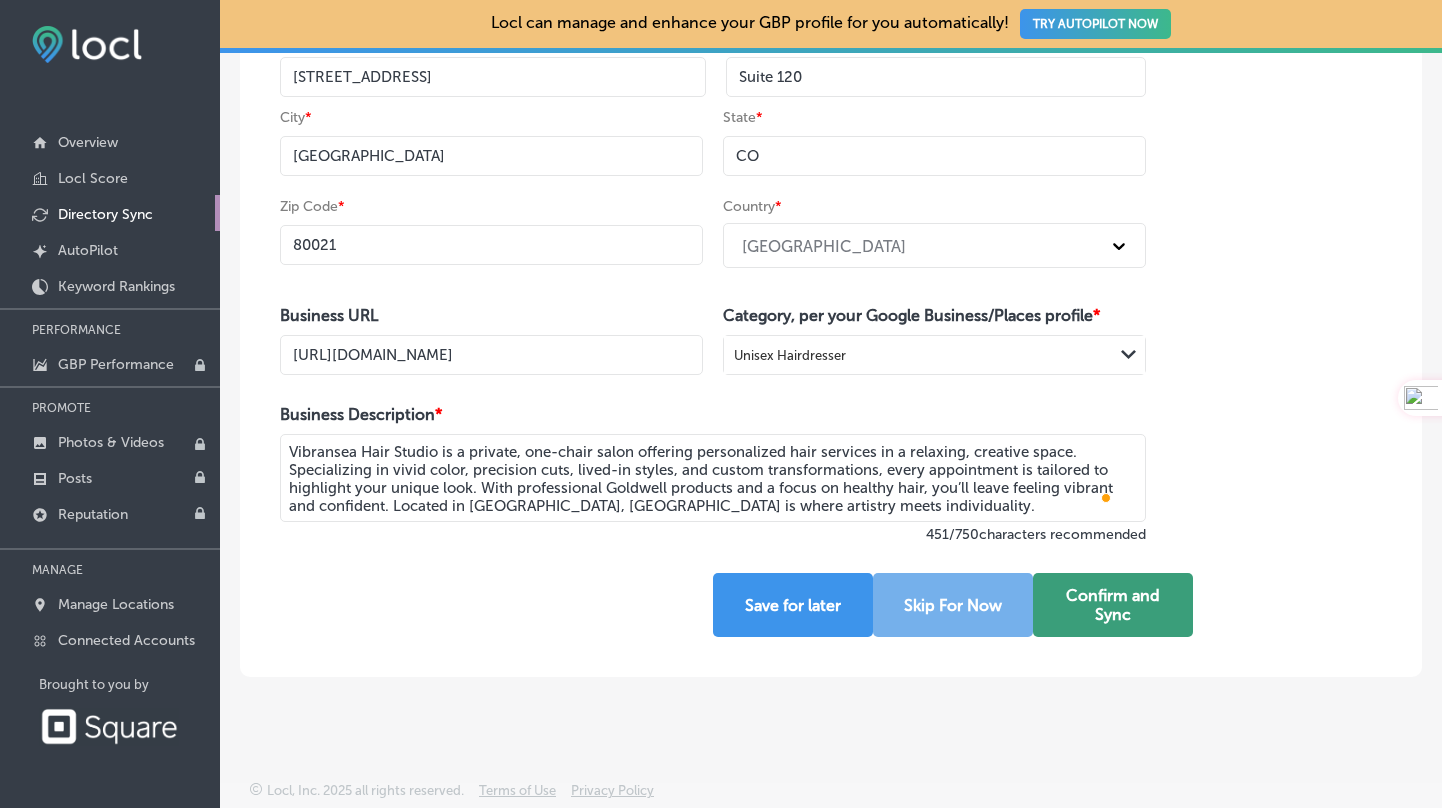 click on "Confirm and Sync" at bounding box center (1113, 605) 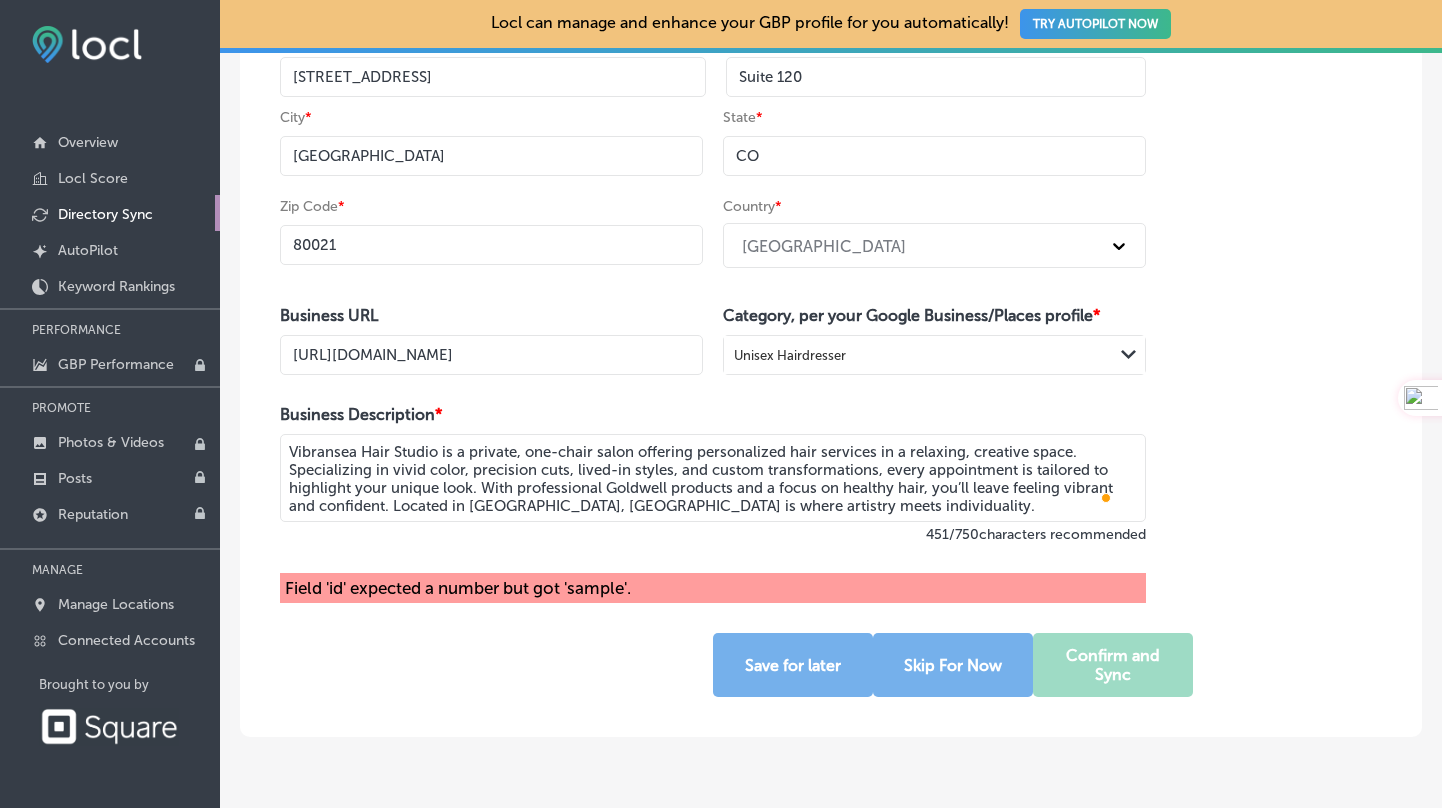 click on "Unisex Hairdresser
Path
Created with Sketch." at bounding box center [934, 355] 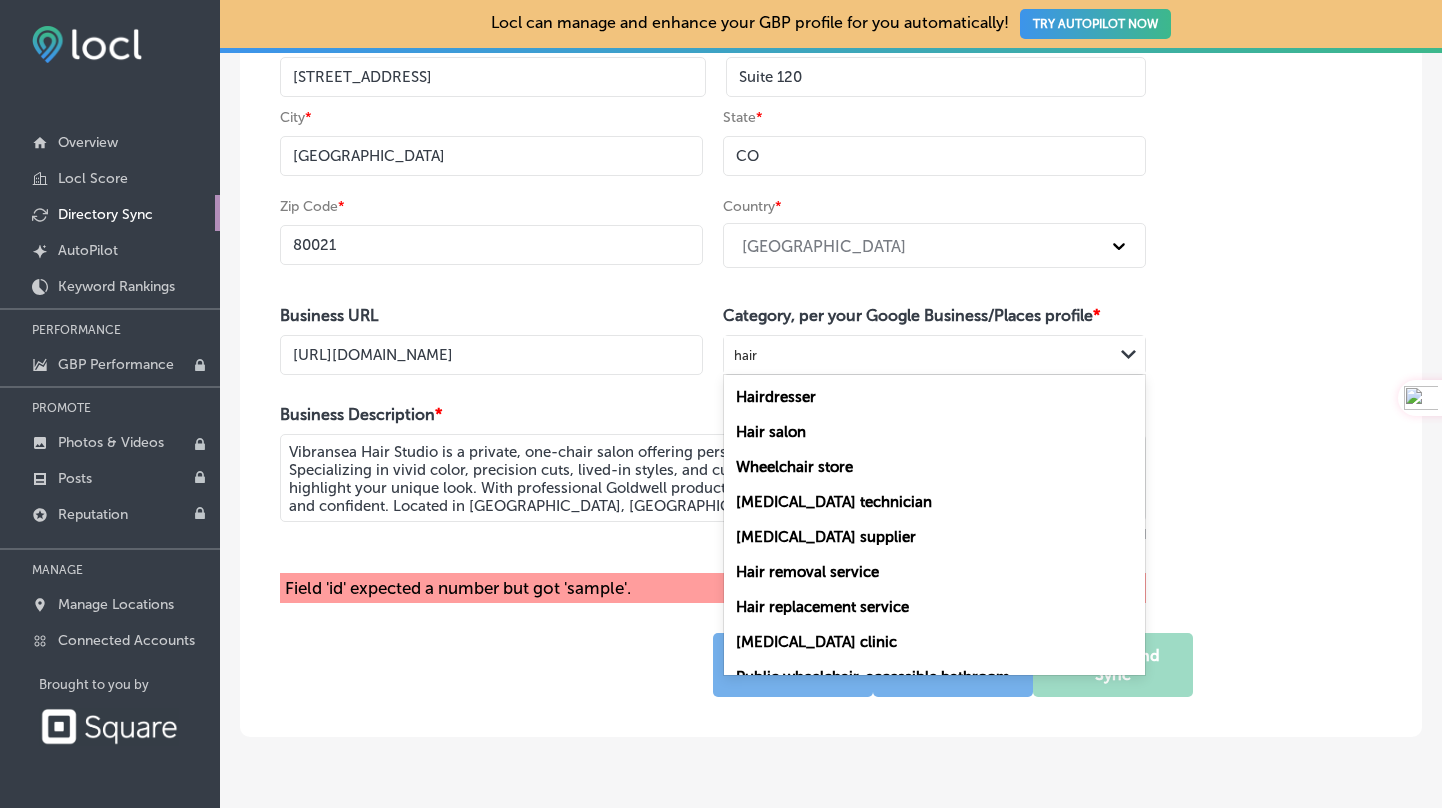 click on "Hair salon" at bounding box center (771, 432) 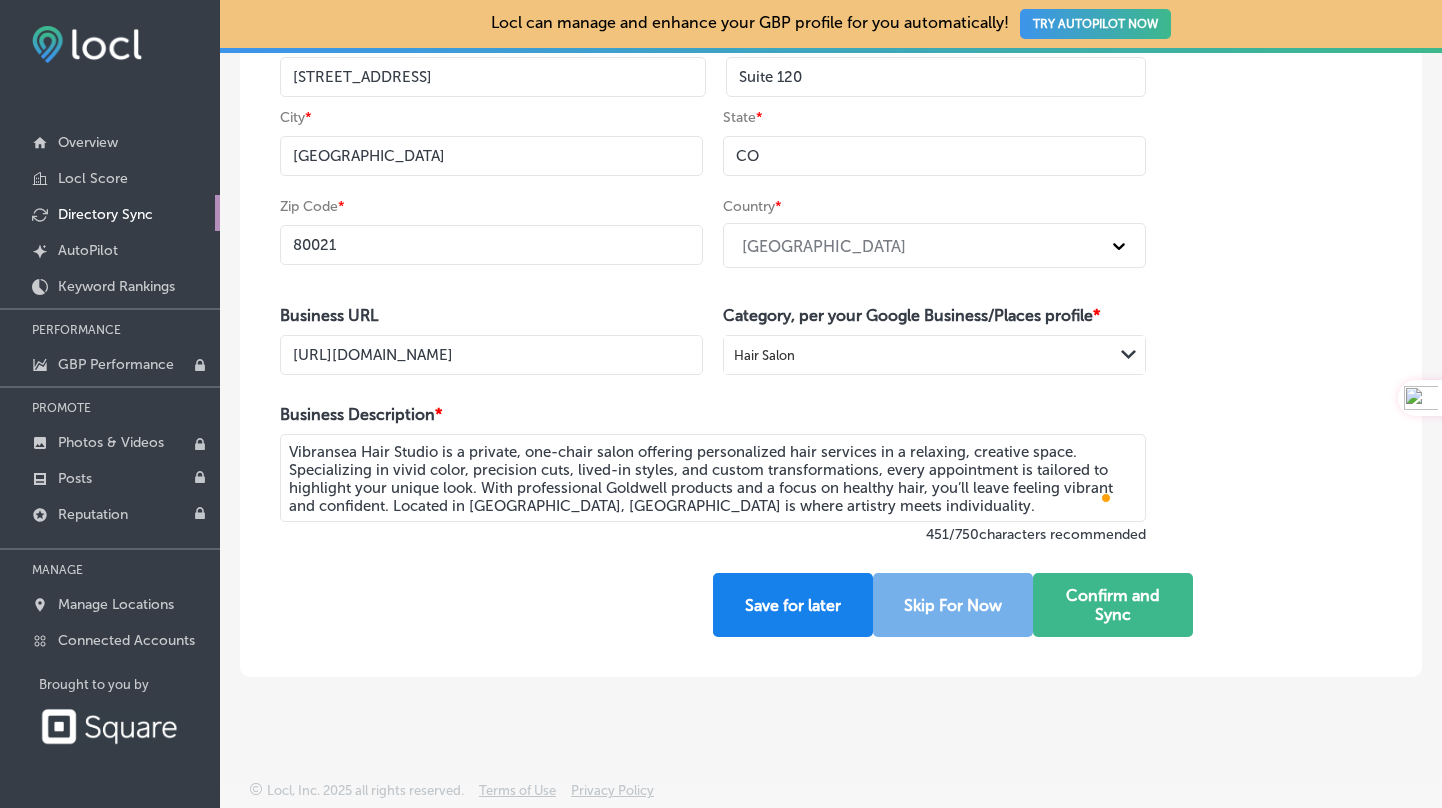 click on "Save for later" at bounding box center [793, 605] 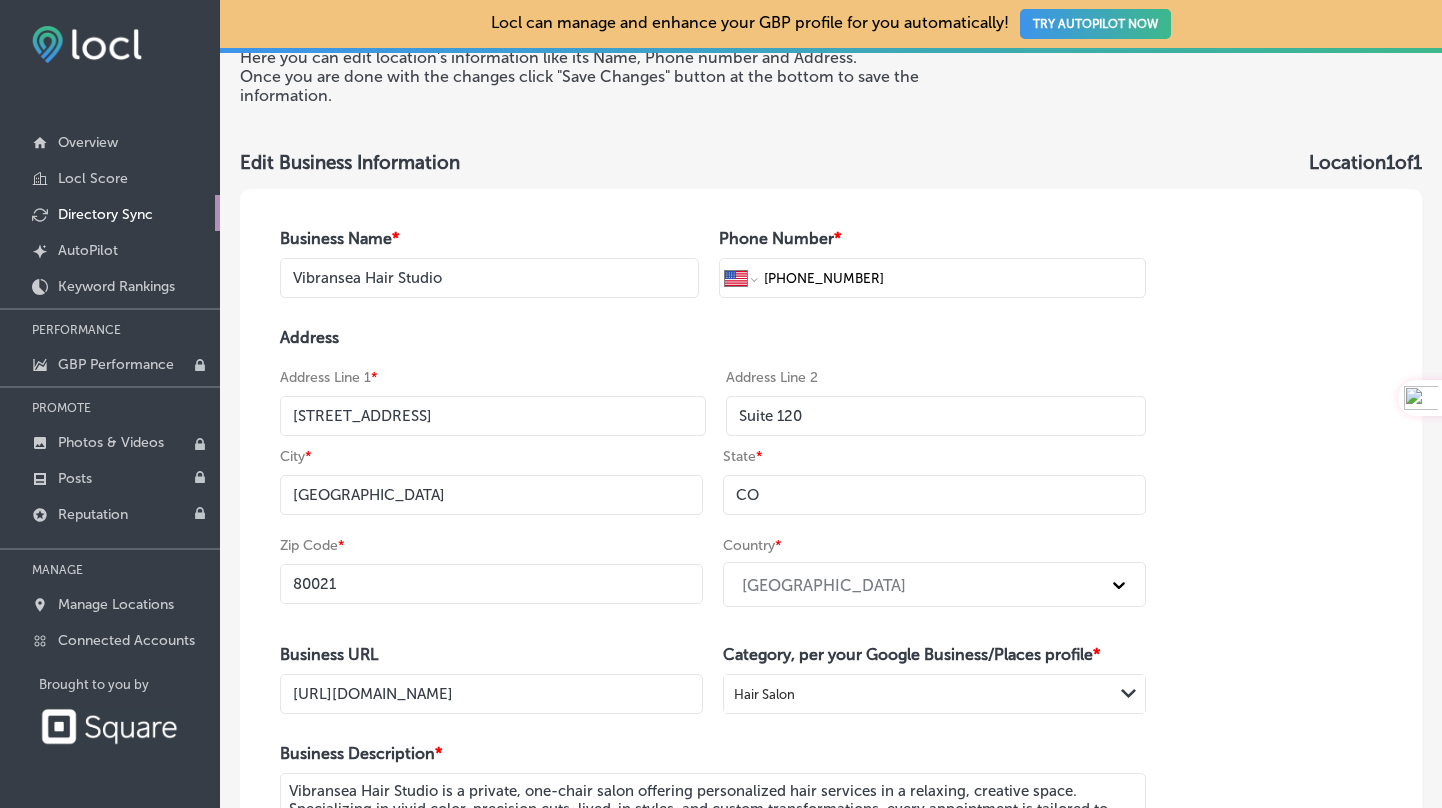 scroll, scrollTop: 0, scrollLeft: 0, axis: both 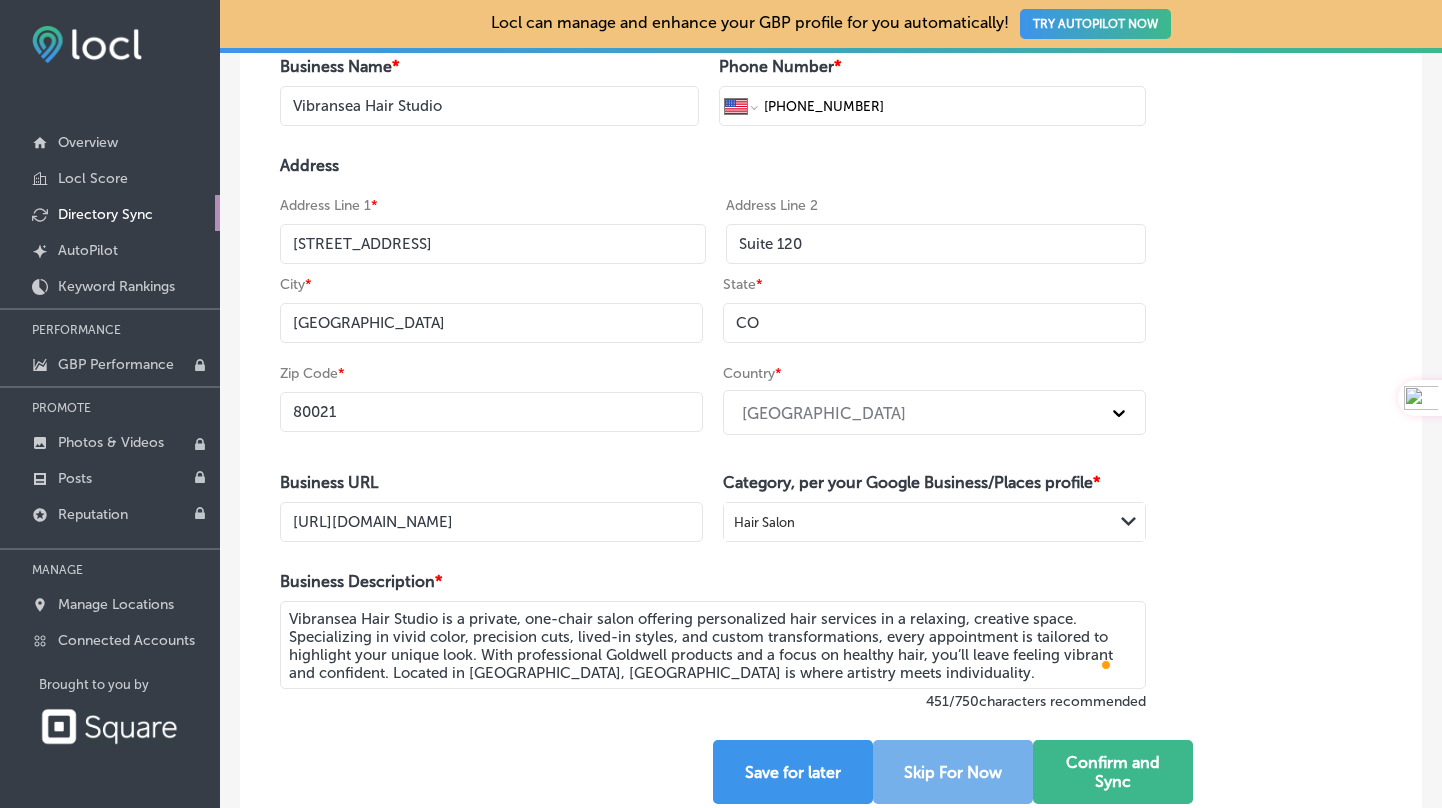 click on "Hair Salon
Path
Created with Sketch." at bounding box center [934, 522] 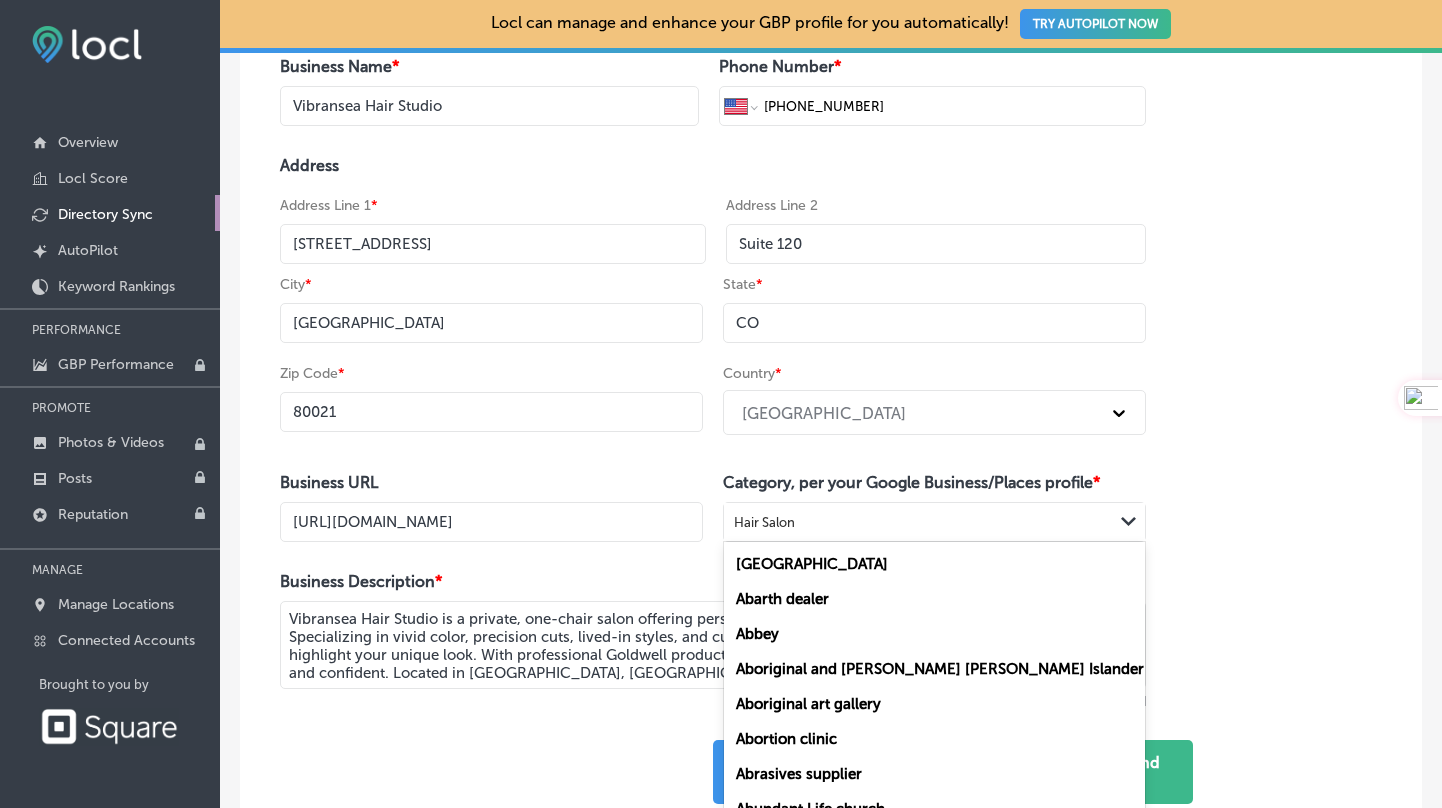 scroll, scrollTop: 297, scrollLeft: 0, axis: vertical 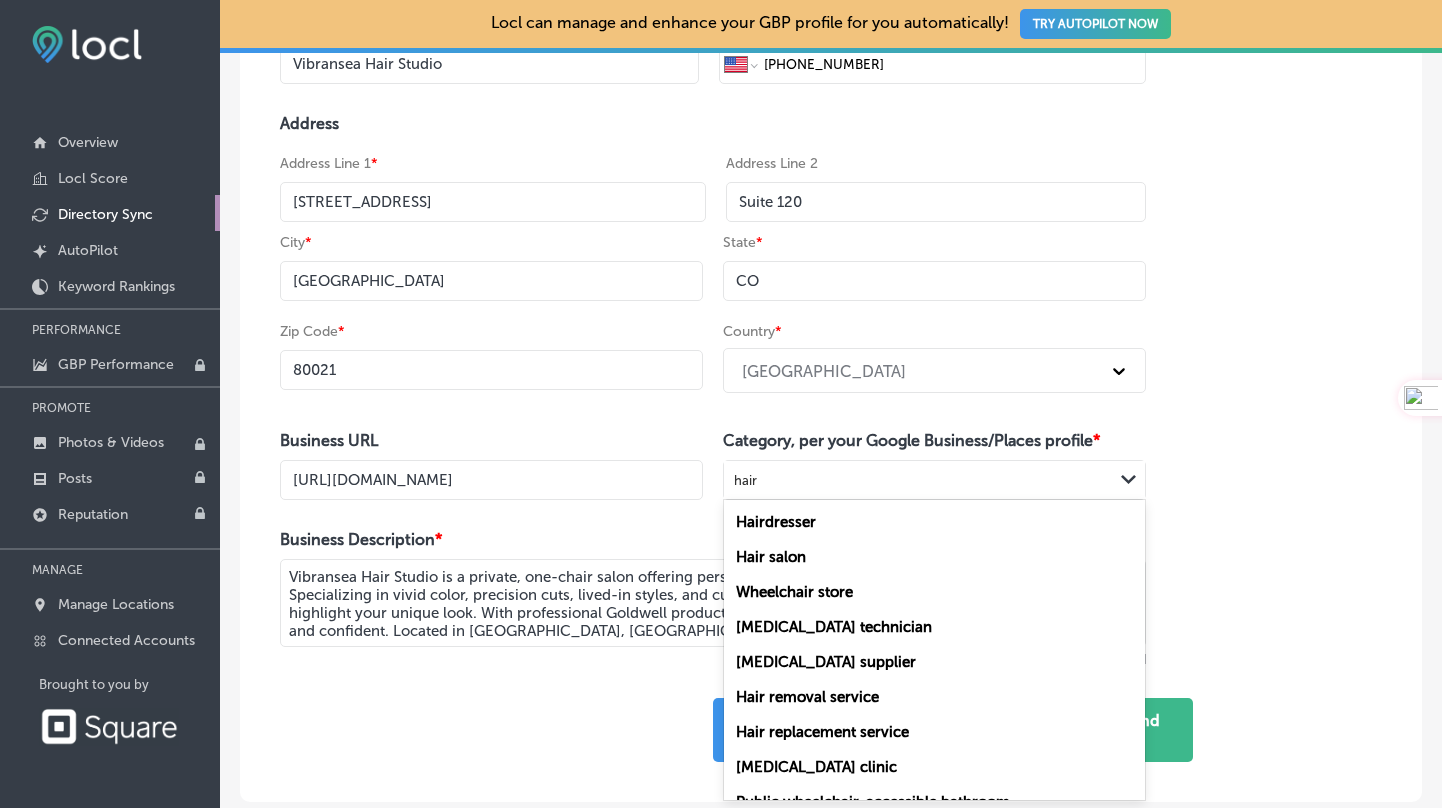 click on "Hair salon" at bounding box center (771, 557) 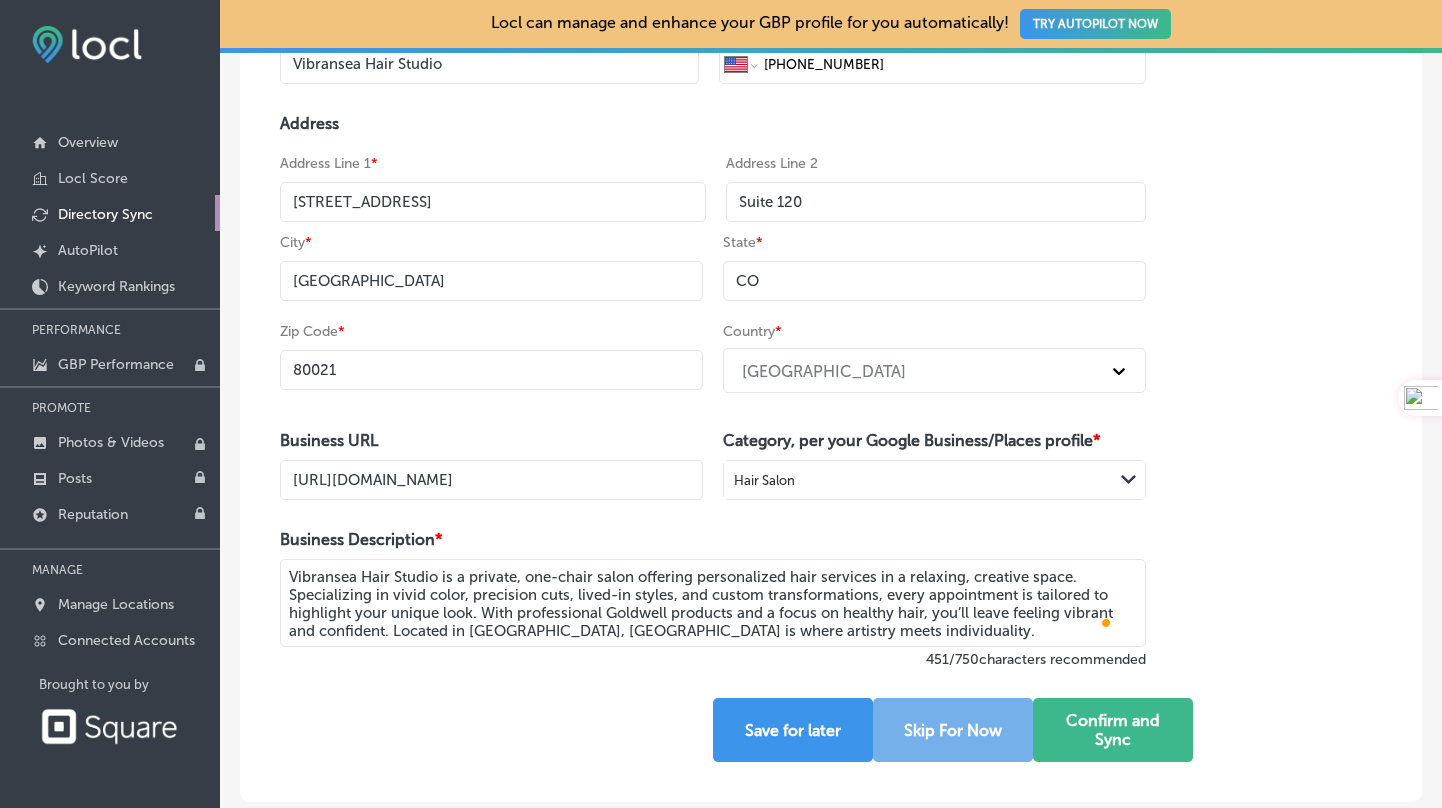 click on "Path
Created with Sketch." at bounding box center [1129, 480] 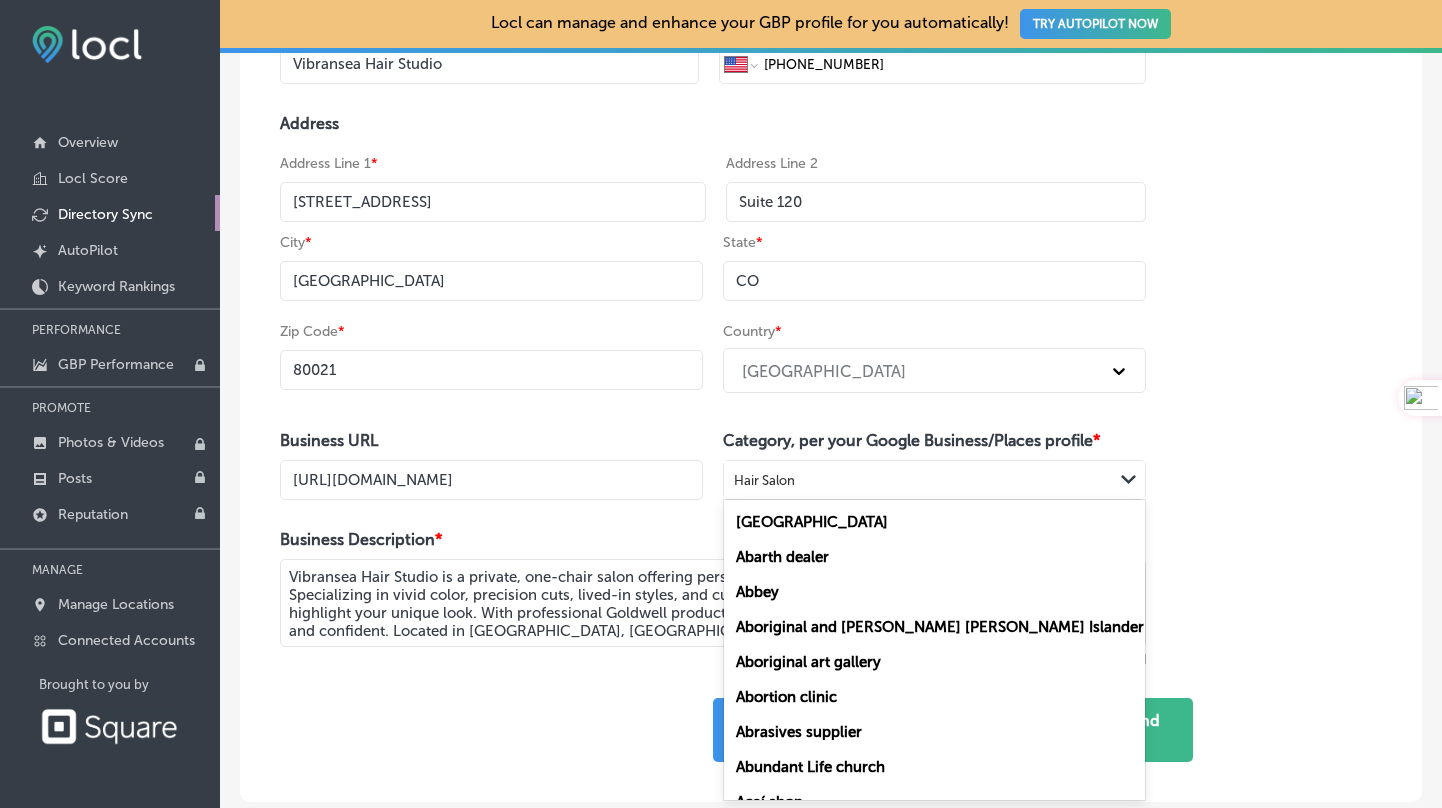 click on "Business Name  * Vibransea Hair Studio Phone Number  * International [GEOGRAPHIC_DATA] [GEOGRAPHIC_DATA] [GEOGRAPHIC_DATA] [GEOGRAPHIC_DATA] [US_STATE] [GEOGRAPHIC_DATA] [GEOGRAPHIC_DATA] [GEOGRAPHIC_DATA] [GEOGRAPHIC_DATA] [GEOGRAPHIC_DATA] [GEOGRAPHIC_DATA] [GEOGRAPHIC_DATA] [DATE][GEOGRAPHIC_DATA] [GEOGRAPHIC_DATA] [GEOGRAPHIC_DATA] [GEOGRAPHIC_DATA] [GEOGRAPHIC_DATA] [GEOGRAPHIC_DATA] [GEOGRAPHIC_DATA] [GEOGRAPHIC_DATA] [GEOGRAPHIC_DATA] [GEOGRAPHIC_DATA] [GEOGRAPHIC_DATA] [GEOGRAPHIC_DATA] [GEOGRAPHIC_DATA] [GEOGRAPHIC_DATA] [GEOGRAPHIC_DATA] [GEOGRAPHIC_DATA] [GEOGRAPHIC_DATA] [GEOGRAPHIC_DATA] [GEOGRAPHIC_DATA] [GEOGRAPHIC_DATA] [GEOGRAPHIC_DATA] [GEOGRAPHIC_DATA] [GEOGRAPHIC_DATA] [GEOGRAPHIC_DATA] [GEOGRAPHIC_DATA] [GEOGRAPHIC_DATA] [GEOGRAPHIC_DATA] [GEOGRAPHIC_DATA] [GEOGRAPHIC_DATA] [GEOGRAPHIC_DATA] [GEOGRAPHIC_DATA] [GEOGRAPHIC_DATA] [GEOGRAPHIC_DATA] [GEOGRAPHIC_DATA] [GEOGRAPHIC_DATA] [GEOGRAPHIC_DATA] [GEOGRAPHIC_DATA] [GEOGRAPHIC_DATA] [GEOGRAPHIC_DATA], [GEOGRAPHIC_DATA] [GEOGRAPHIC_DATA] [GEOGRAPHIC_DATA] d'Ivoire [GEOGRAPHIC_DATA] [GEOGRAPHIC_DATA] [GEOGRAPHIC_DATA] [GEOGRAPHIC_DATA] [GEOGRAPHIC_DATA] [GEOGRAPHIC_DATA] [GEOGRAPHIC_DATA] [GEOGRAPHIC_DATA] [GEOGRAPHIC_DATA] [GEOGRAPHIC_DATA] [GEOGRAPHIC_DATA] [GEOGRAPHIC_DATA] [GEOGRAPHIC_DATA] [GEOGRAPHIC_DATA] [GEOGRAPHIC_DATA] [GEOGRAPHIC_DATA] [GEOGRAPHIC_DATA] [GEOGRAPHIC_DATA] [US_STATE] [GEOGRAPHIC_DATA] [GEOGRAPHIC_DATA] [GEOGRAPHIC_DATA] [GEOGRAPHIC_DATA] [GEOGRAPHIC_DATA] [GEOGRAPHIC_DATA] [GEOGRAPHIC_DATA] [US_STATE] [GEOGRAPHIC_DATA] [GEOGRAPHIC_DATA] [GEOGRAPHIC_DATA]" at bounding box center [831, 388] 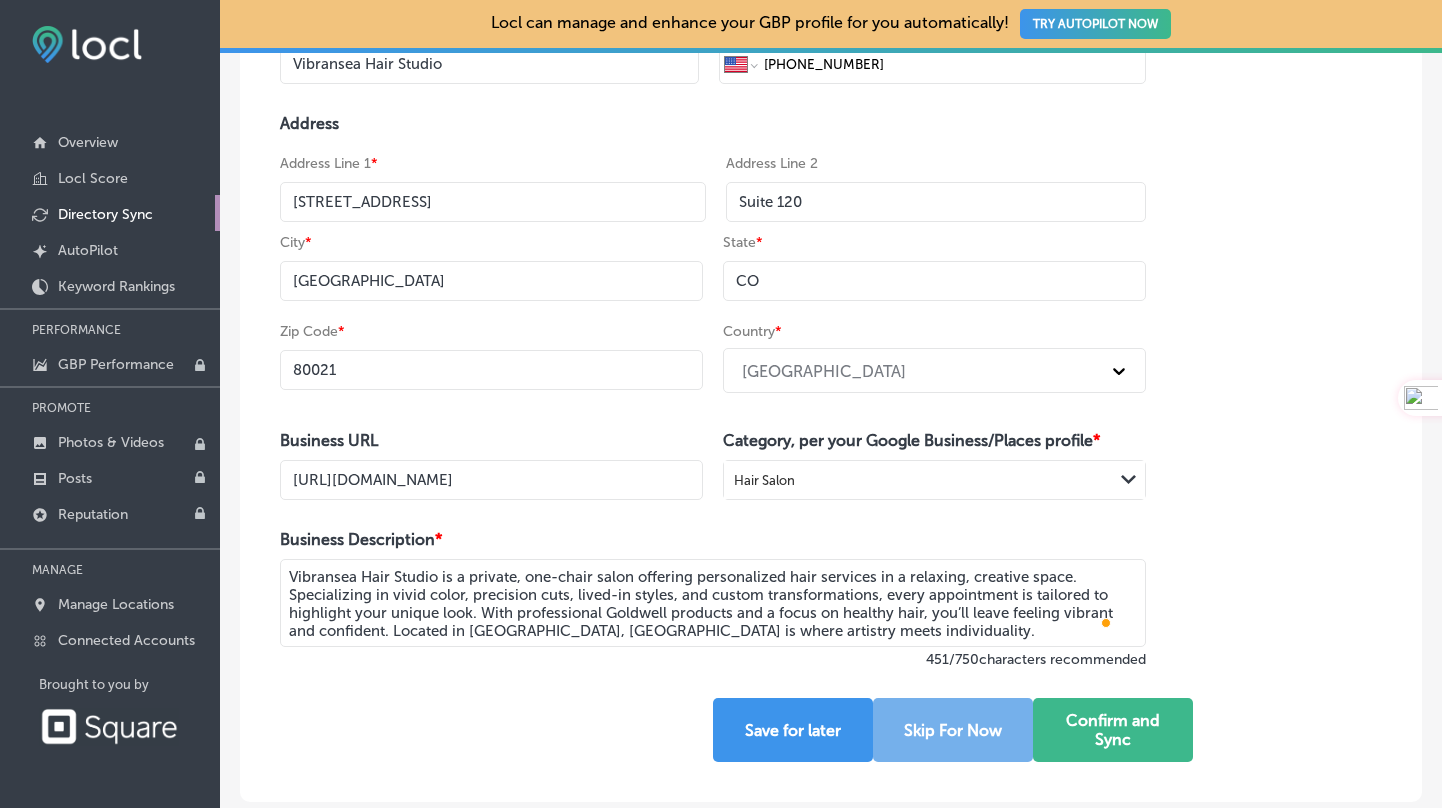 click on "Vibransea Hair Studio is a private, one-chair salon offering personalized hair services in a relaxing, creative space. Specializing in vivid color, precision cuts, lived-in styles, and custom transformations, every appointment is tailored to highlight your unique look. With professional Goldwell products and a focus on healthy hair, you’ll leave feeling vibrant and confident. Located in [GEOGRAPHIC_DATA], [GEOGRAPHIC_DATA] is where artistry meets individuality." at bounding box center [713, 603] 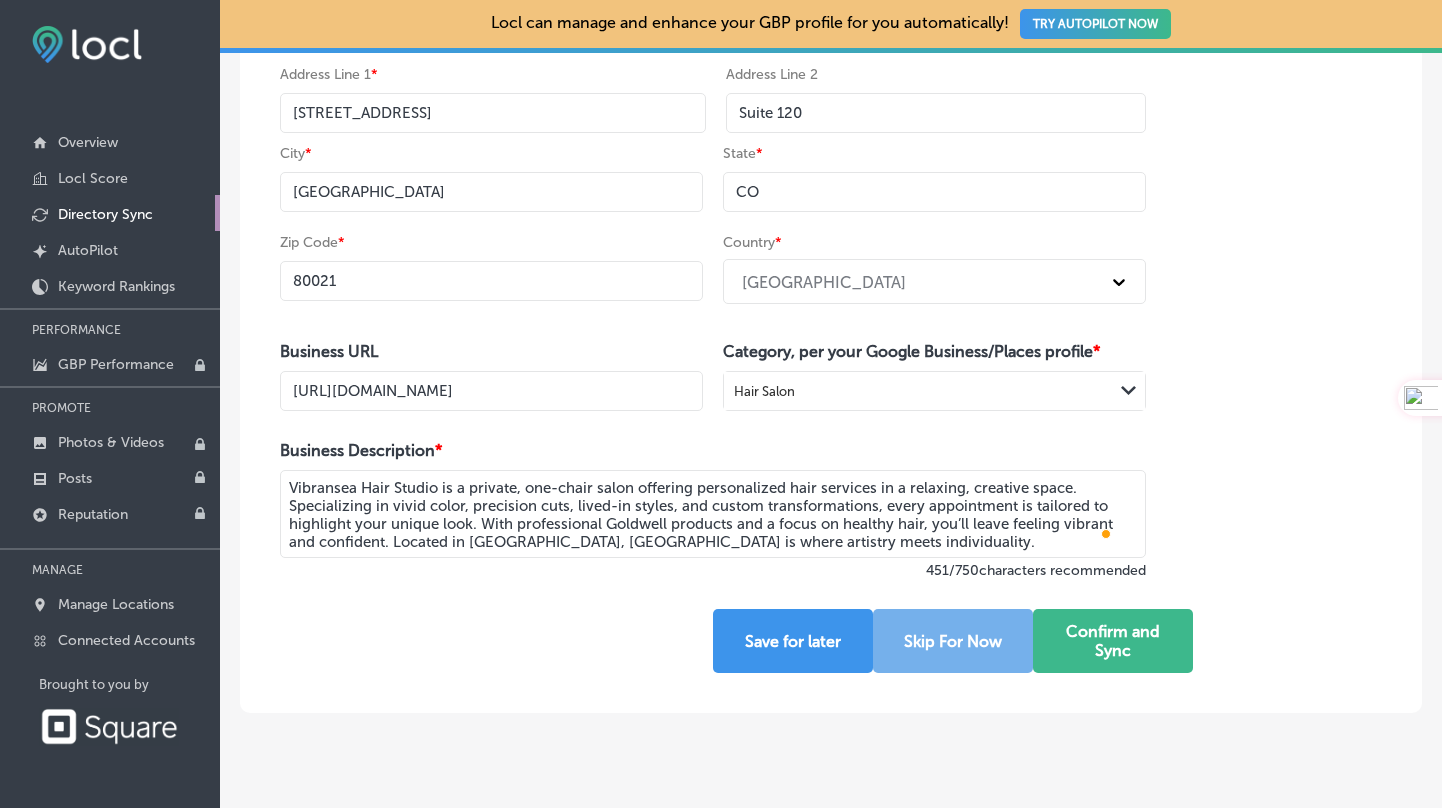 scroll, scrollTop: 395, scrollLeft: 0, axis: vertical 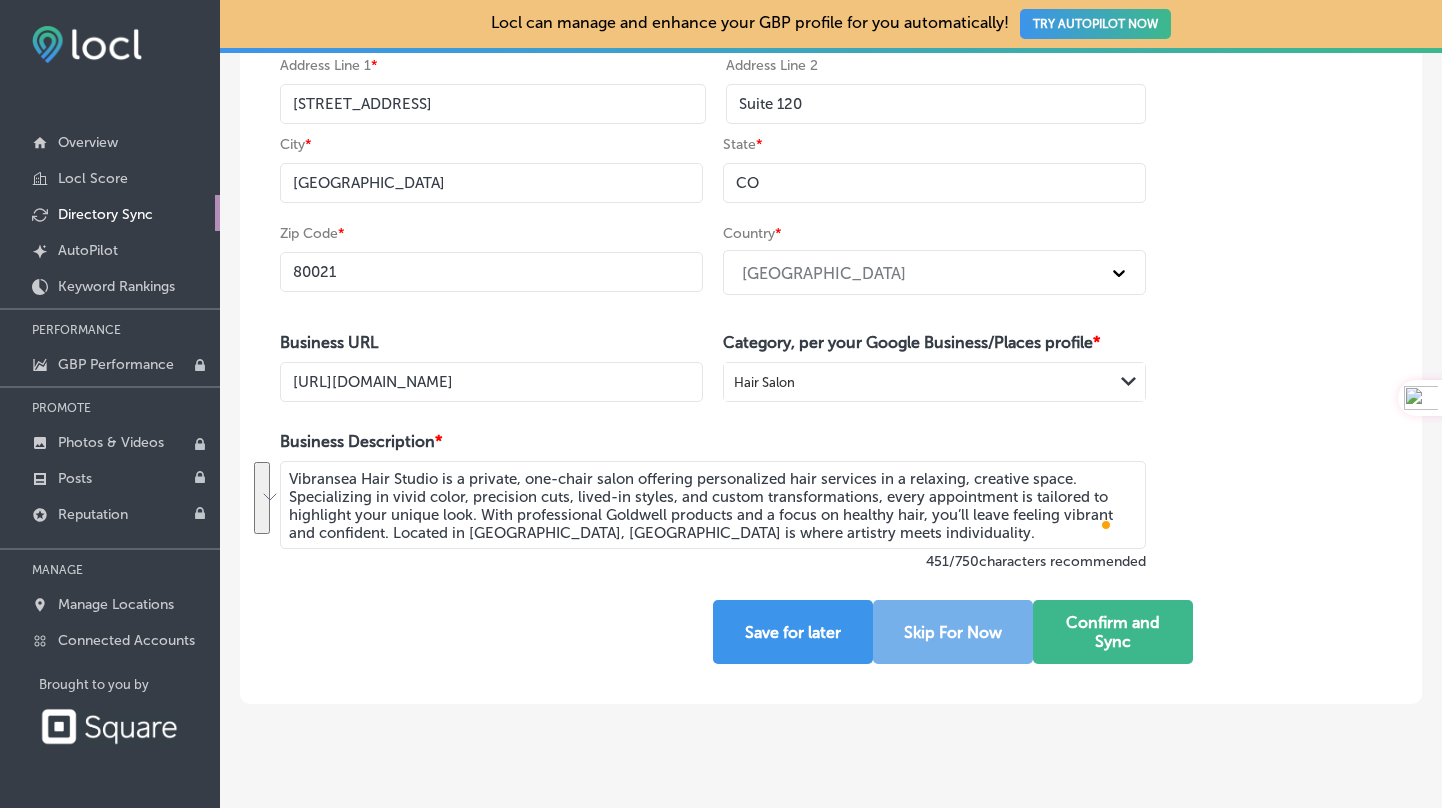 drag, startPoint x: 890, startPoint y: 531, endPoint x: -51, endPoint y: 470, distance: 942.9751 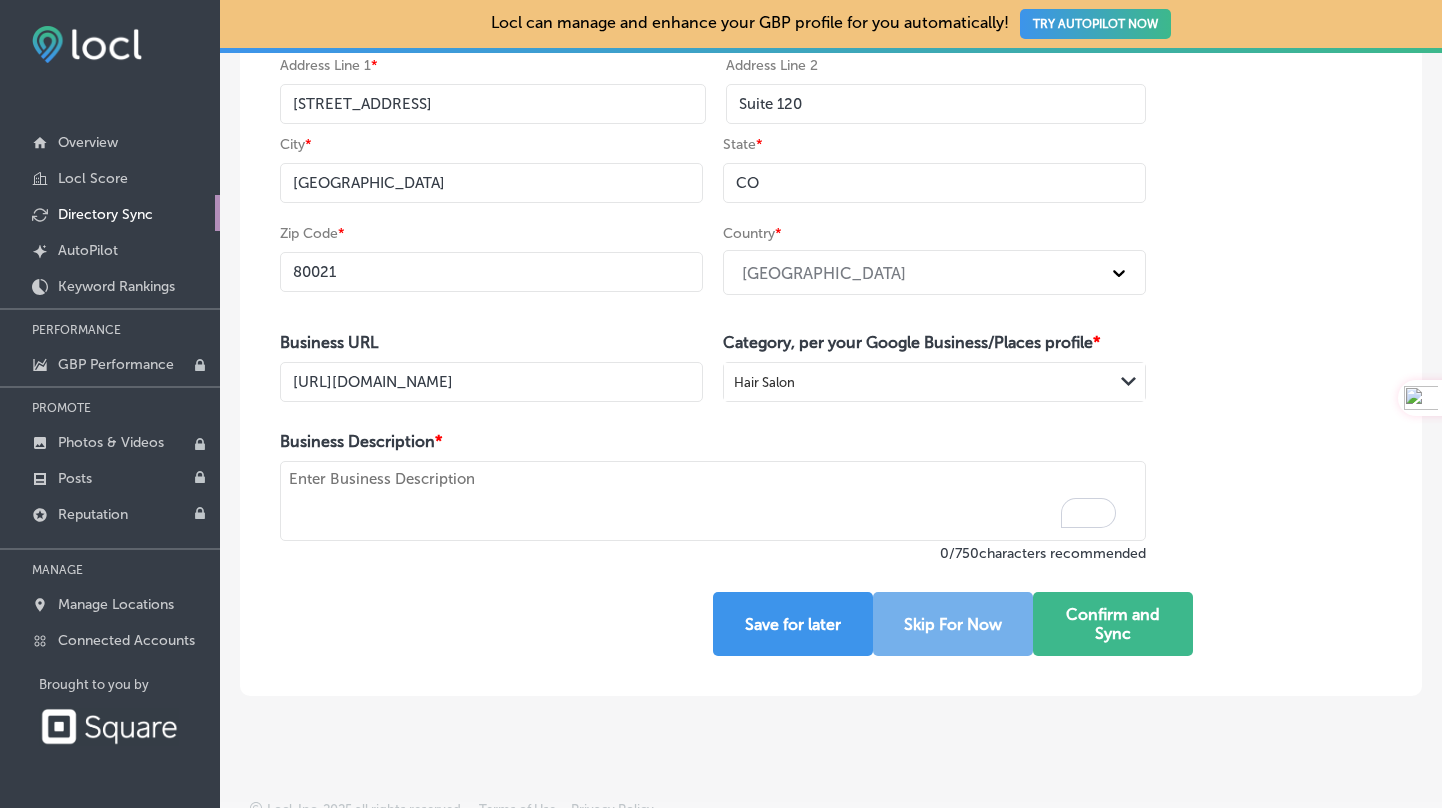 click at bounding box center [713, 501] 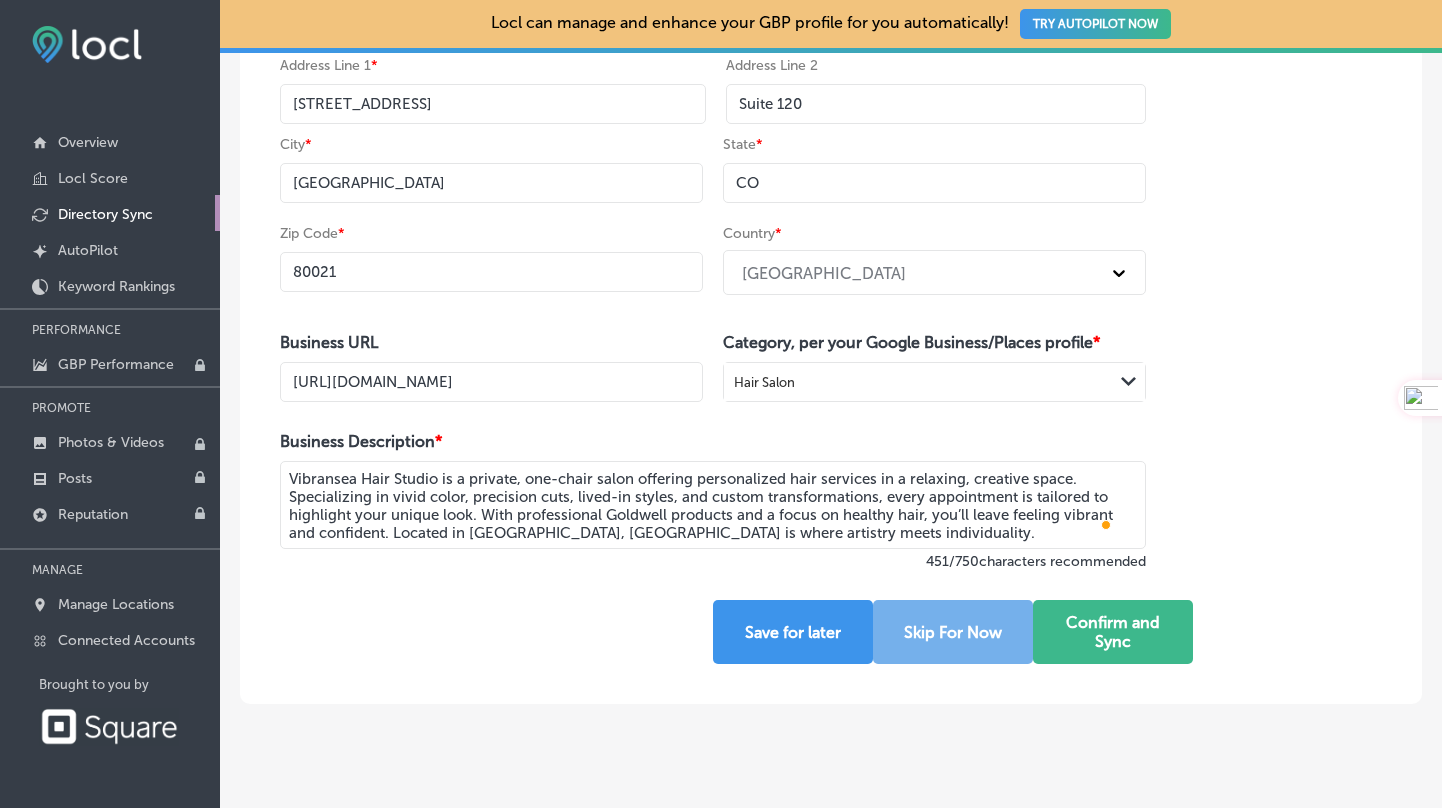 click on "Business Name  * Vibransea Hair Studio Phone Number  * International [GEOGRAPHIC_DATA] [GEOGRAPHIC_DATA] [GEOGRAPHIC_DATA] [GEOGRAPHIC_DATA] [US_STATE] [GEOGRAPHIC_DATA] [GEOGRAPHIC_DATA] [GEOGRAPHIC_DATA] [GEOGRAPHIC_DATA] [GEOGRAPHIC_DATA] [GEOGRAPHIC_DATA] [GEOGRAPHIC_DATA] [DATE][GEOGRAPHIC_DATA] [GEOGRAPHIC_DATA] [GEOGRAPHIC_DATA] [GEOGRAPHIC_DATA] [GEOGRAPHIC_DATA] [GEOGRAPHIC_DATA] [GEOGRAPHIC_DATA] [GEOGRAPHIC_DATA] [GEOGRAPHIC_DATA] [GEOGRAPHIC_DATA] [GEOGRAPHIC_DATA] [GEOGRAPHIC_DATA] [GEOGRAPHIC_DATA] [GEOGRAPHIC_DATA] [GEOGRAPHIC_DATA] [GEOGRAPHIC_DATA] [GEOGRAPHIC_DATA] [GEOGRAPHIC_DATA] [GEOGRAPHIC_DATA] [GEOGRAPHIC_DATA] [GEOGRAPHIC_DATA] [GEOGRAPHIC_DATA] [GEOGRAPHIC_DATA] [GEOGRAPHIC_DATA] [GEOGRAPHIC_DATA] [GEOGRAPHIC_DATA] [GEOGRAPHIC_DATA] [GEOGRAPHIC_DATA] [GEOGRAPHIC_DATA] [GEOGRAPHIC_DATA] [GEOGRAPHIC_DATA] [GEOGRAPHIC_DATA] [GEOGRAPHIC_DATA] [GEOGRAPHIC_DATA] [GEOGRAPHIC_DATA] [GEOGRAPHIC_DATA] [GEOGRAPHIC_DATA] [GEOGRAPHIC_DATA] [GEOGRAPHIC_DATA], [GEOGRAPHIC_DATA] [GEOGRAPHIC_DATA] [GEOGRAPHIC_DATA] d'Ivoire [GEOGRAPHIC_DATA] [GEOGRAPHIC_DATA] [GEOGRAPHIC_DATA] [GEOGRAPHIC_DATA] [GEOGRAPHIC_DATA] [GEOGRAPHIC_DATA] [GEOGRAPHIC_DATA] [GEOGRAPHIC_DATA] [GEOGRAPHIC_DATA] [GEOGRAPHIC_DATA] [GEOGRAPHIC_DATA] [GEOGRAPHIC_DATA] [GEOGRAPHIC_DATA] [GEOGRAPHIC_DATA] [GEOGRAPHIC_DATA] [GEOGRAPHIC_DATA] [GEOGRAPHIC_DATA] [GEOGRAPHIC_DATA] [US_STATE] [GEOGRAPHIC_DATA] [GEOGRAPHIC_DATA] [GEOGRAPHIC_DATA] [GEOGRAPHIC_DATA] [GEOGRAPHIC_DATA] [GEOGRAPHIC_DATA] [GEOGRAPHIC_DATA] [US_STATE] [GEOGRAPHIC_DATA] [GEOGRAPHIC_DATA] [GEOGRAPHIC_DATA]" at bounding box center [713, 290] 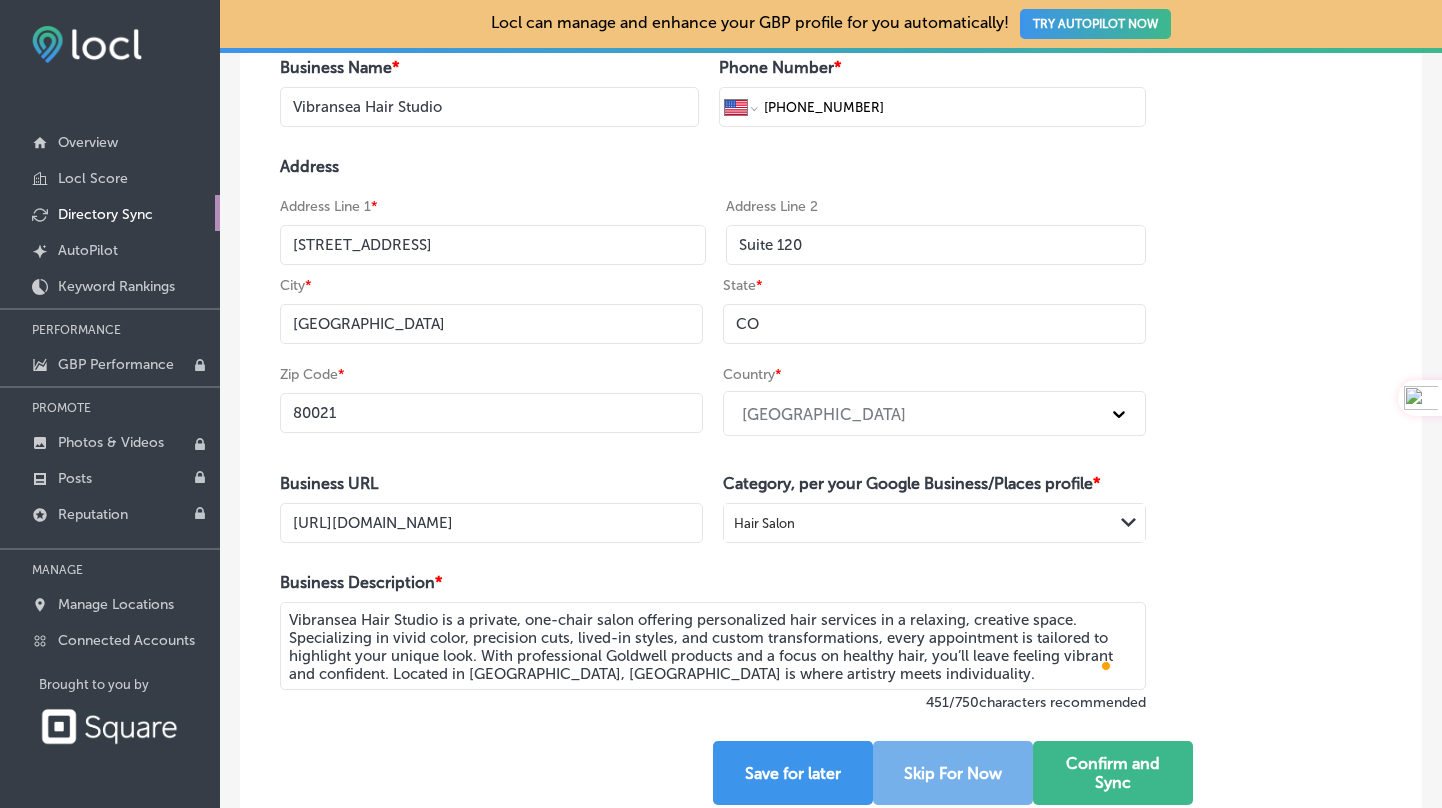 scroll, scrollTop: 249, scrollLeft: 0, axis: vertical 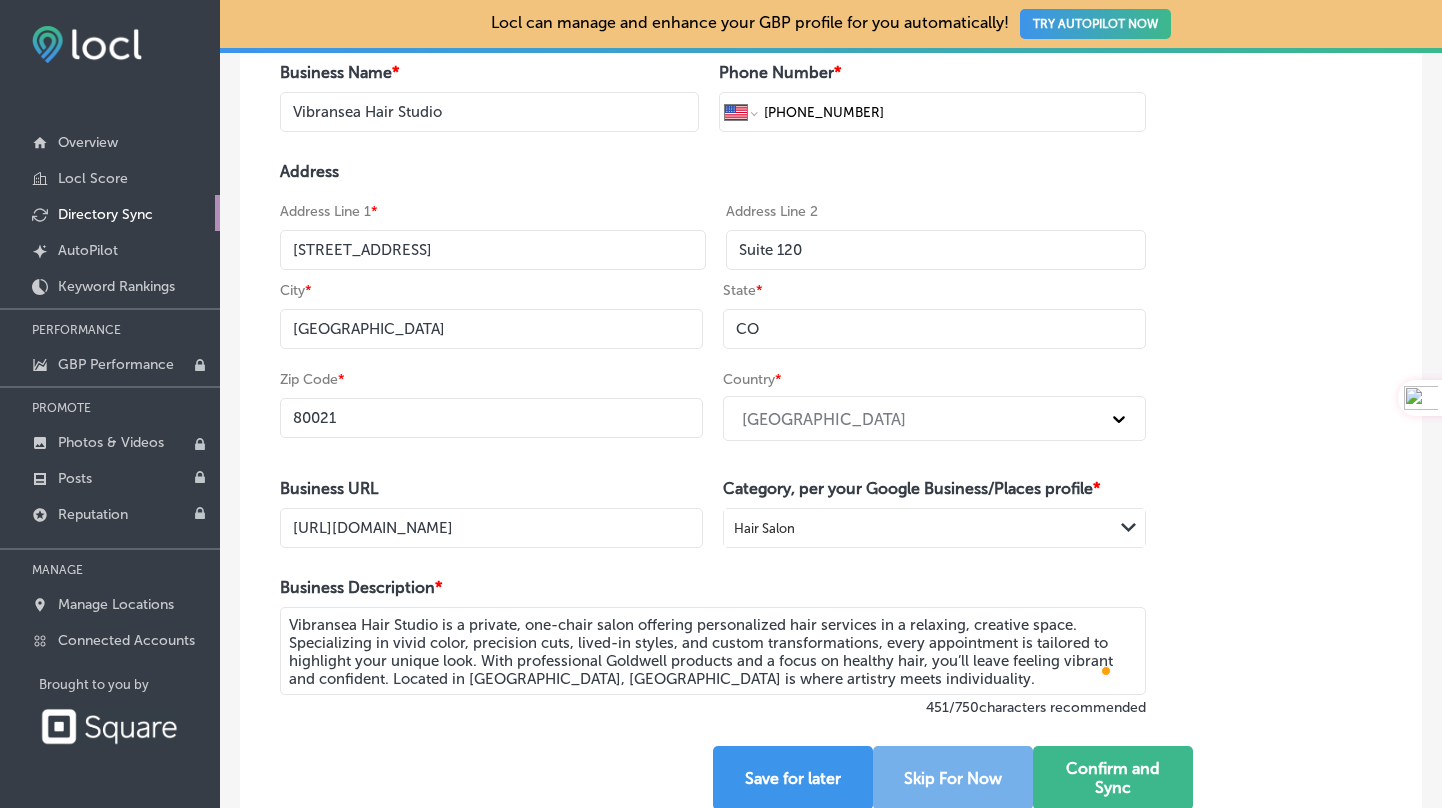 click on "80021" at bounding box center (491, 418) 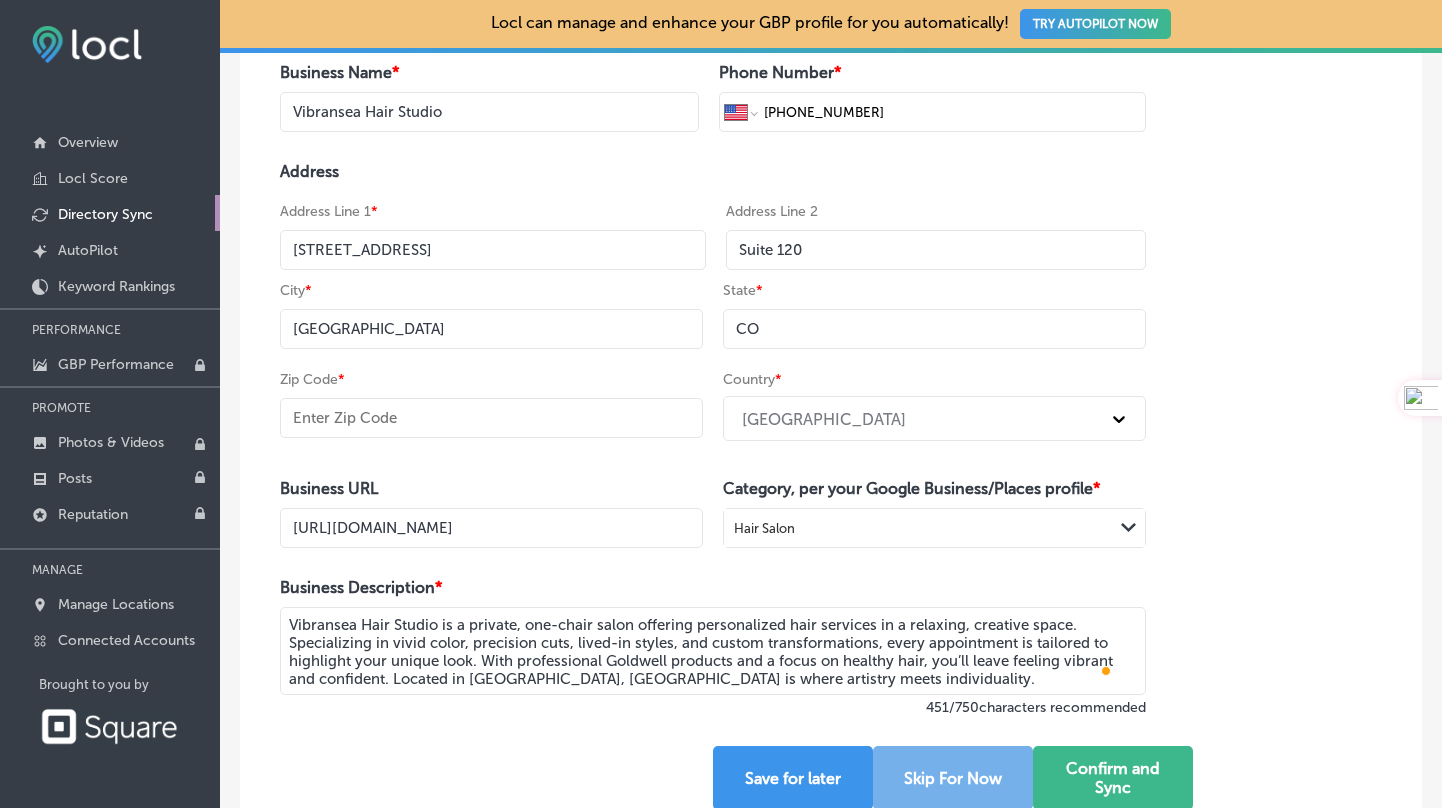 click on "Business Name  * Vibransea Hair Studio Phone Number  * International [GEOGRAPHIC_DATA] [GEOGRAPHIC_DATA] [GEOGRAPHIC_DATA] [GEOGRAPHIC_DATA] [US_STATE] [GEOGRAPHIC_DATA] [GEOGRAPHIC_DATA] [GEOGRAPHIC_DATA] [GEOGRAPHIC_DATA] [GEOGRAPHIC_DATA] [GEOGRAPHIC_DATA] [GEOGRAPHIC_DATA] [DATE][GEOGRAPHIC_DATA] [GEOGRAPHIC_DATA] [GEOGRAPHIC_DATA] [GEOGRAPHIC_DATA] [GEOGRAPHIC_DATA] [GEOGRAPHIC_DATA] [GEOGRAPHIC_DATA] [GEOGRAPHIC_DATA] [GEOGRAPHIC_DATA] [GEOGRAPHIC_DATA] [GEOGRAPHIC_DATA] [GEOGRAPHIC_DATA] [GEOGRAPHIC_DATA] [GEOGRAPHIC_DATA] [GEOGRAPHIC_DATA] [GEOGRAPHIC_DATA] [GEOGRAPHIC_DATA] [GEOGRAPHIC_DATA] [GEOGRAPHIC_DATA] [GEOGRAPHIC_DATA] [GEOGRAPHIC_DATA] [GEOGRAPHIC_DATA] [GEOGRAPHIC_DATA] [GEOGRAPHIC_DATA] [GEOGRAPHIC_DATA] [GEOGRAPHIC_DATA] [GEOGRAPHIC_DATA] [GEOGRAPHIC_DATA] [GEOGRAPHIC_DATA] [GEOGRAPHIC_DATA] [GEOGRAPHIC_DATA] [GEOGRAPHIC_DATA] [GEOGRAPHIC_DATA] [GEOGRAPHIC_DATA] [GEOGRAPHIC_DATA] [GEOGRAPHIC_DATA] [GEOGRAPHIC_DATA] [GEOGRAPHIC_DATA] [GEOGRAPHIC_DATA], [GEOGRAPHIC_DATA] [GEOGRAPHIC_DATA] [GEOGRAPHIC_DATA] d'Ivoire [GEOGRAPHIC_DATA] [GEOGRAPHIC_DATA] [GEOGRAPHIC_DATA] [GEOGRAPHIC_DATA] [GEOGRAPHIC_DATA] [GEOGRAPHIC_DATA] [GEOGRAPHIC_DATA] [GEOGRAPHIC_DATA] [GEOGRAPHIC_DATA] [GEOGRAPHIC_DATA] [GEOGRAPHIC_DATA] [GEOGRAPHIC_DATA] [GEOGRAPHIC_DATA] [GEOGRAPHIC_DATA] [GEOGRAPHIC_DATA] [GEOGRAPHIC_DATA] [GEOGRAPHIC_DATA] [GEOGRAPHIC_DATA] [US_STATE] [GEOGRAPHIC_DATA] [GEOGRAPHIC_DATA] [GEOGRAPHIC_DATA] [GEOGRAPHIC_DATA] [GEOGRAPHIC_DATA] [GEOGRAPHIC_DATA] [GEOGRAPHIC_DATA] [US_STATE] [GEOGRAPHIC_DATA] [GEOGRAPHIC_DATA] [GEOGRAPHIC_DATA]" at bounding box center [713, 436] 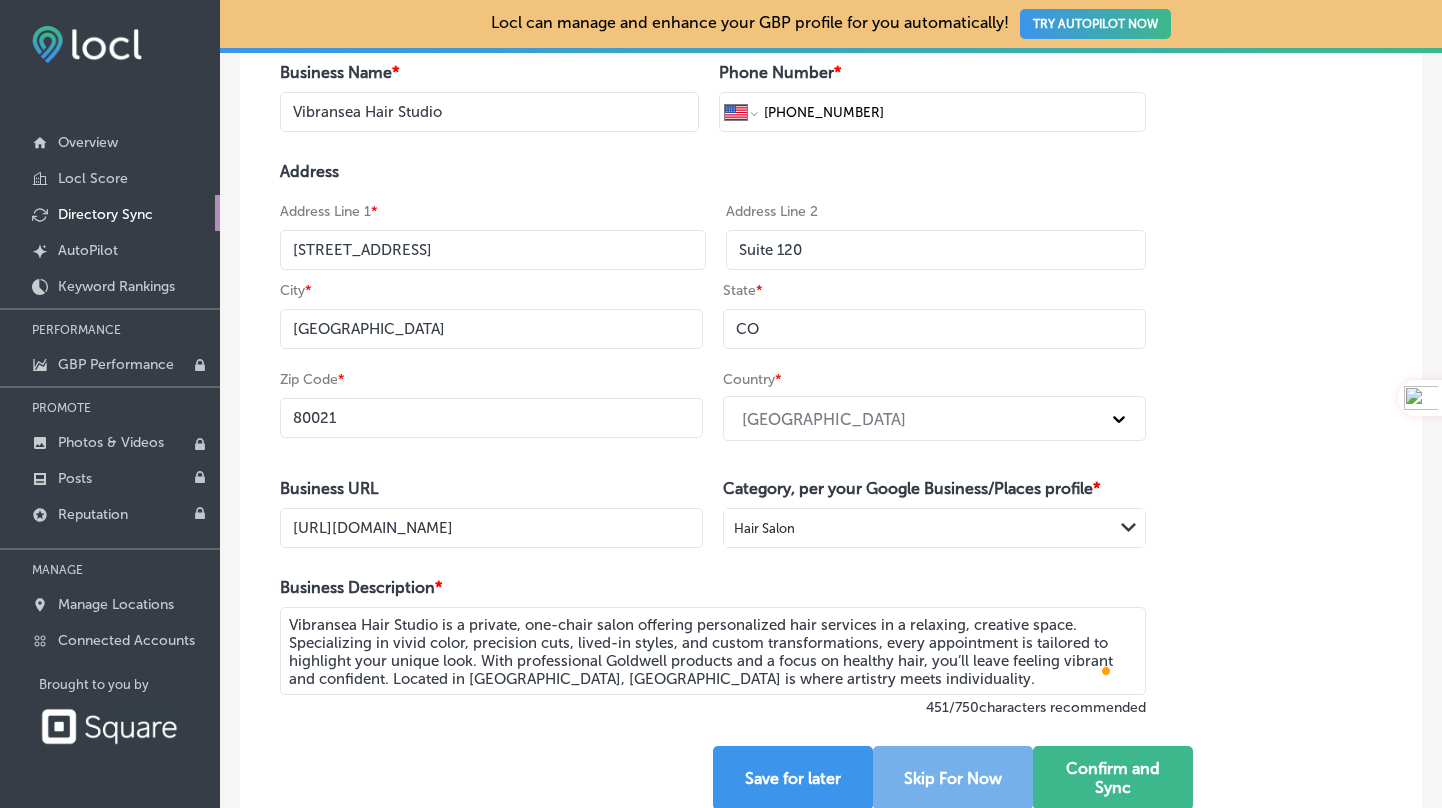 click on "80021" at bounding box center [491, 418] 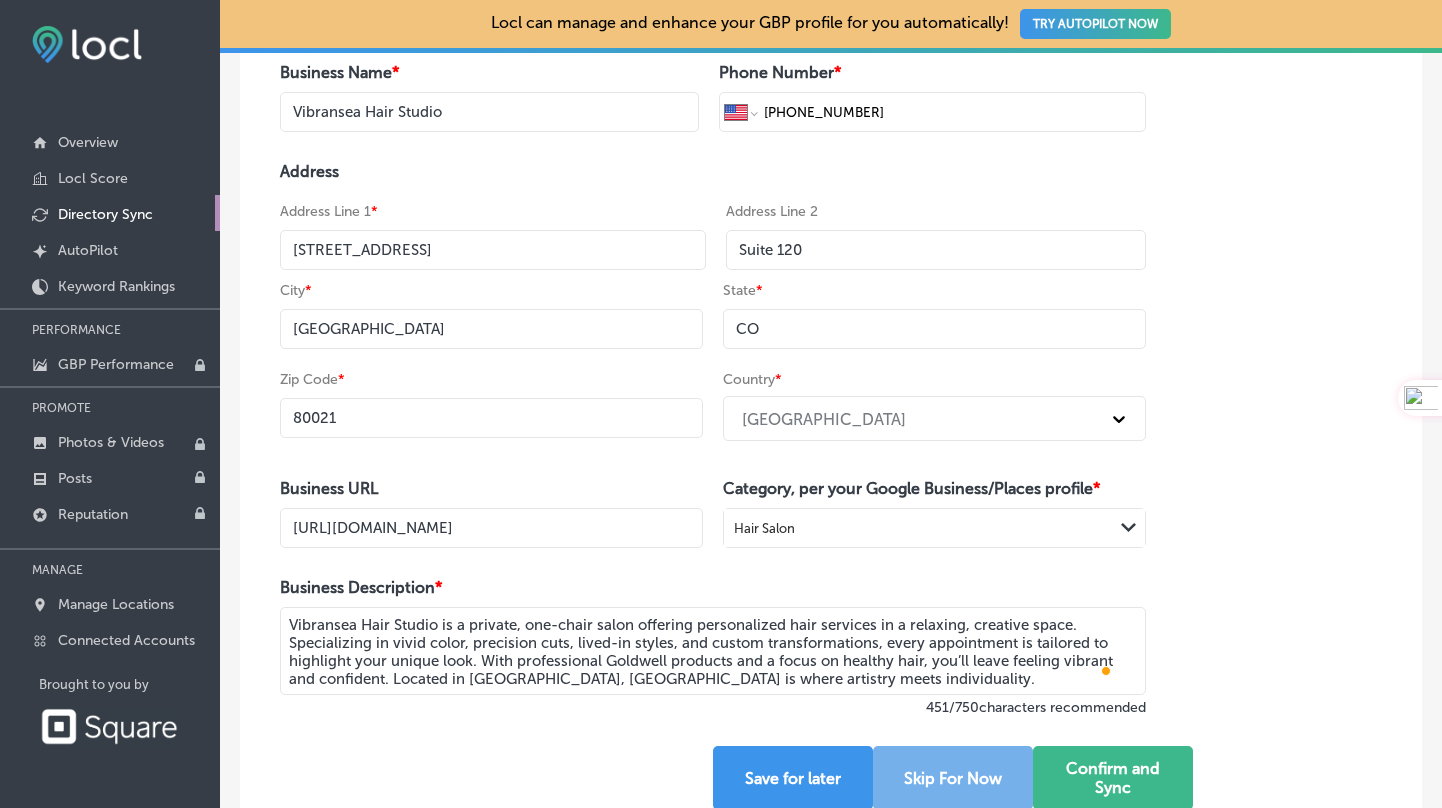 type on "80021" 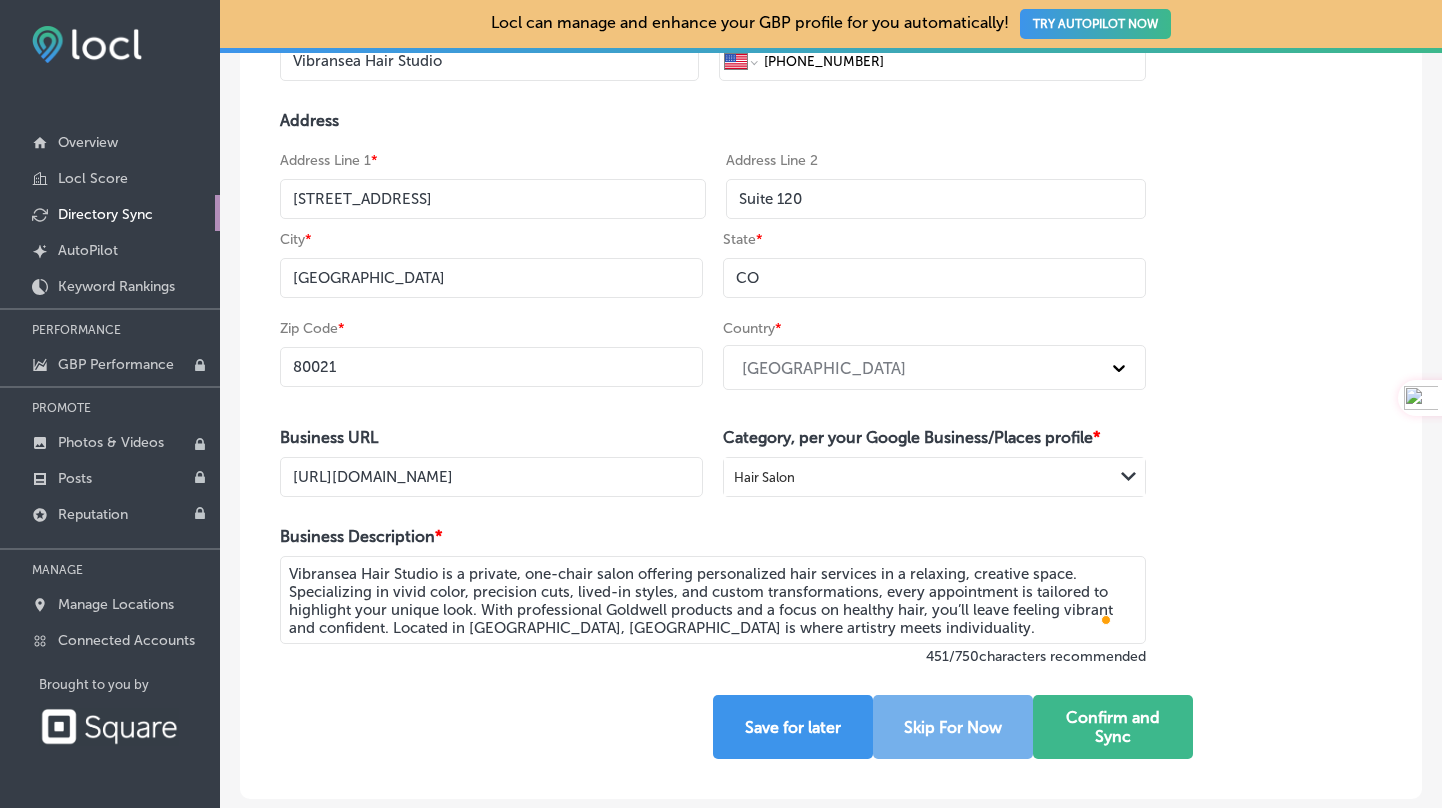 scroll, scrollTop: 308, scrollLeft: 0, axis: vertical 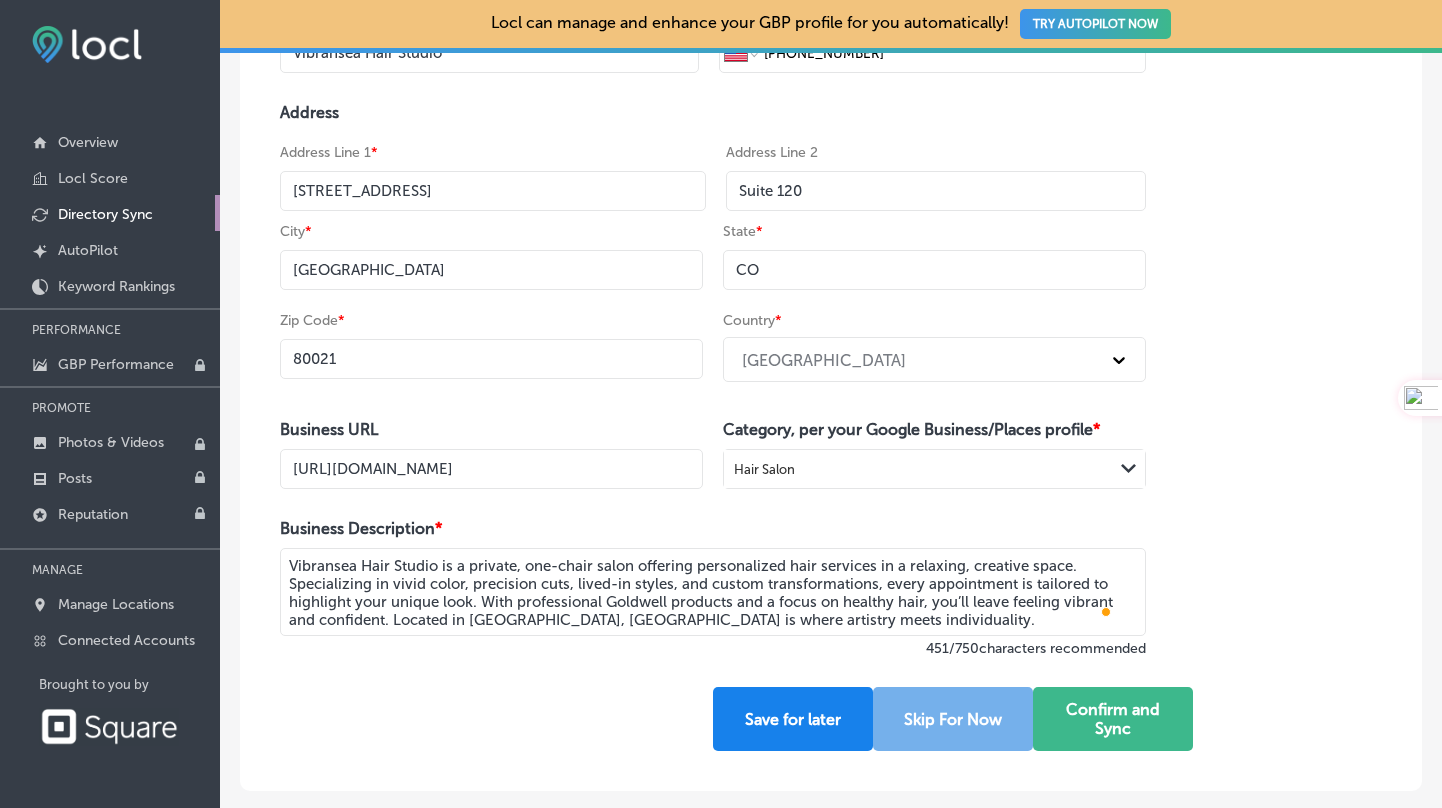 click on "Save for later" at bounding box center [793, 719] 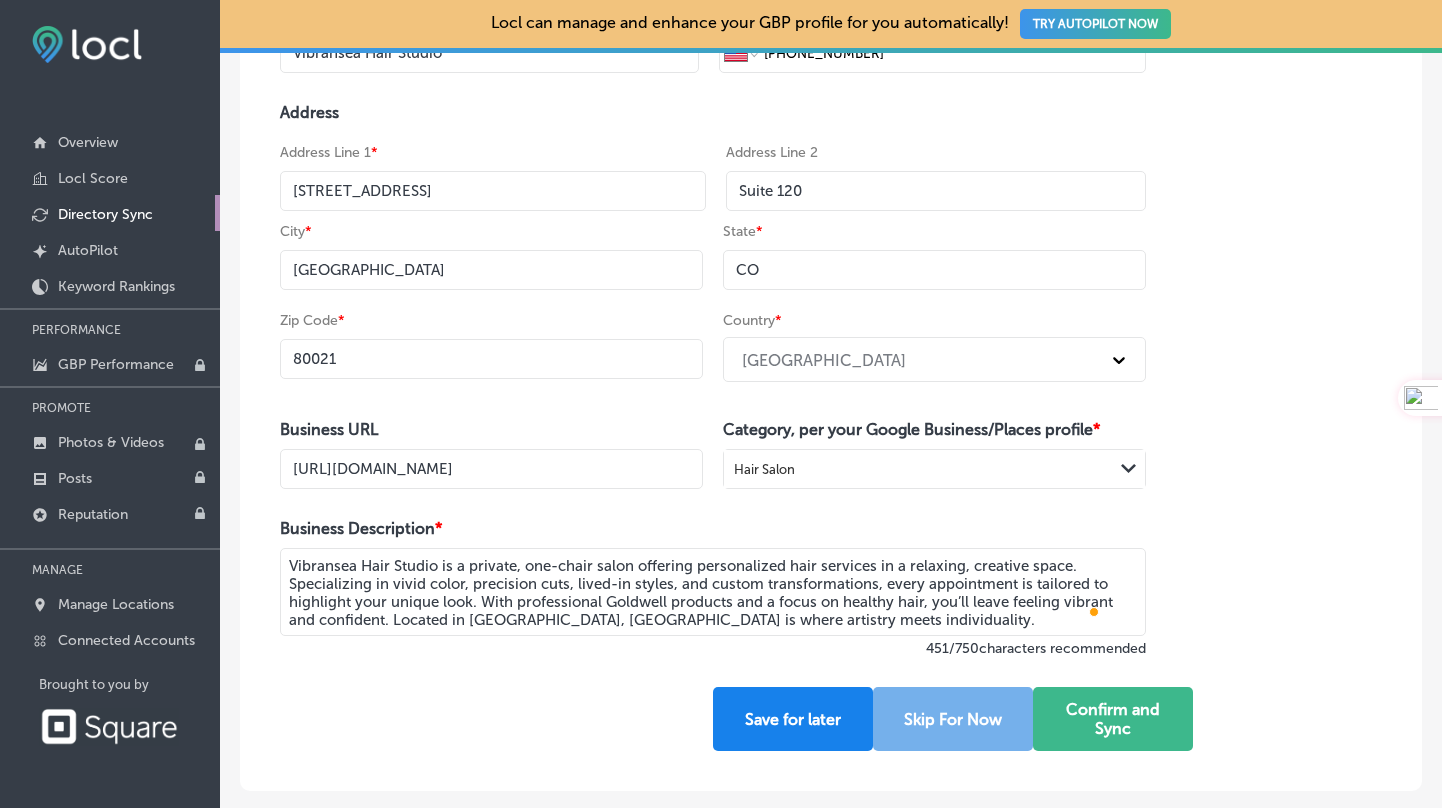 click on "Save for later" at bounding box center [793, 719] 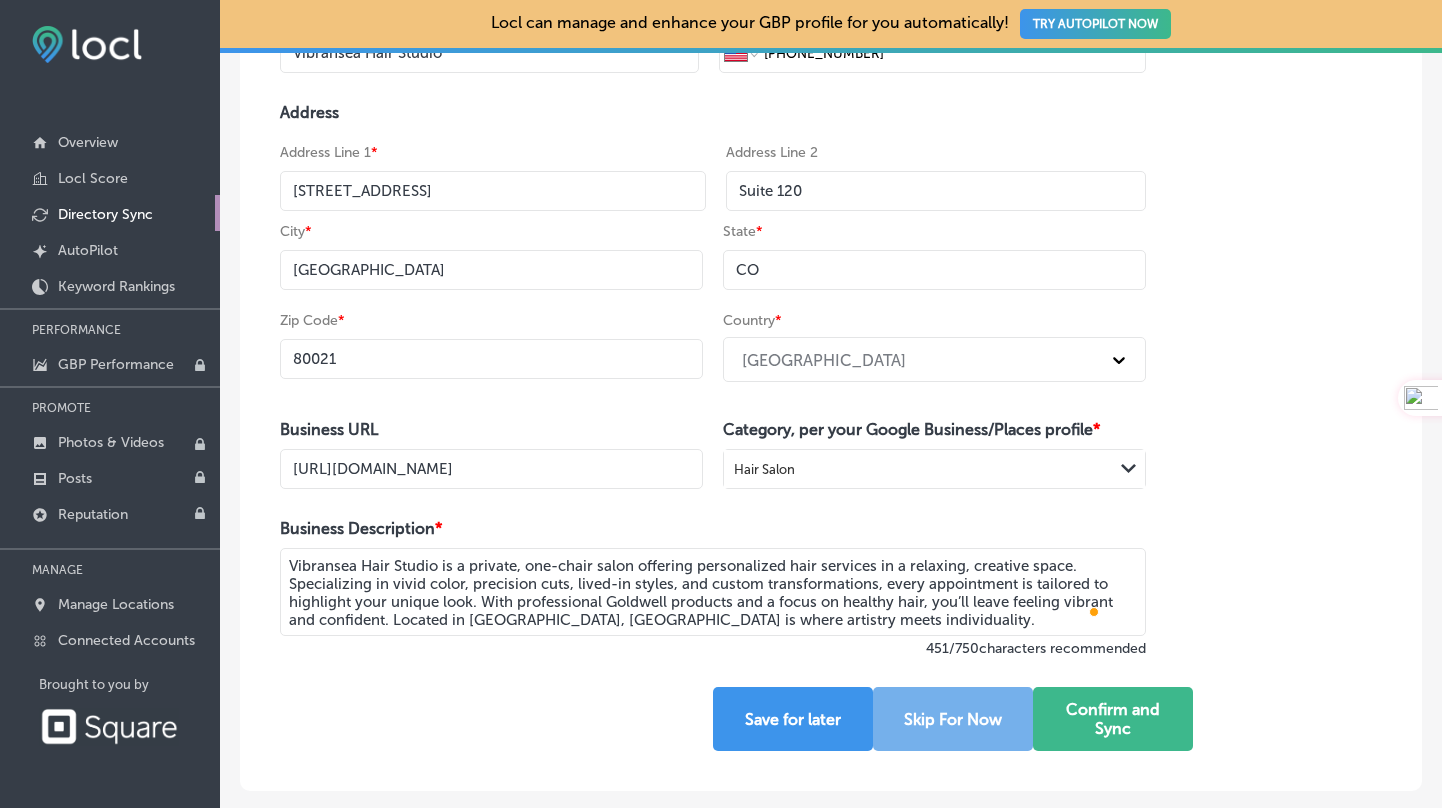 click on "Confirm and Sync" at bounding box center (1113, 719) 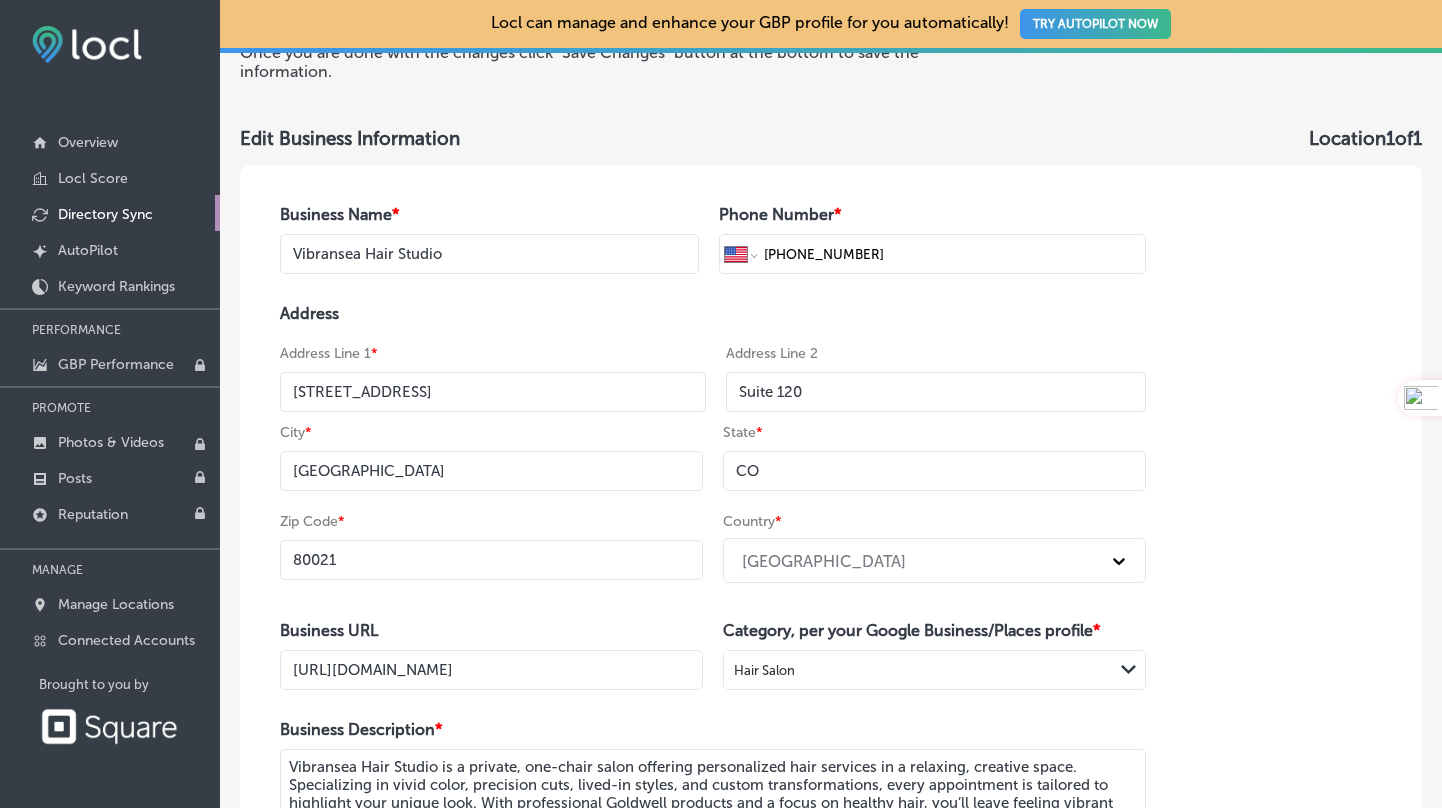 scroll, scrollTop: 102, scrollLeft: 0, axis: vertical 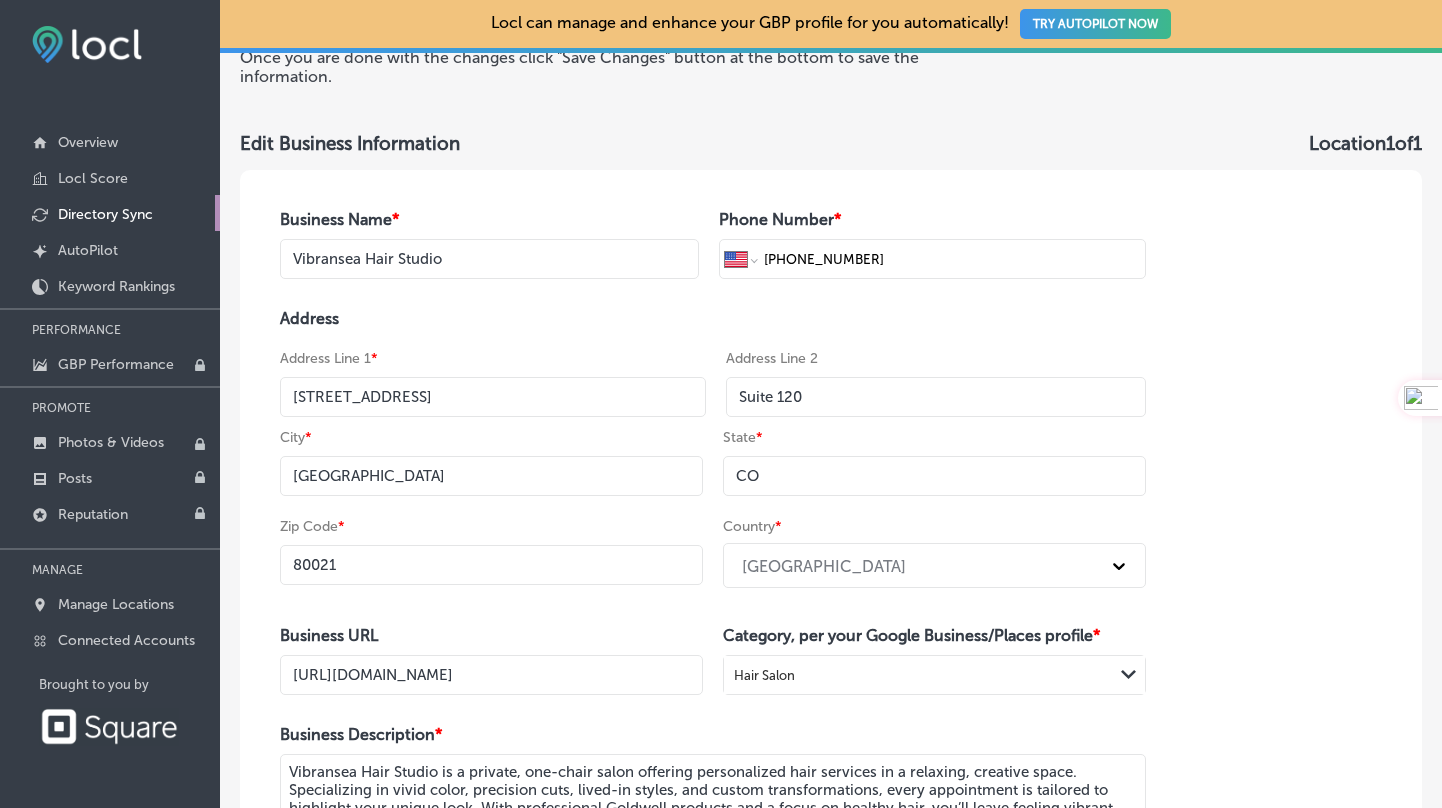 click on "Vibransea Hair Studio" at bounding box center [489, 259] 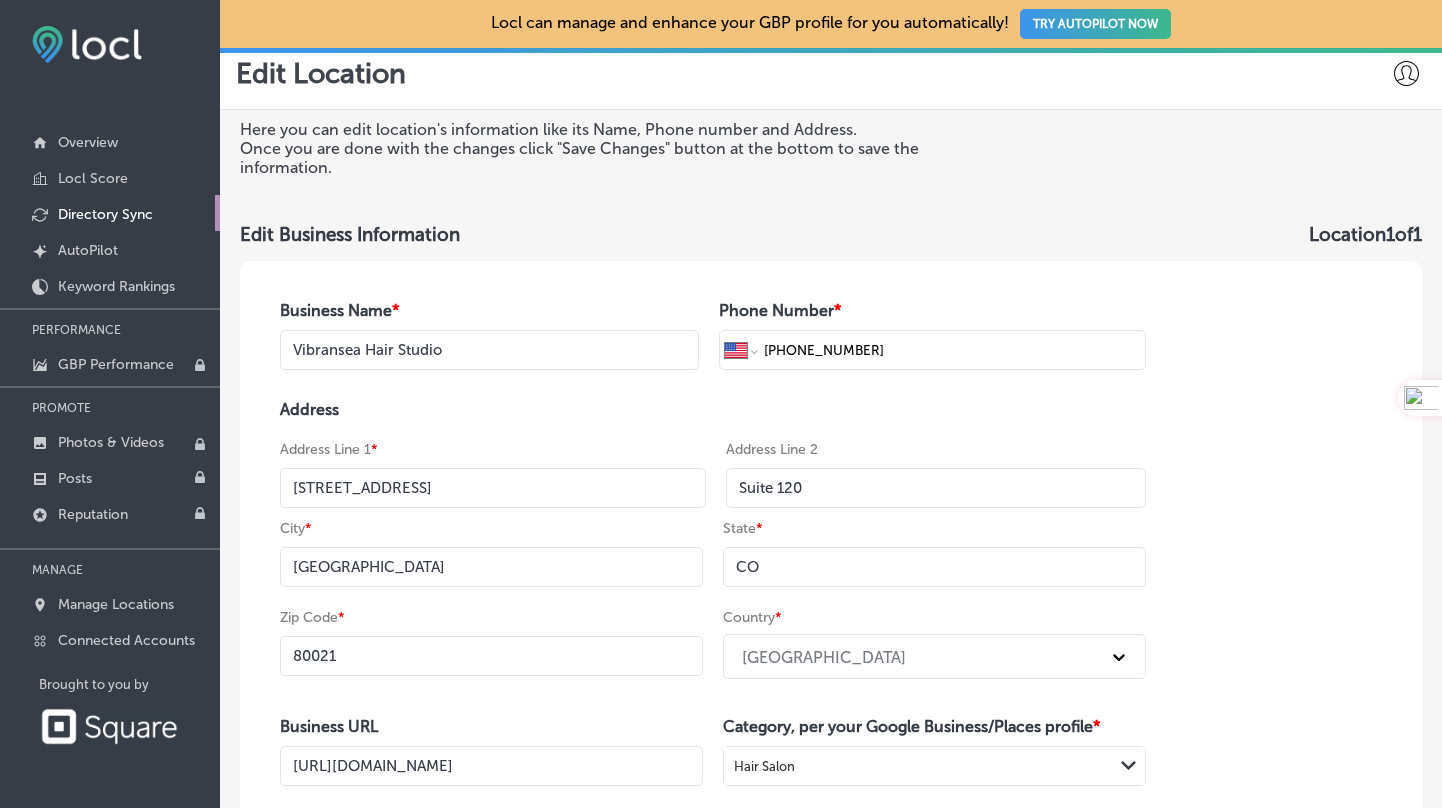 scroll, scrollTop: 0, scrollLeft: 0, axis: both 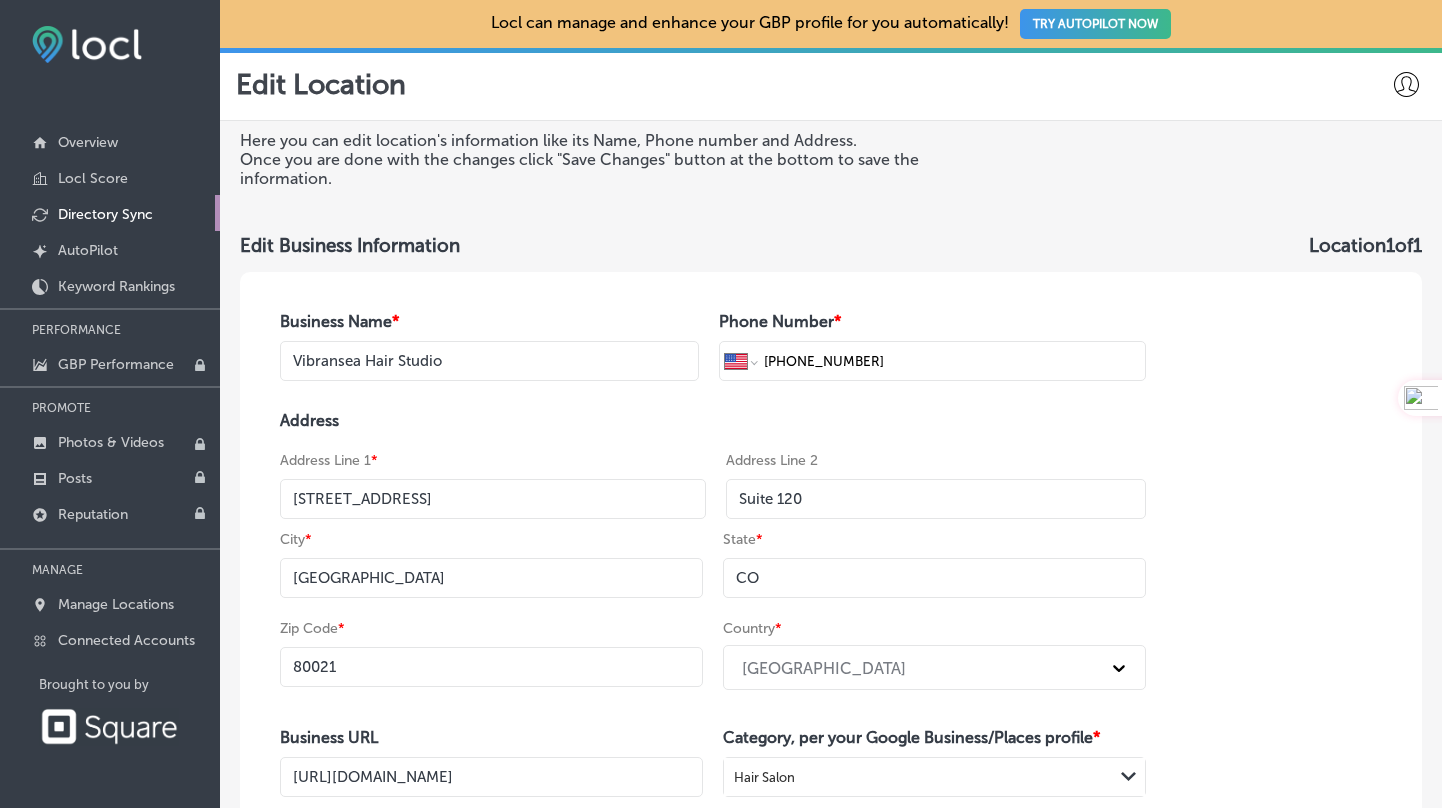 click on "Directory Sync" at bounding box center [105, 214] 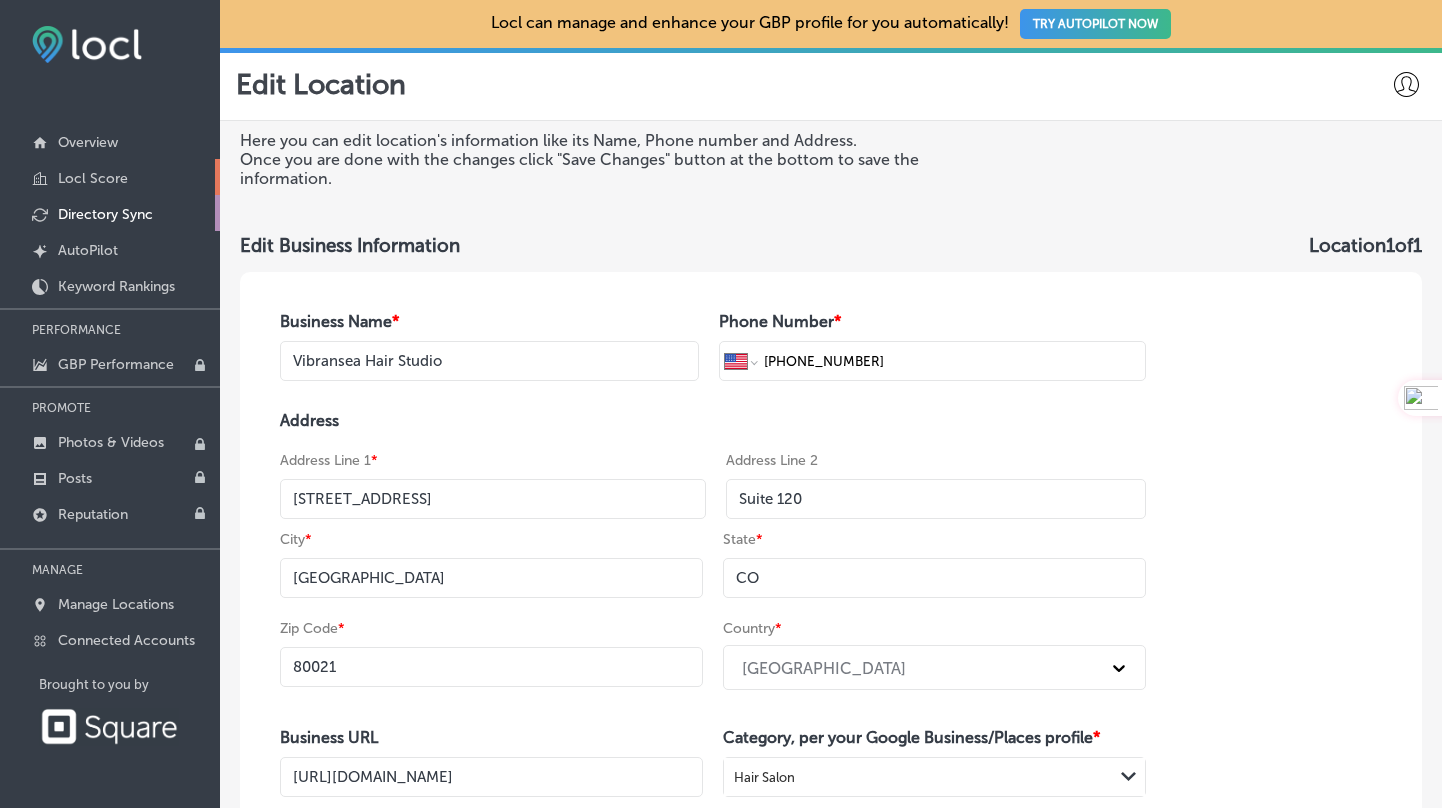 click on "Locl Score" at bounding box center [93, 178] 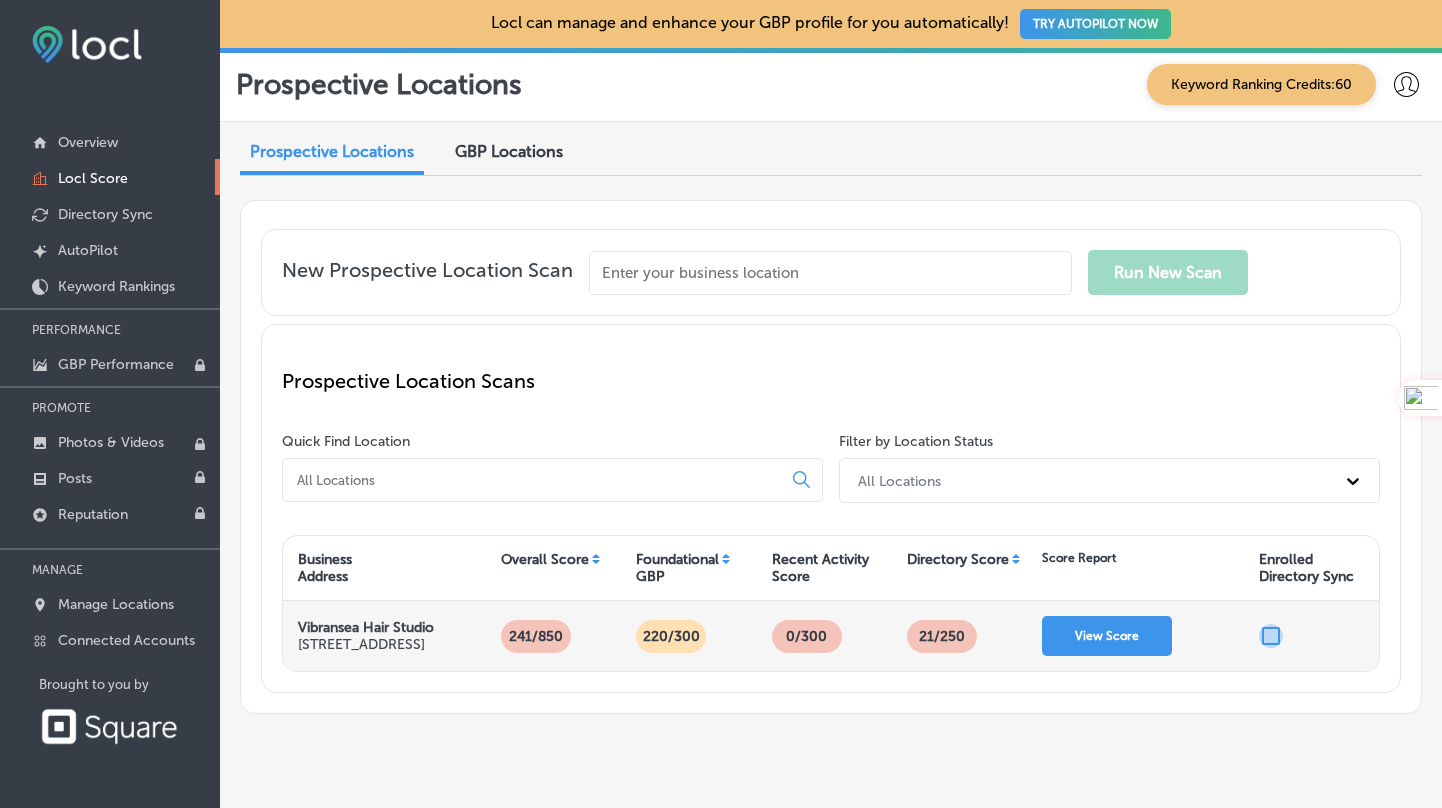 click at bounding box center [1271, 636] 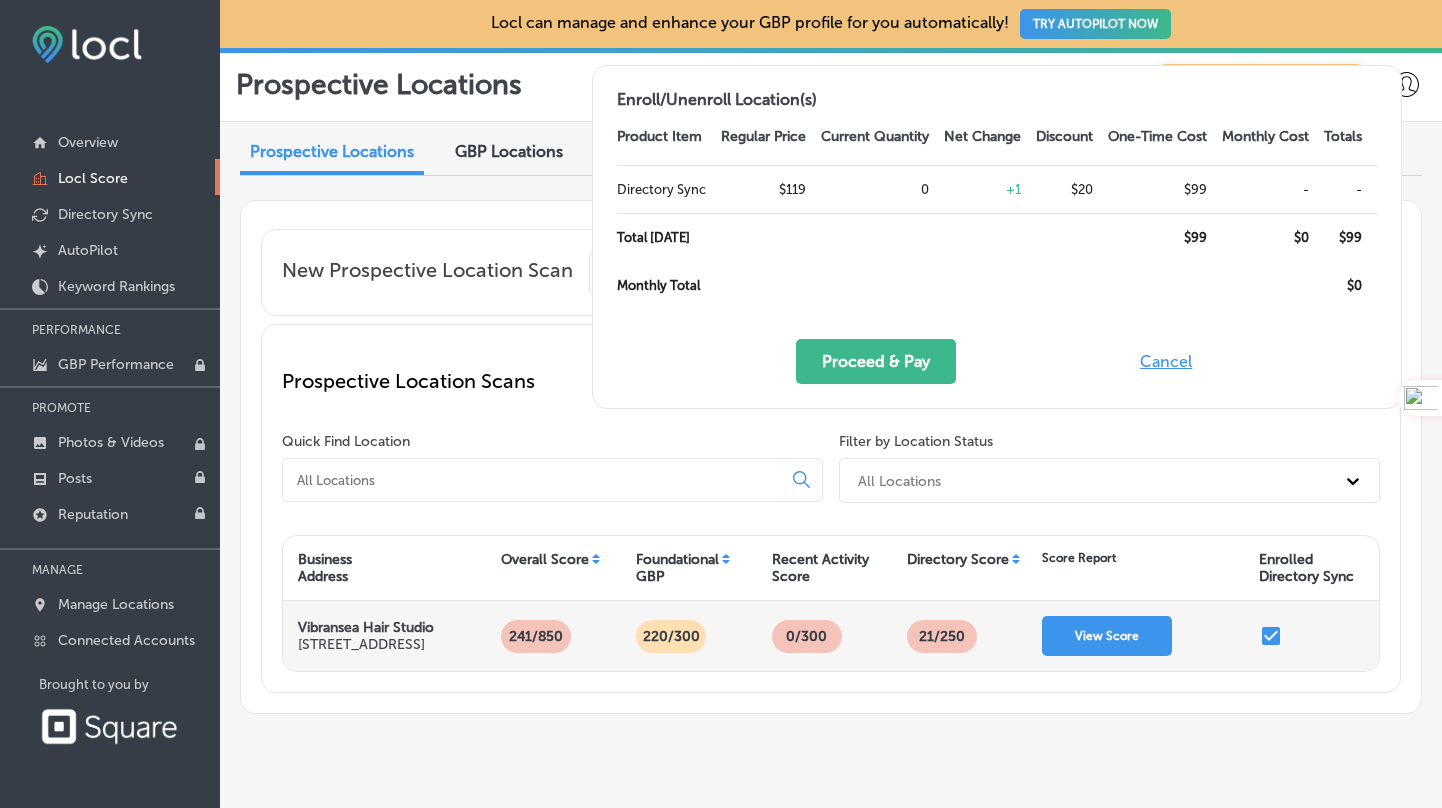 click on "241/850" at bounding box center [553, 636] 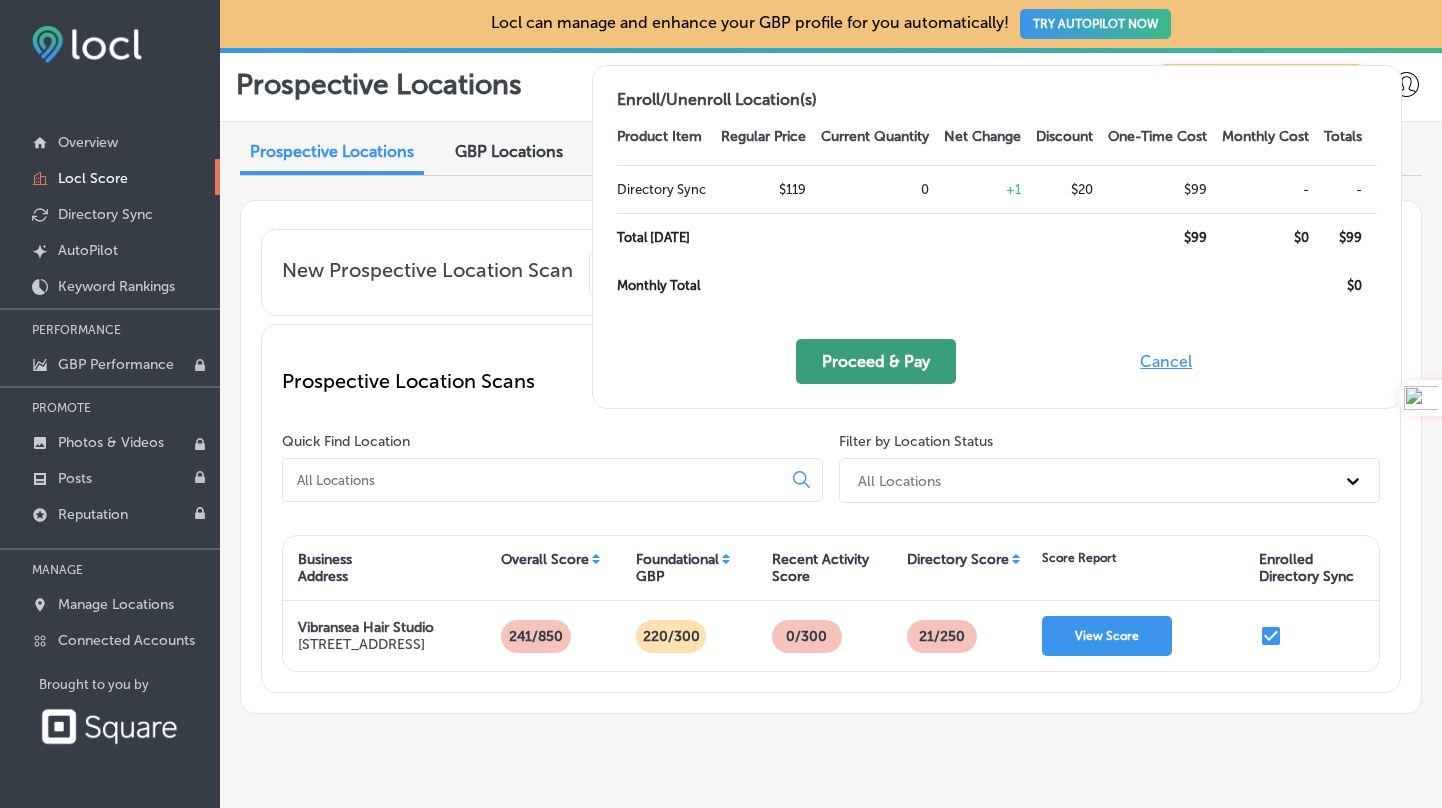 click on "Proceed & Pay" at bounding box center (876, 361) 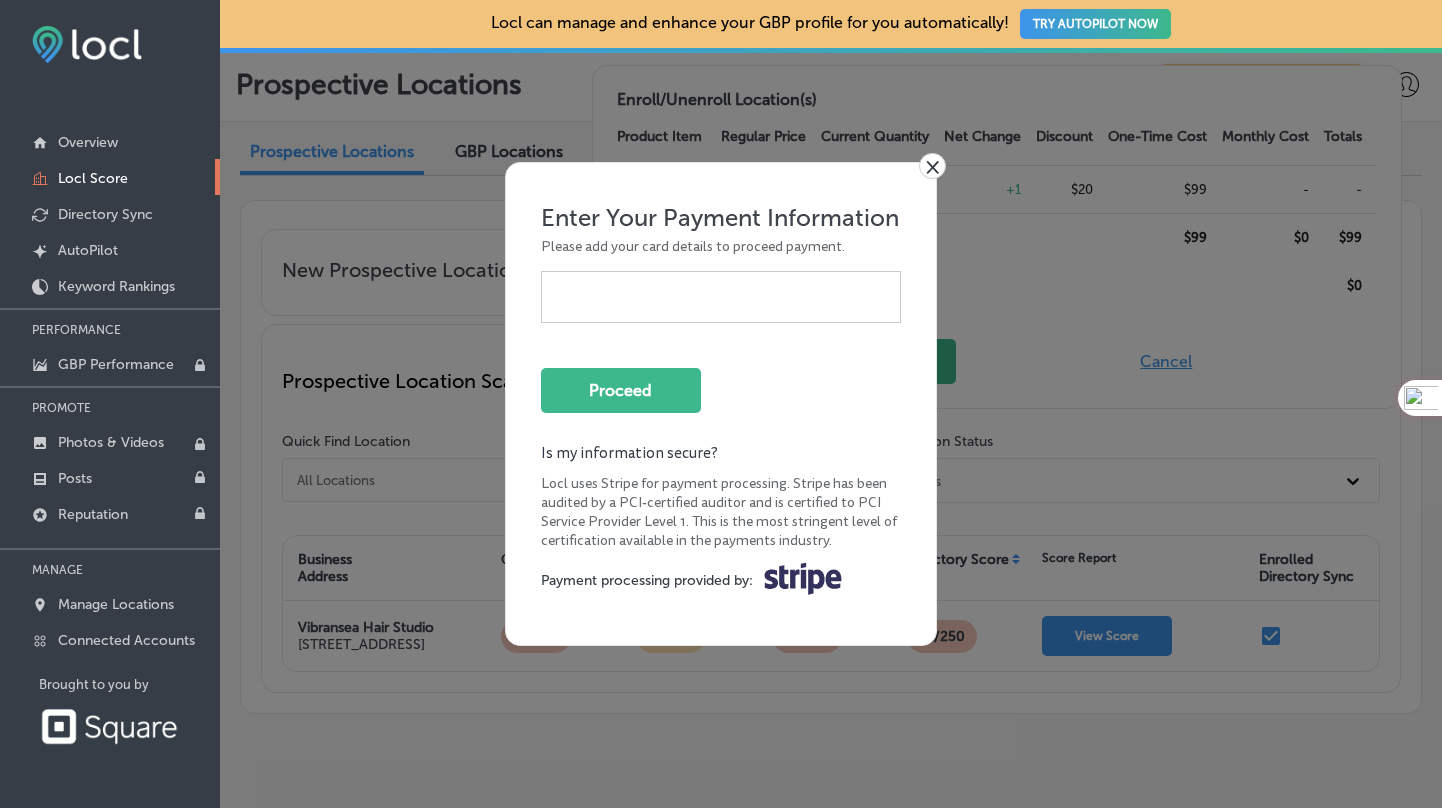 click on "×" at bounding box center [932, 166] 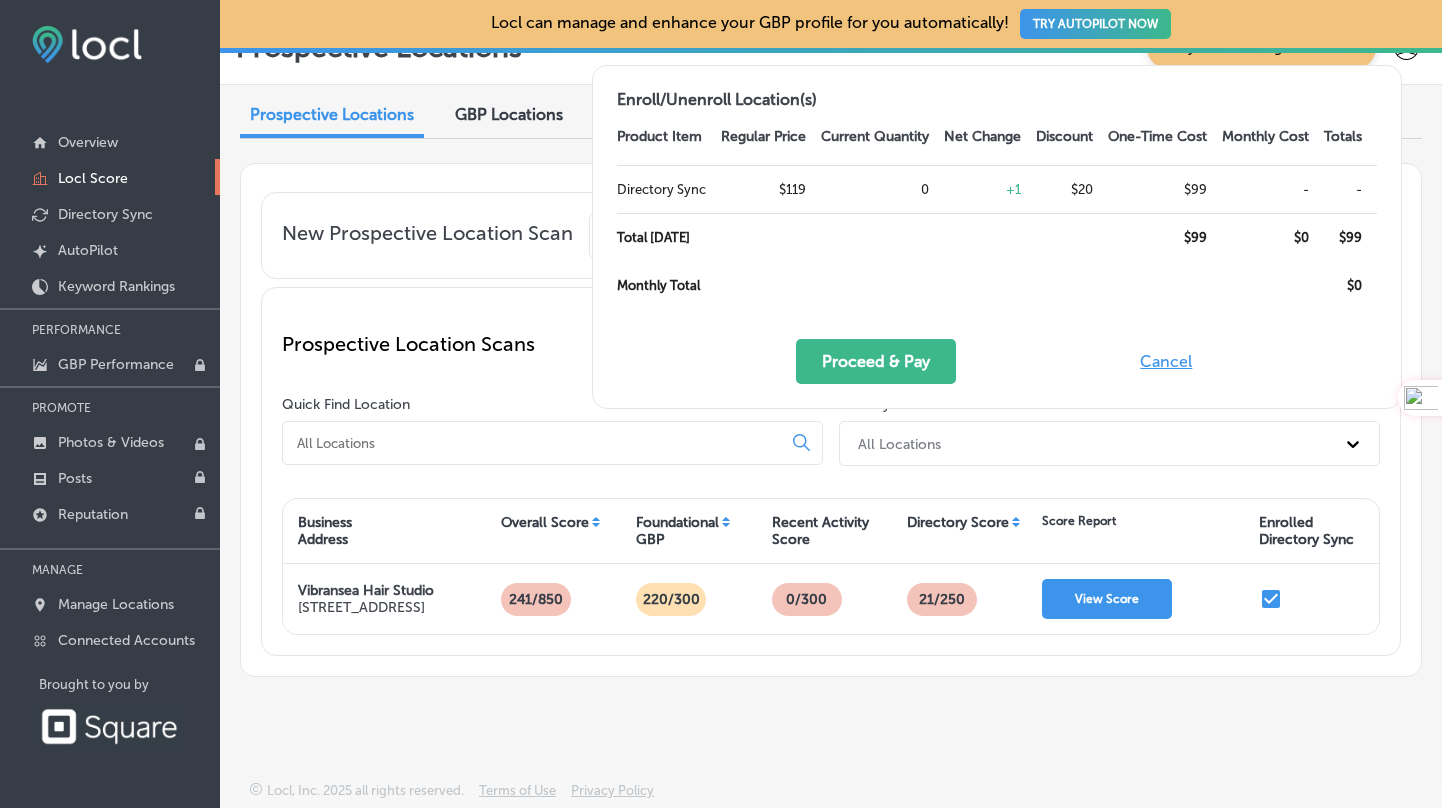 click on "Foundational GBP" at bounding box center [688, 531] 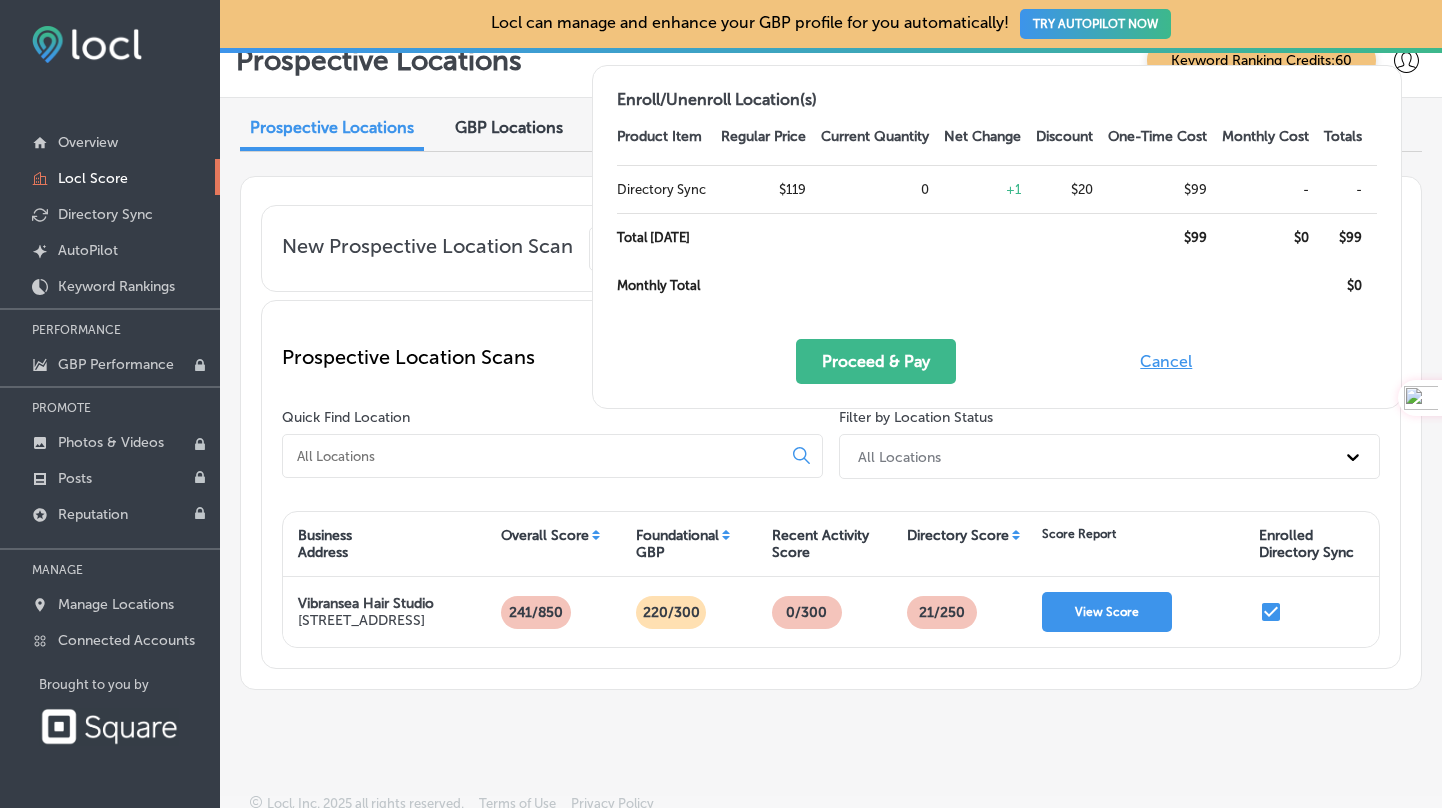 click on "Overall Score" at bounding box center [545, 535] 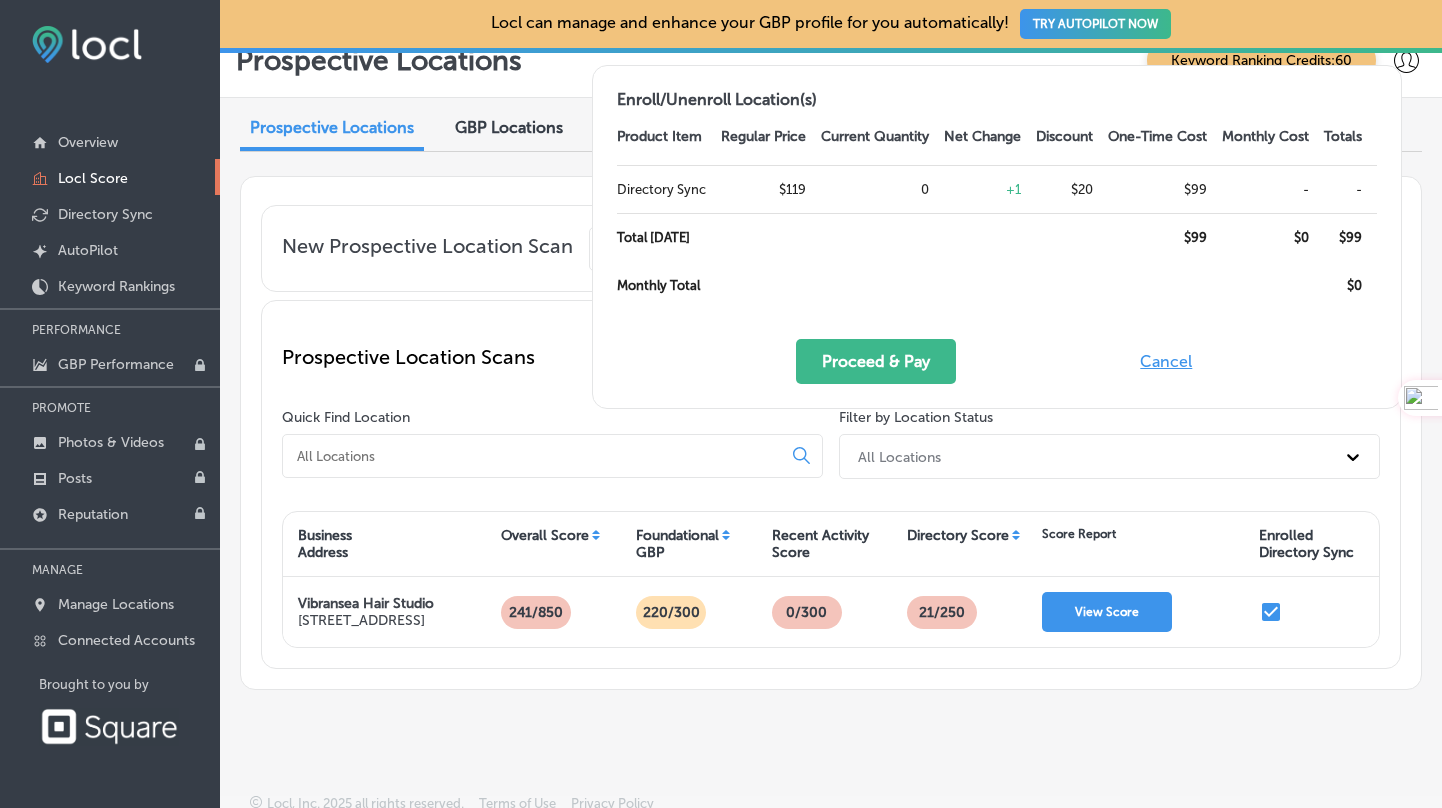 click on "Business Address Overall Score Foundational GBP Recent Activity Score Directory Score Score Report Enrolled Directory Sync" at bounding box center [831, 544] 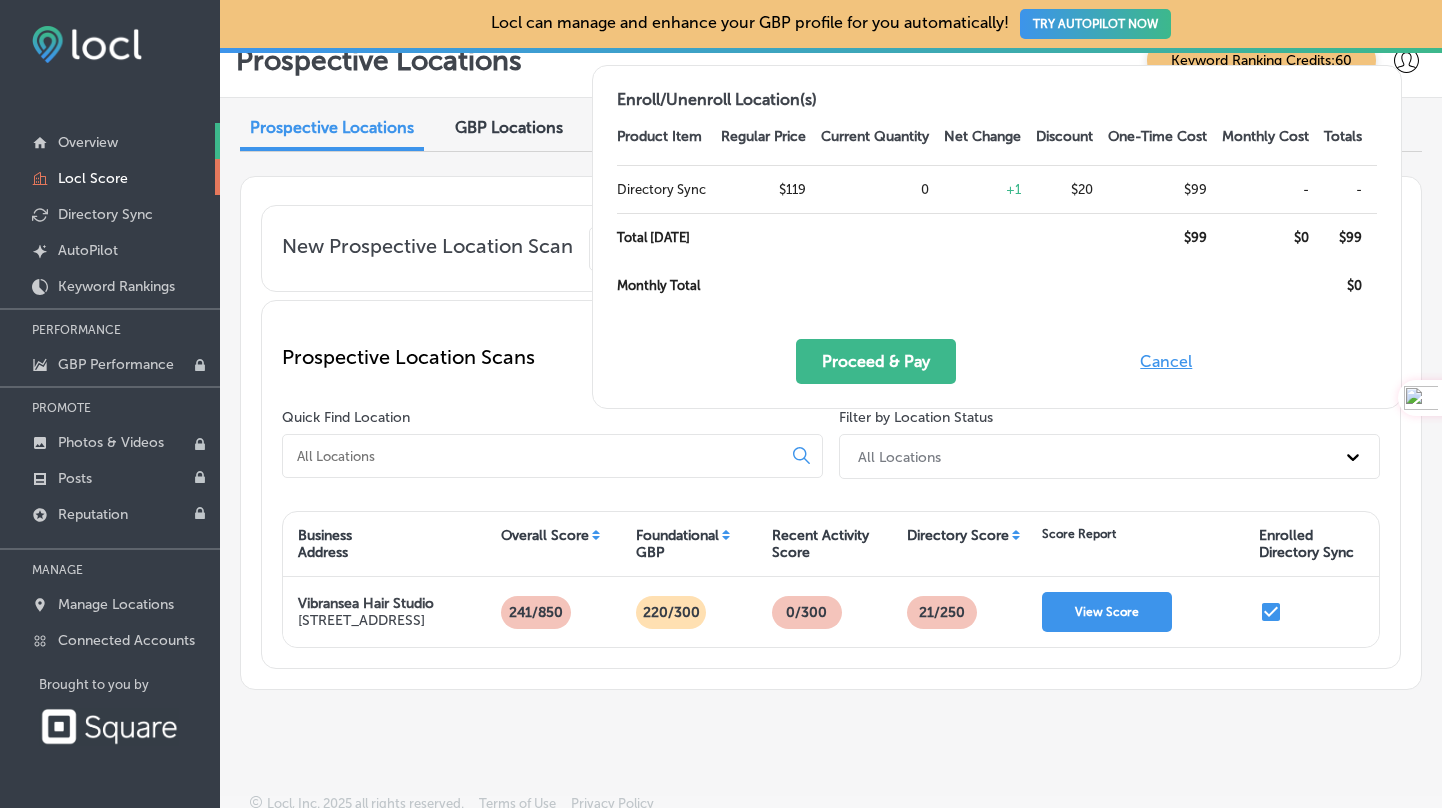 click on "Overview" at bounding box center (88, 142) 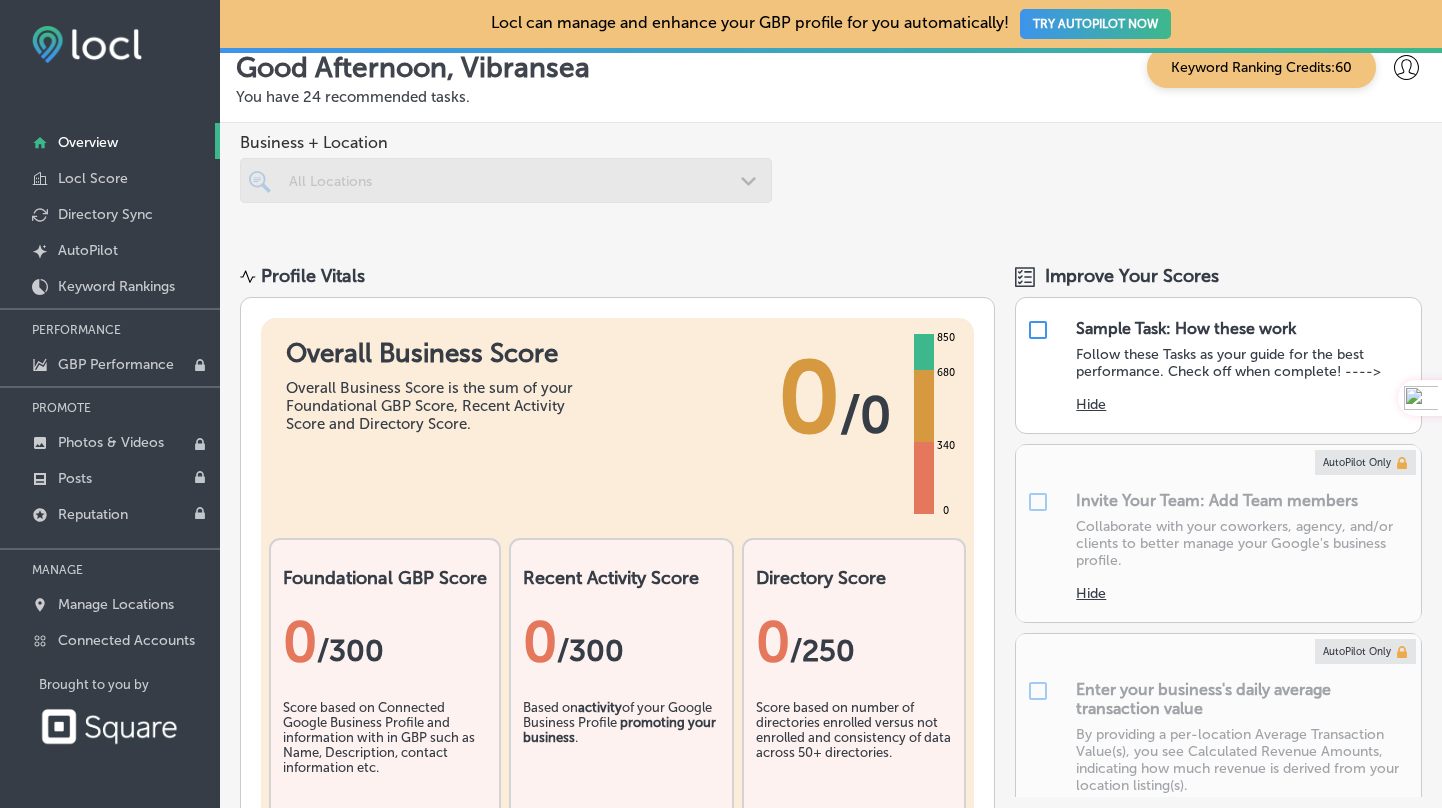 scroll, scrollTop: 0, scrollLeft: 0, axis: both 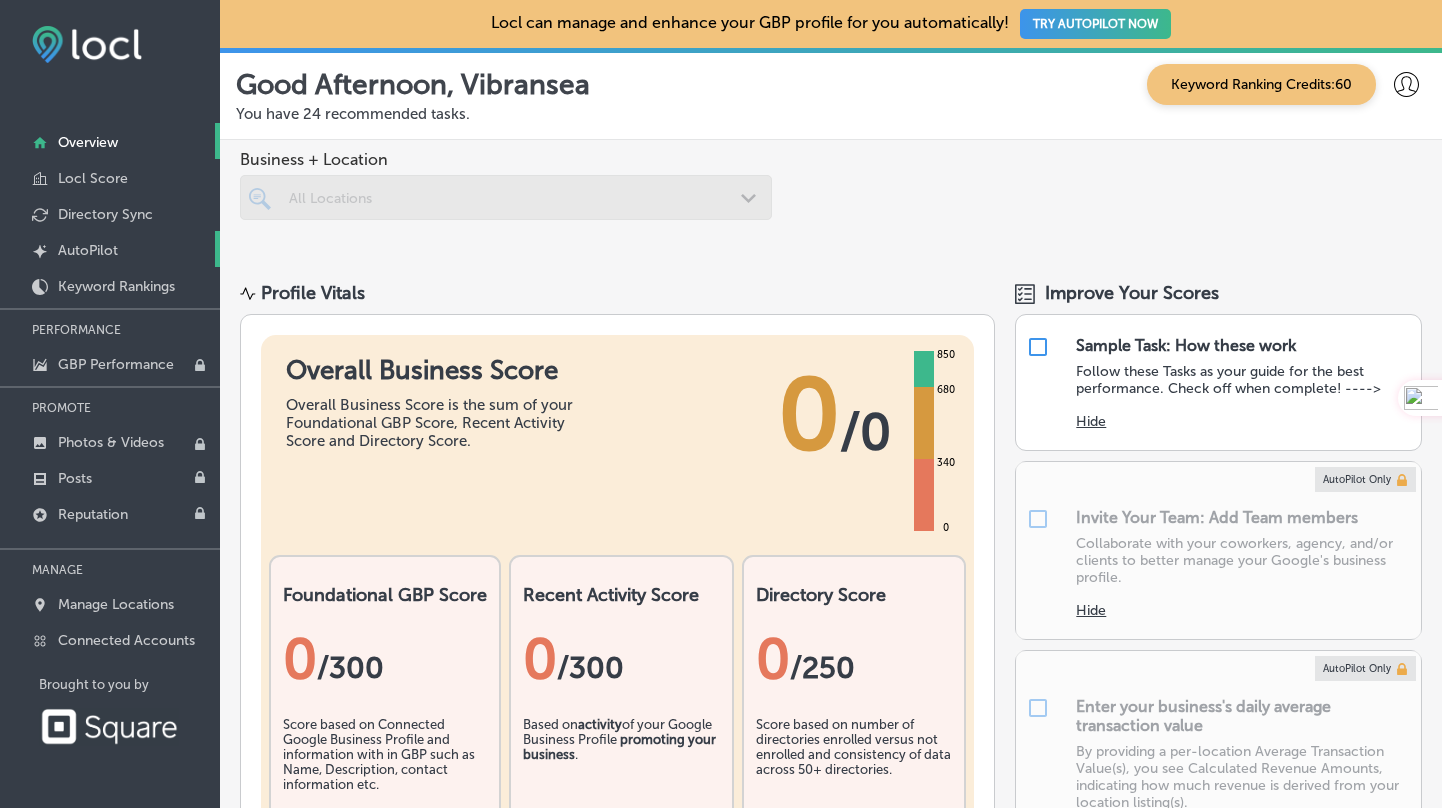 click on "AutoPilot" at bounding box center [88, 250] 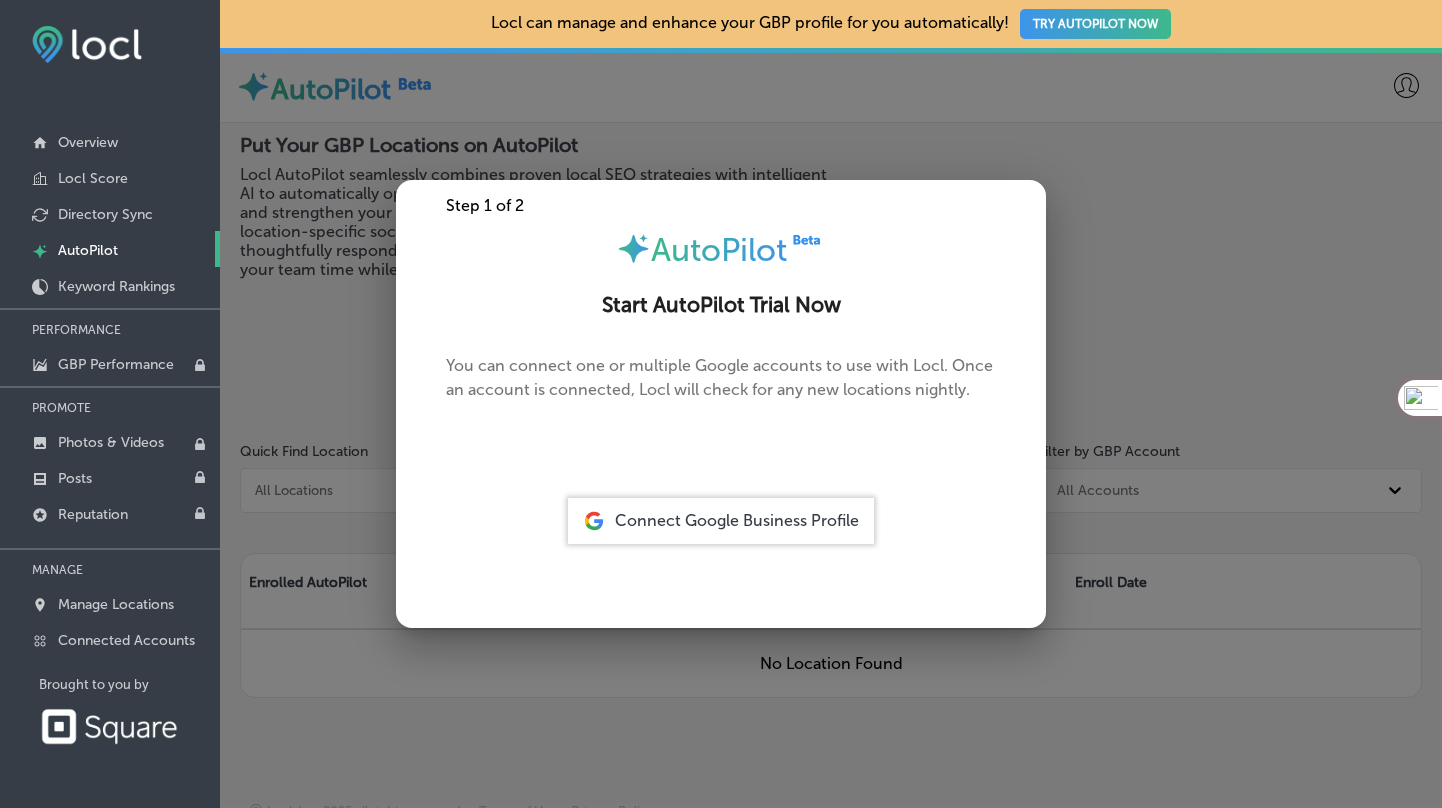 click on "Connect Google Business Profile" at bounding box center [721, 521] 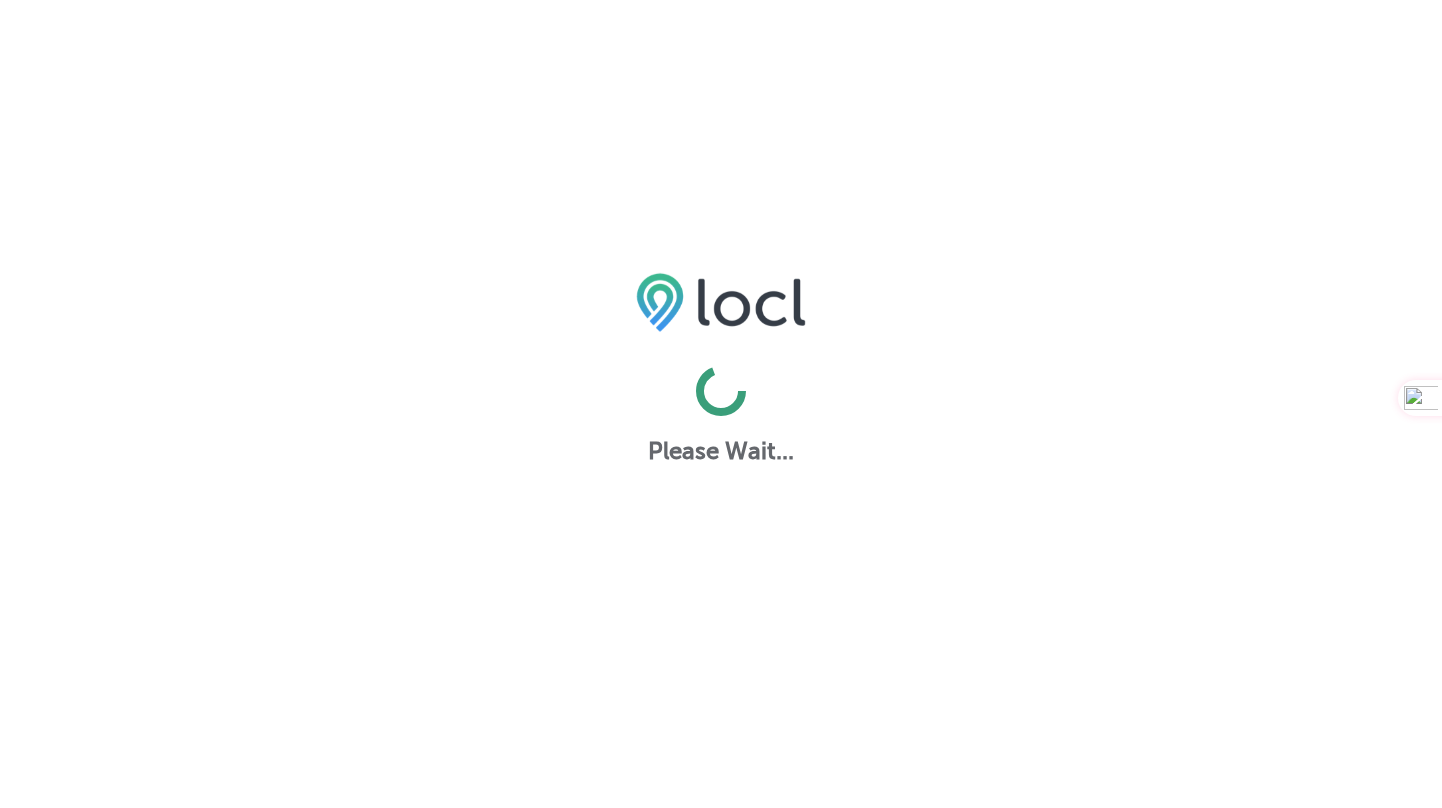 scroll, scrollTop: 0, scrollLeft: 0, axis: both 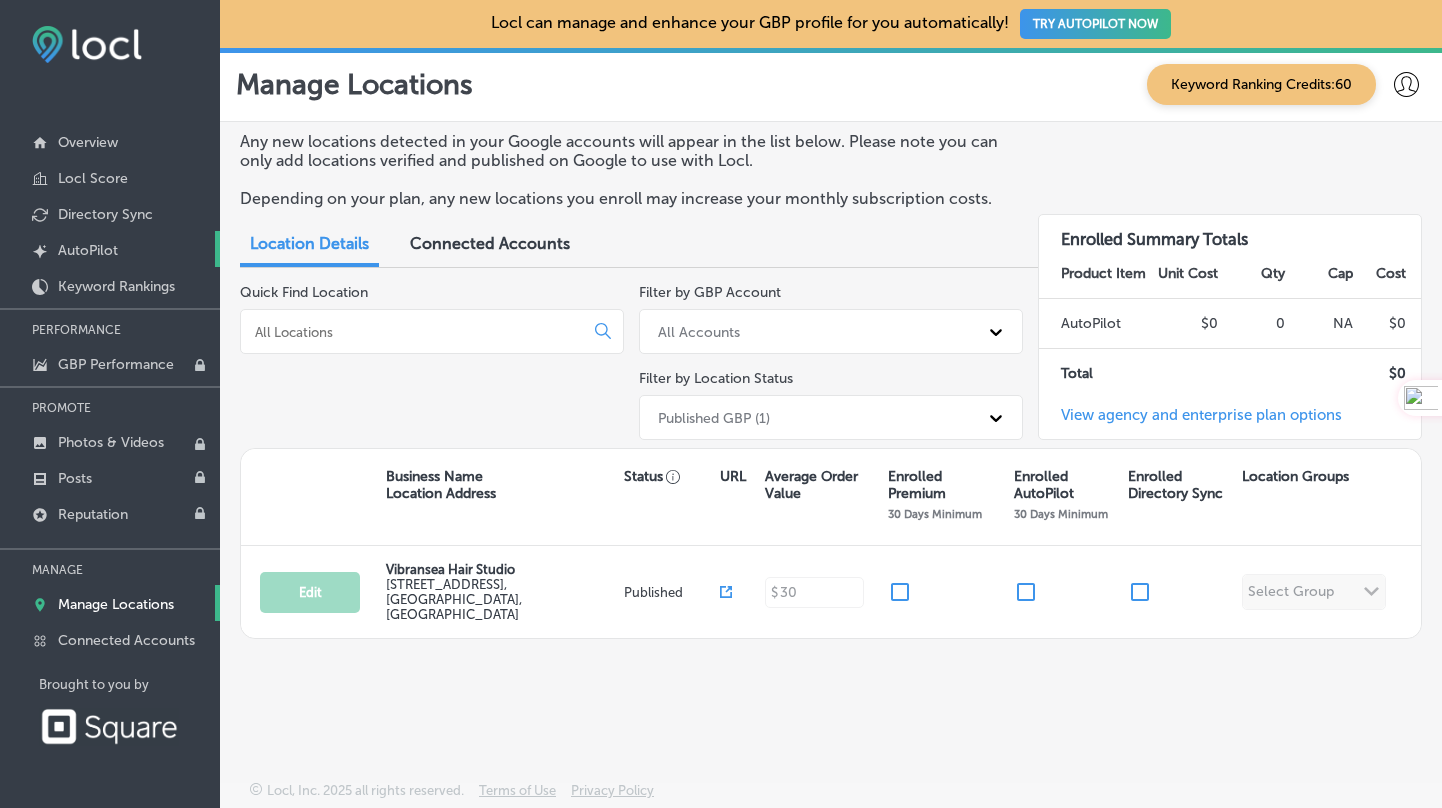 click on "AutoPilot" at bounding box center (88, 250) 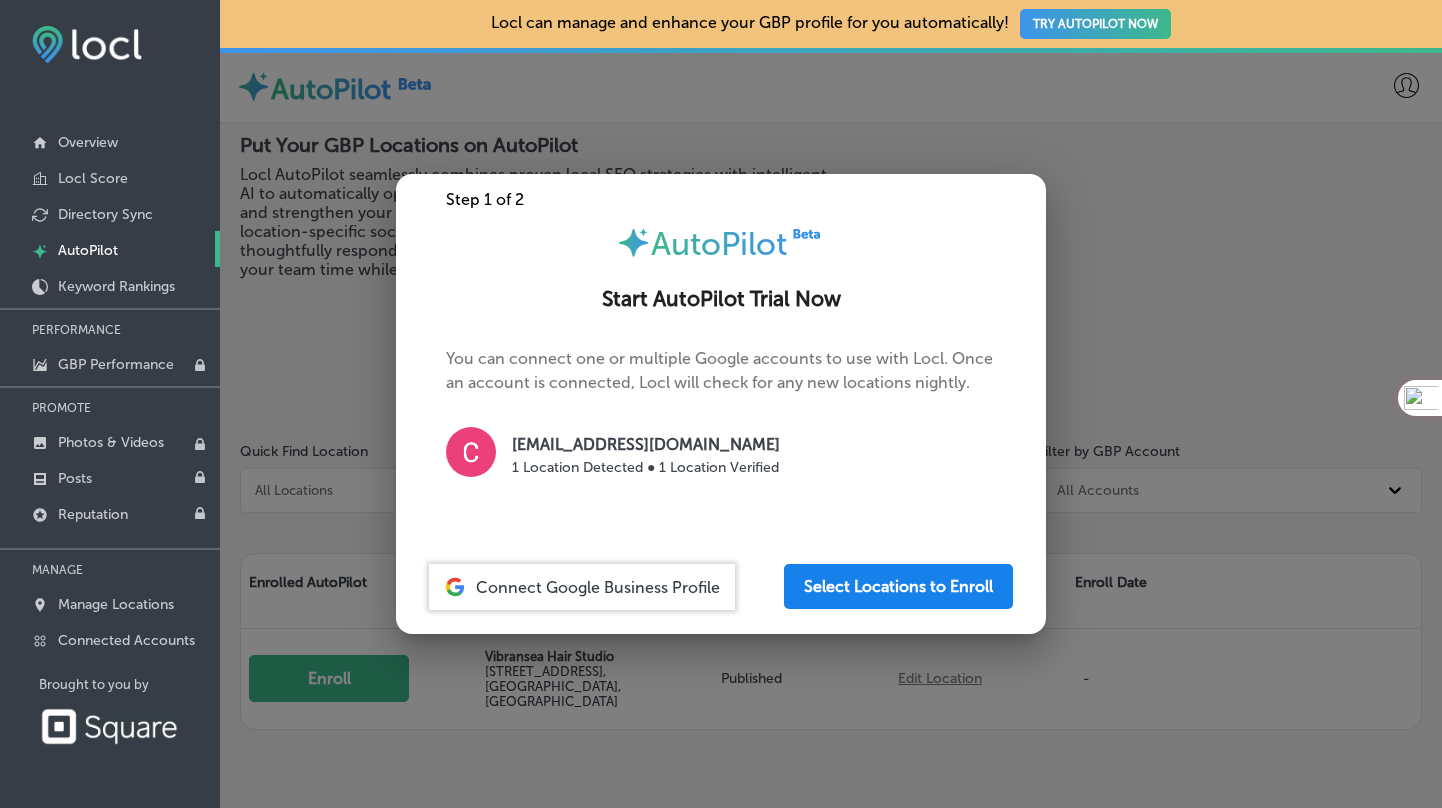click on "Select Locations to Enroll" at bounding box center (898, 586) 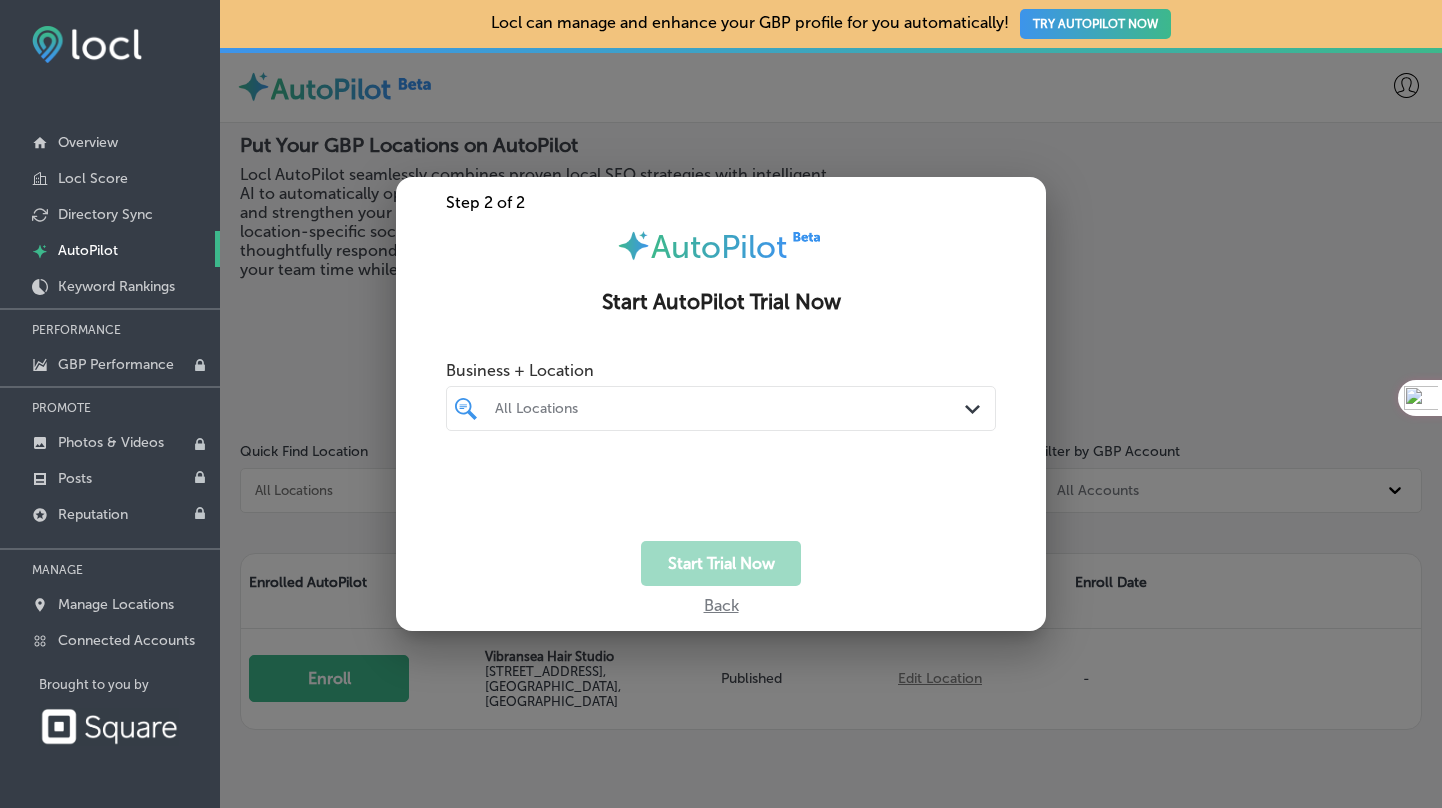 click on "All Locations" at bounding box center [731, 408] 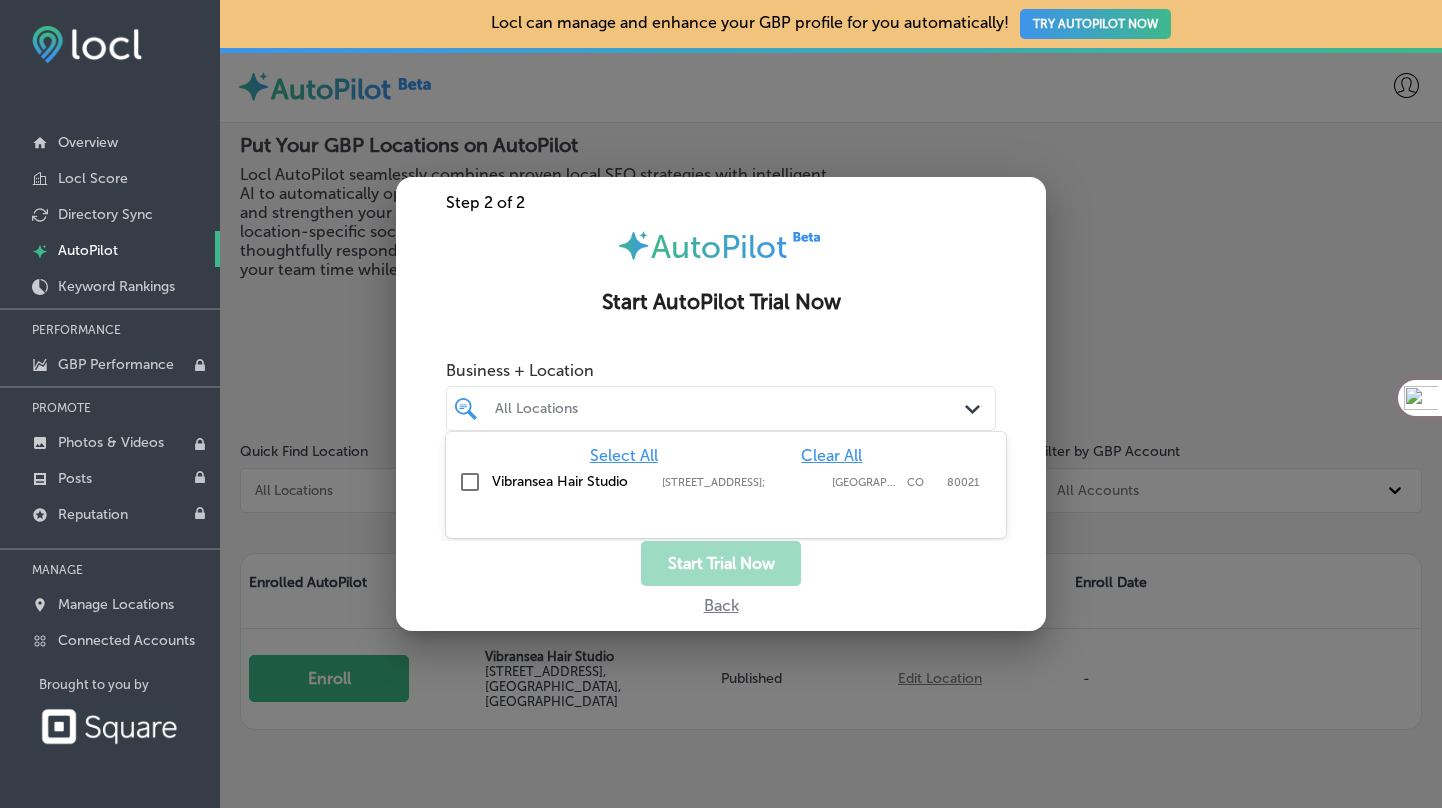 click at bounding box center (721, 404) 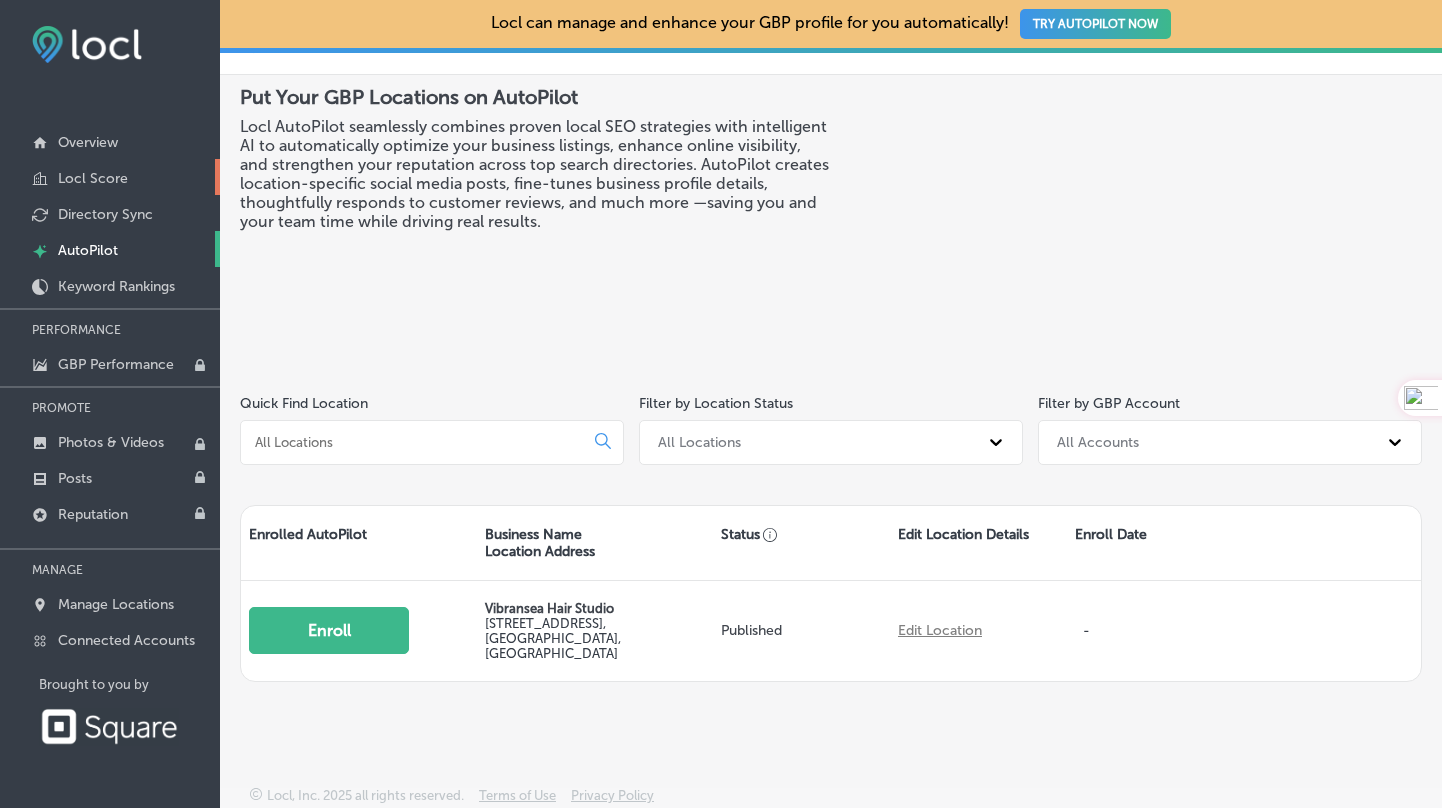 scroll, scrollTop: 49, scrollLeft: 0, axis: vertical 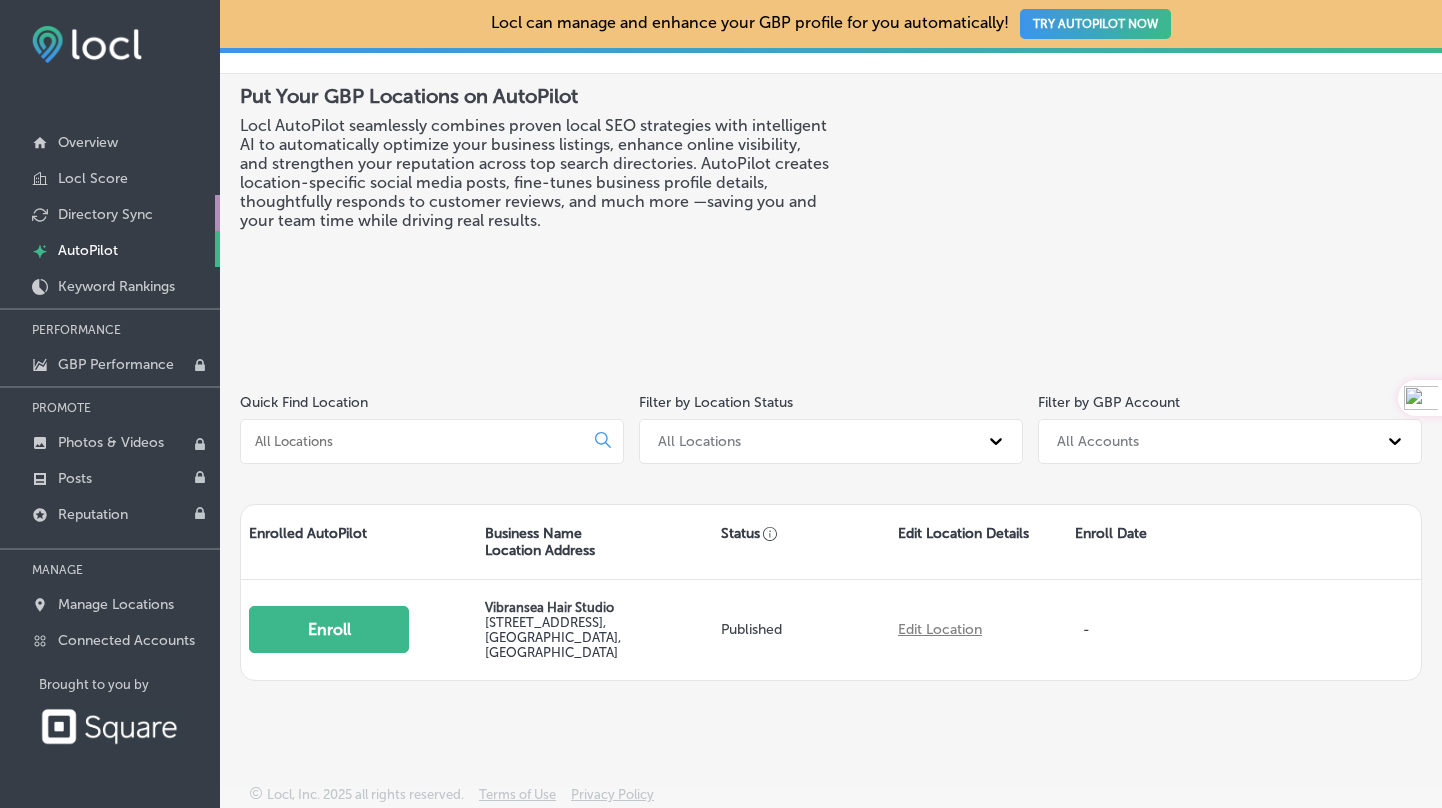 click on "Directory Sync" at bounding box center [105, 214] 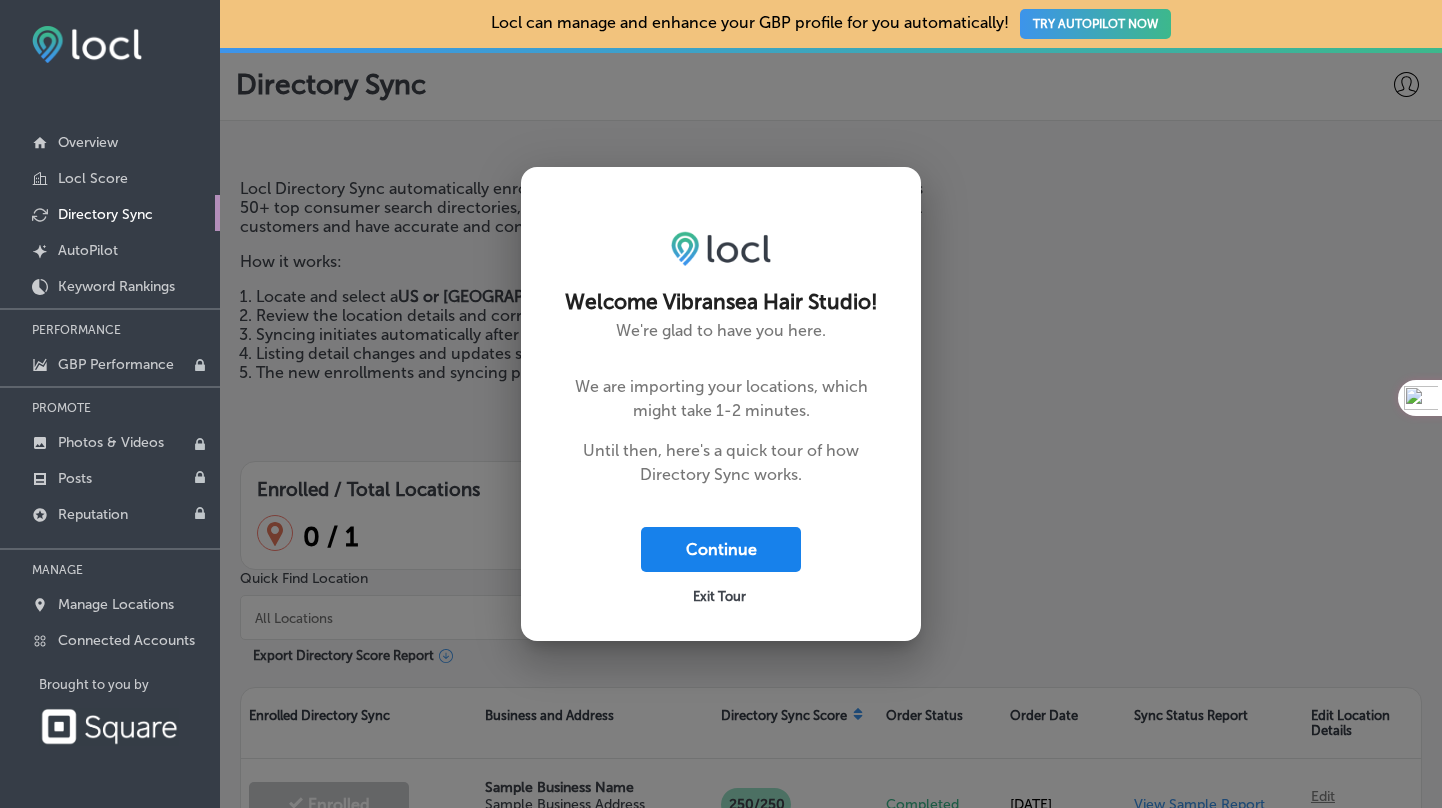click on "Continue" at bounding box center (721, 549) 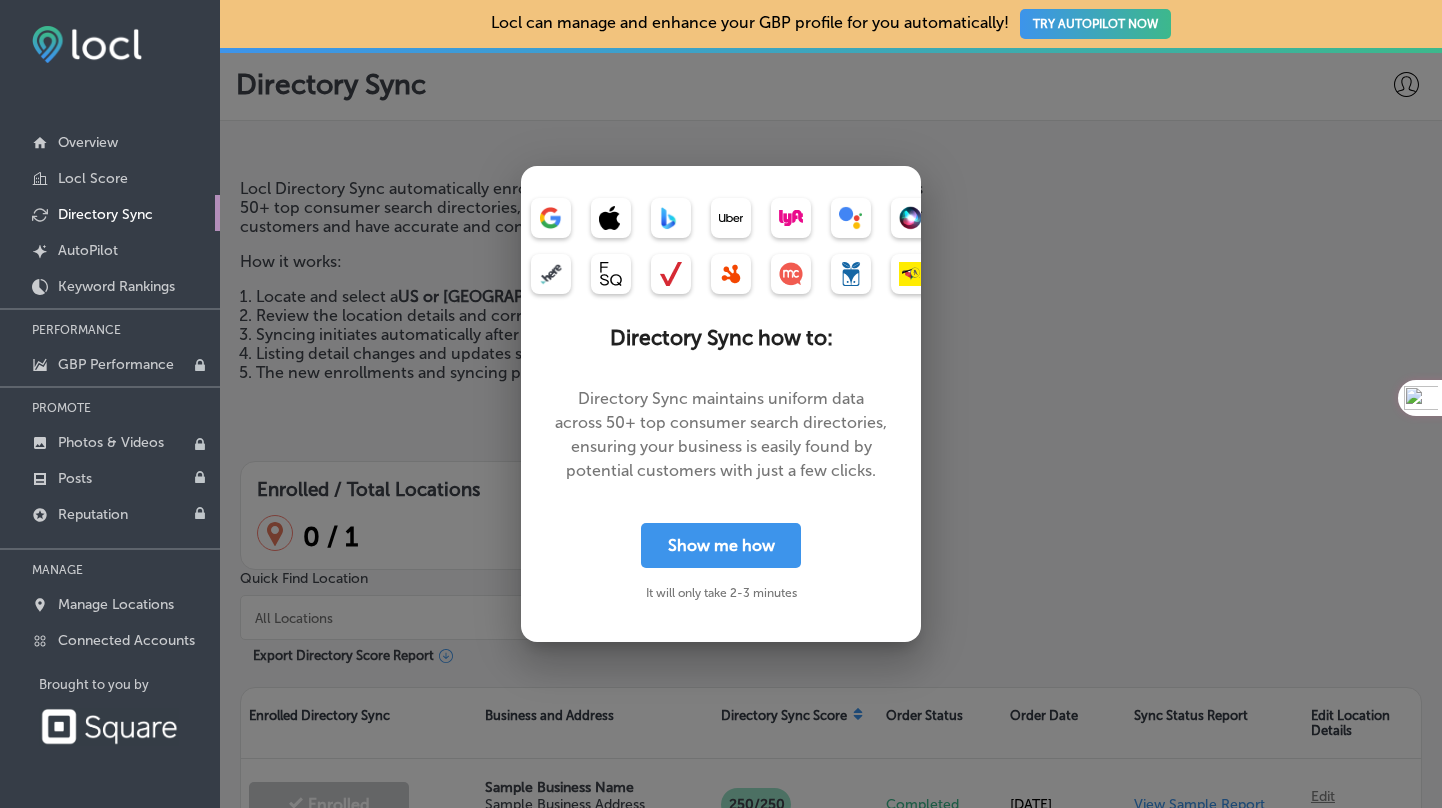 click at bounding box center [721, 404] 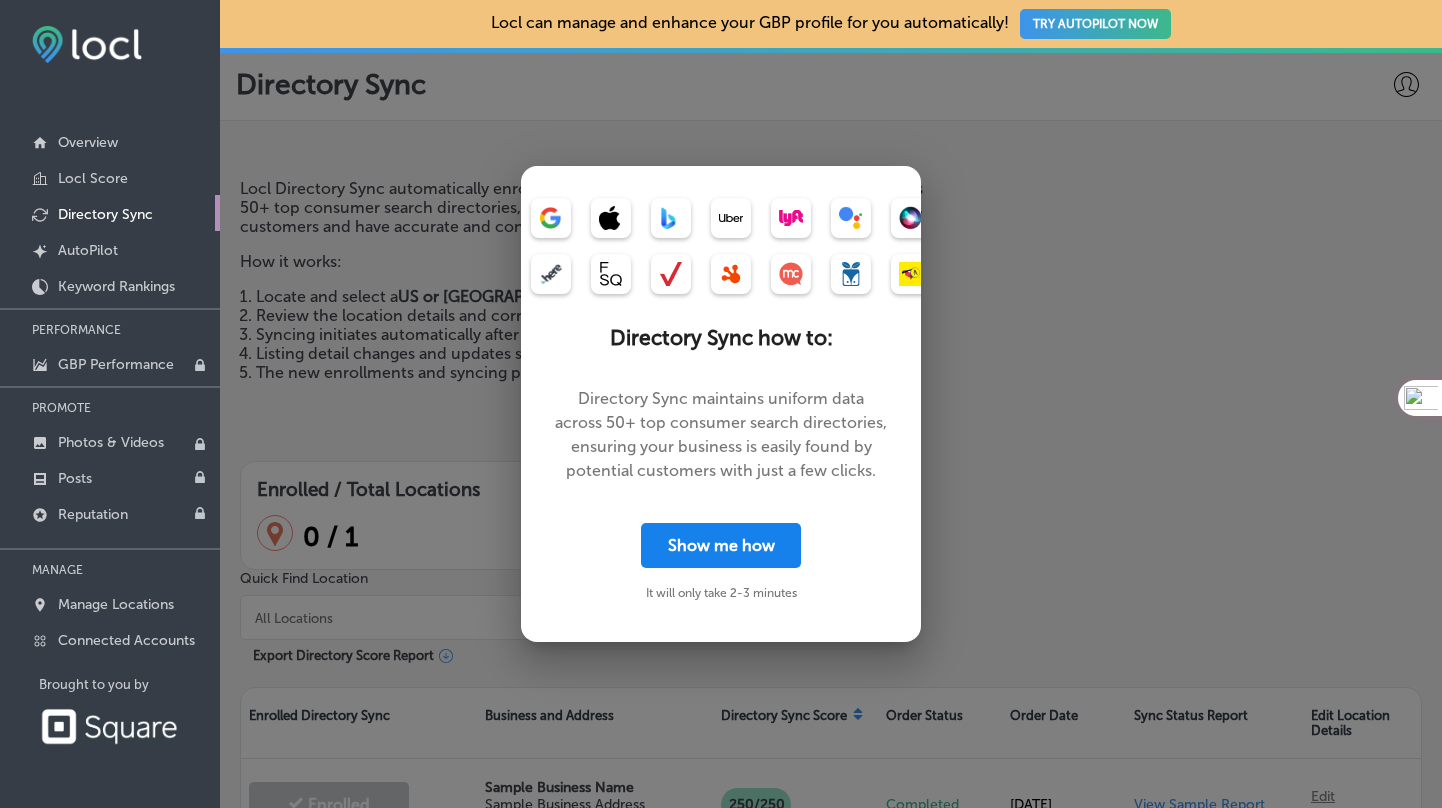 click on "Show me how" at bounding box center (721, 545) 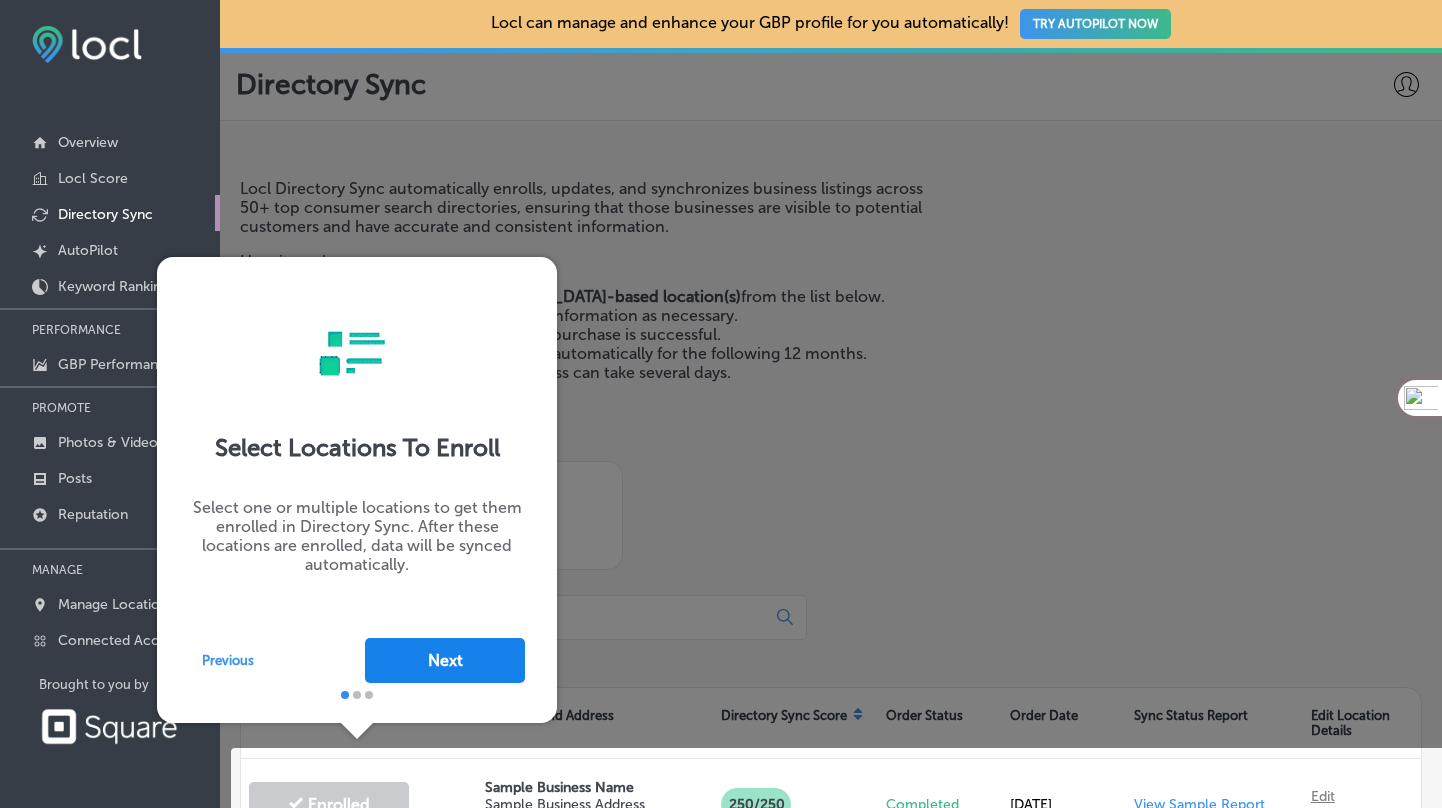 click on "Next" at bounding box center (445, 660) 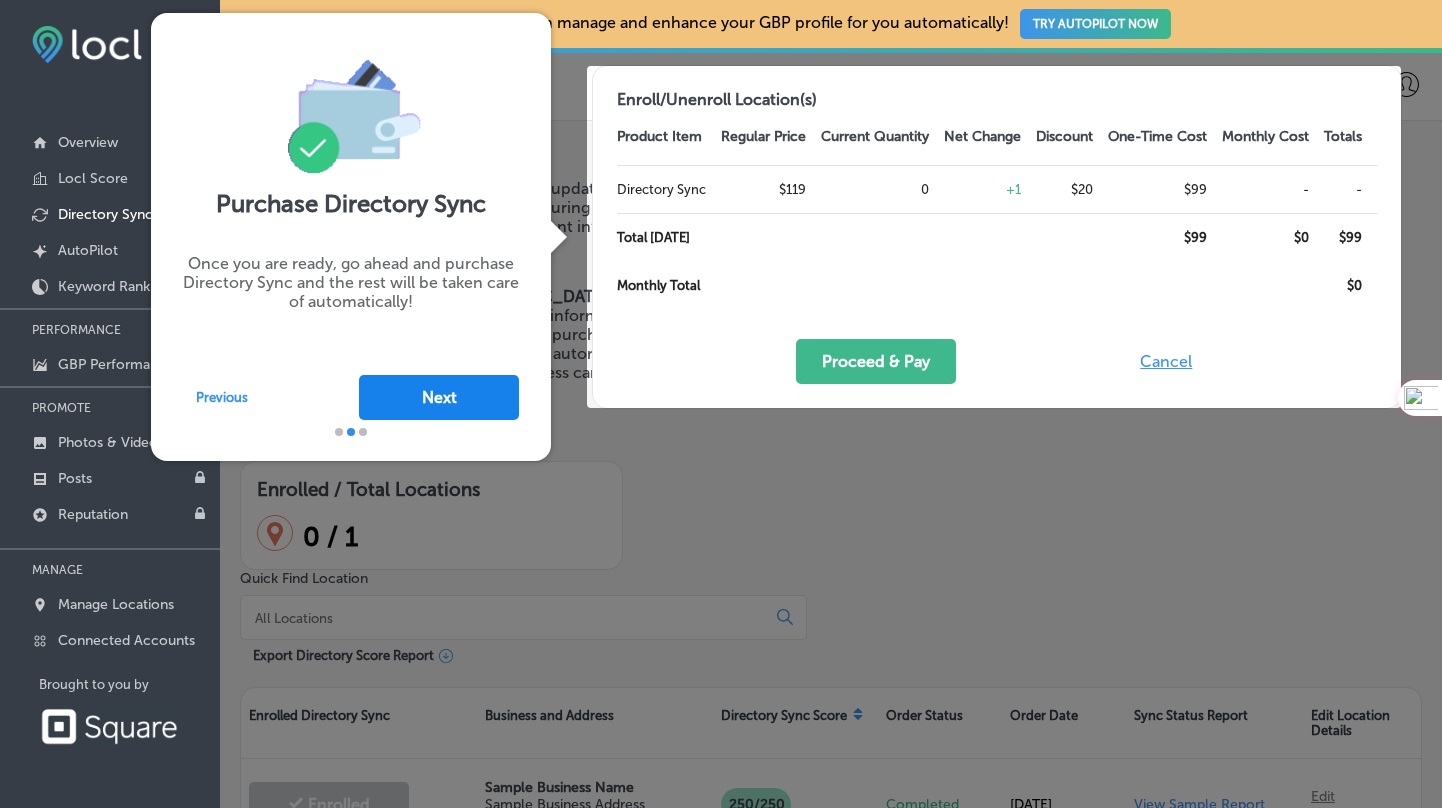 click on "Next" at bounding box center [439, 397] 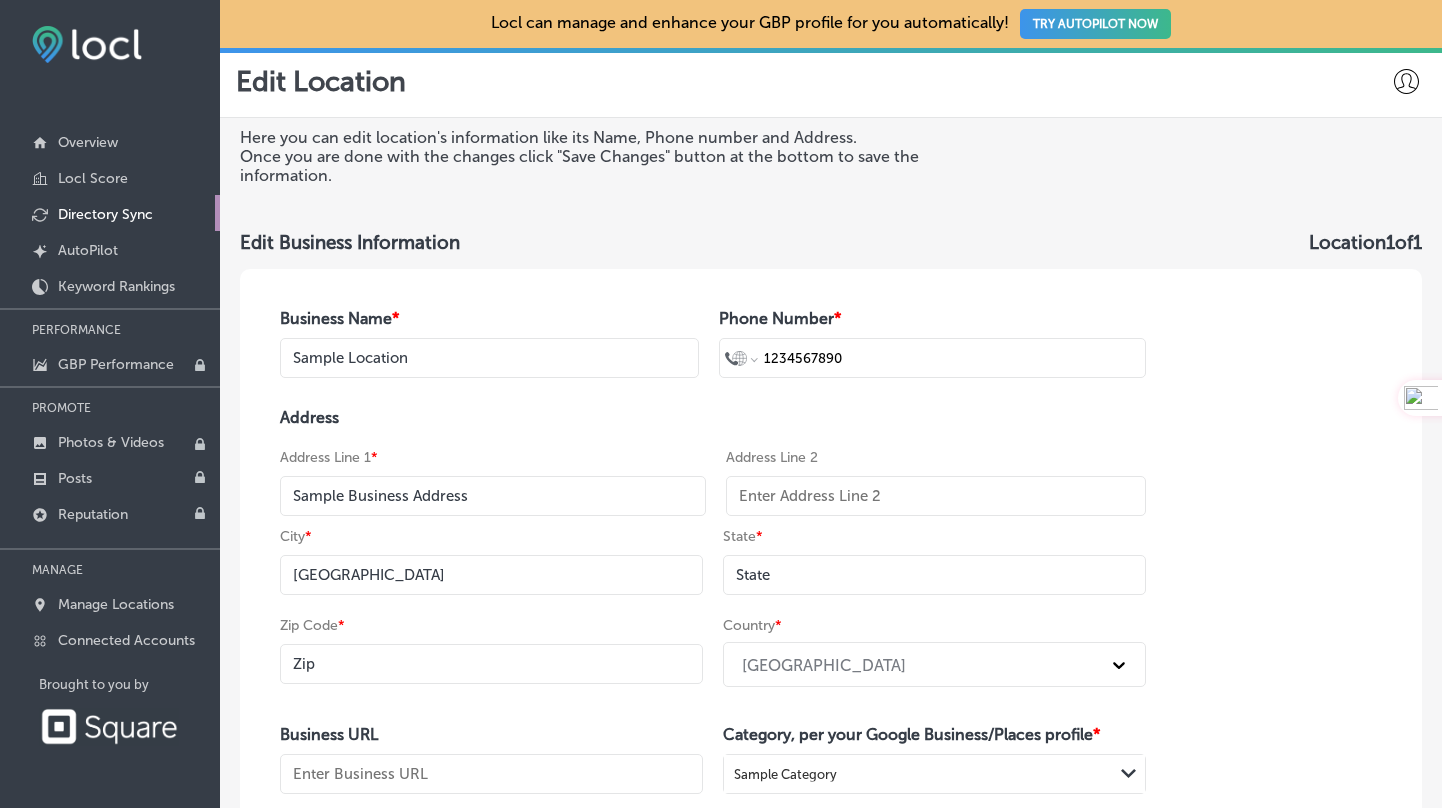 scroll, scrollTop: 0, scrollLeft: 0, axis: both 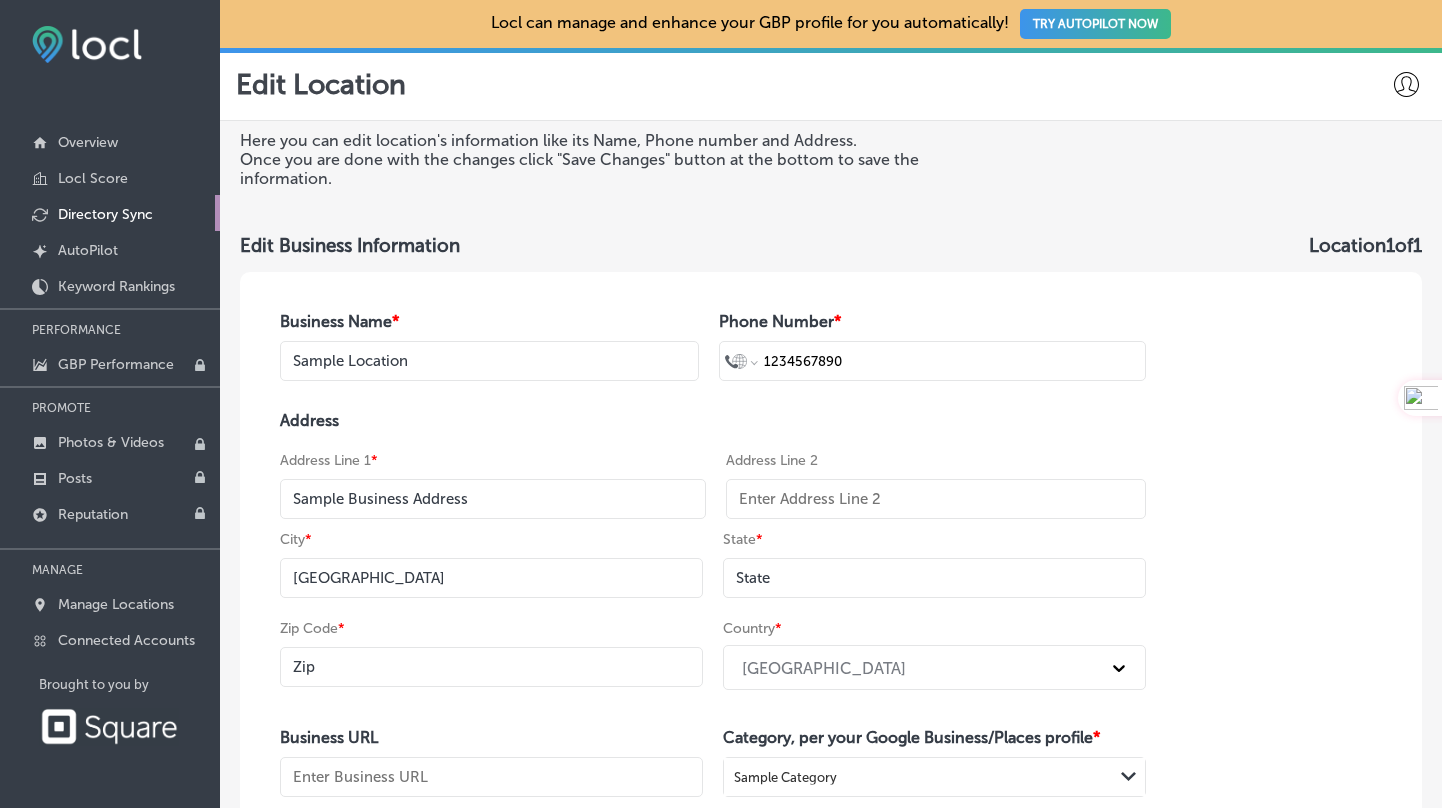 click on "Directory Sync" at bounding box center (105, 214) 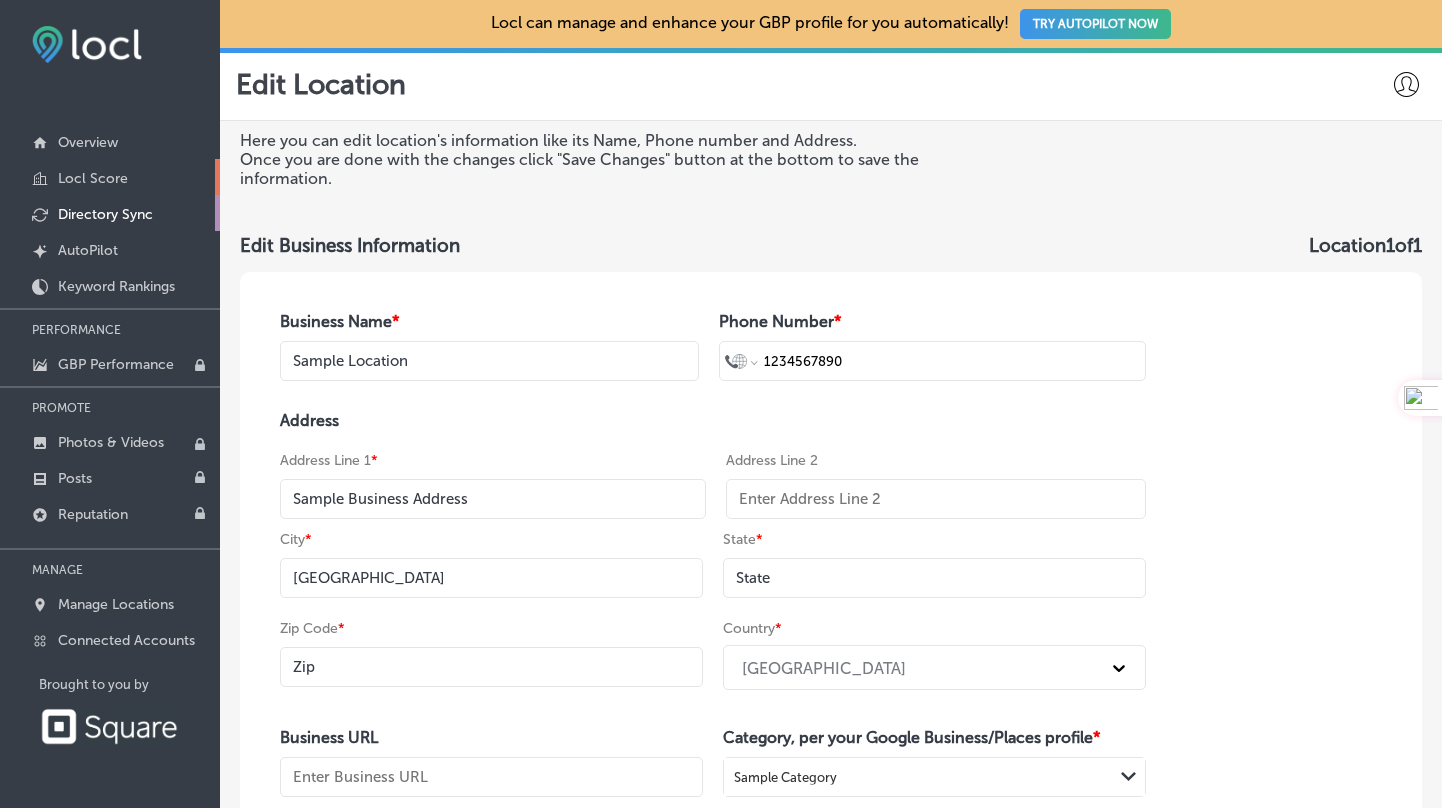 click on "Locl Score" at bounding box center [93, 178] 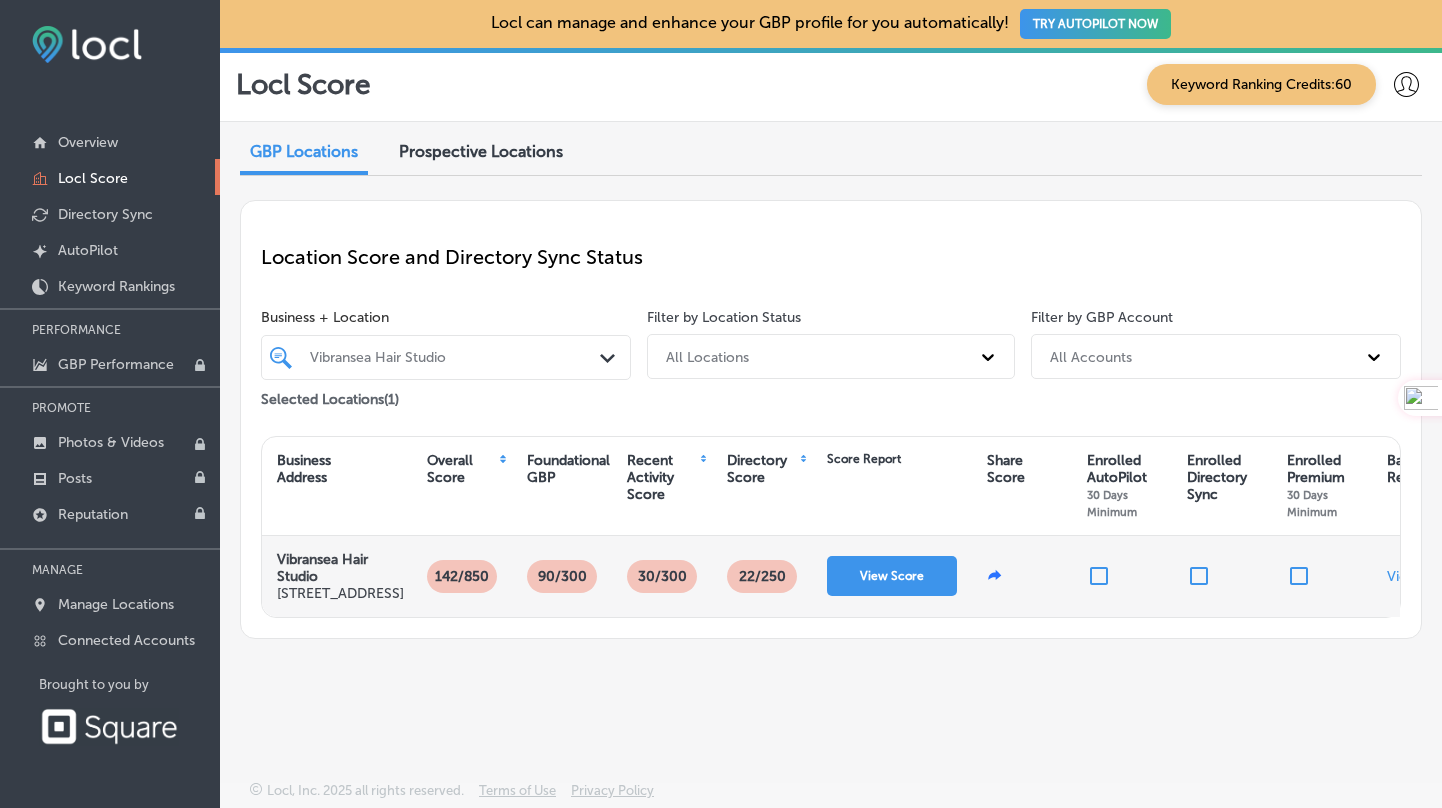 scroll, scrollTop: 45, scrollLeft: 0, axis: vertical 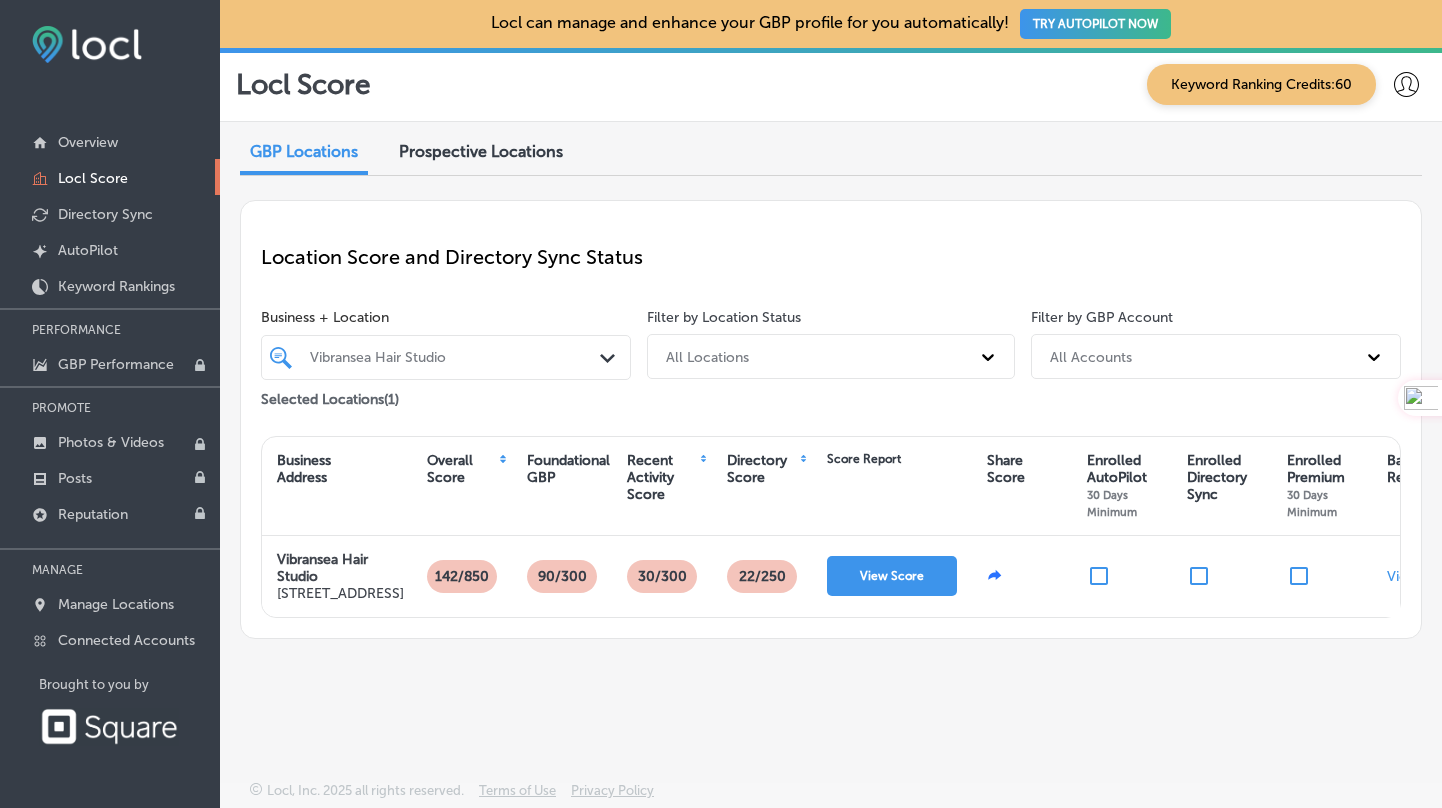 click on "Prospective Locations" at bounding box center (481, 151) 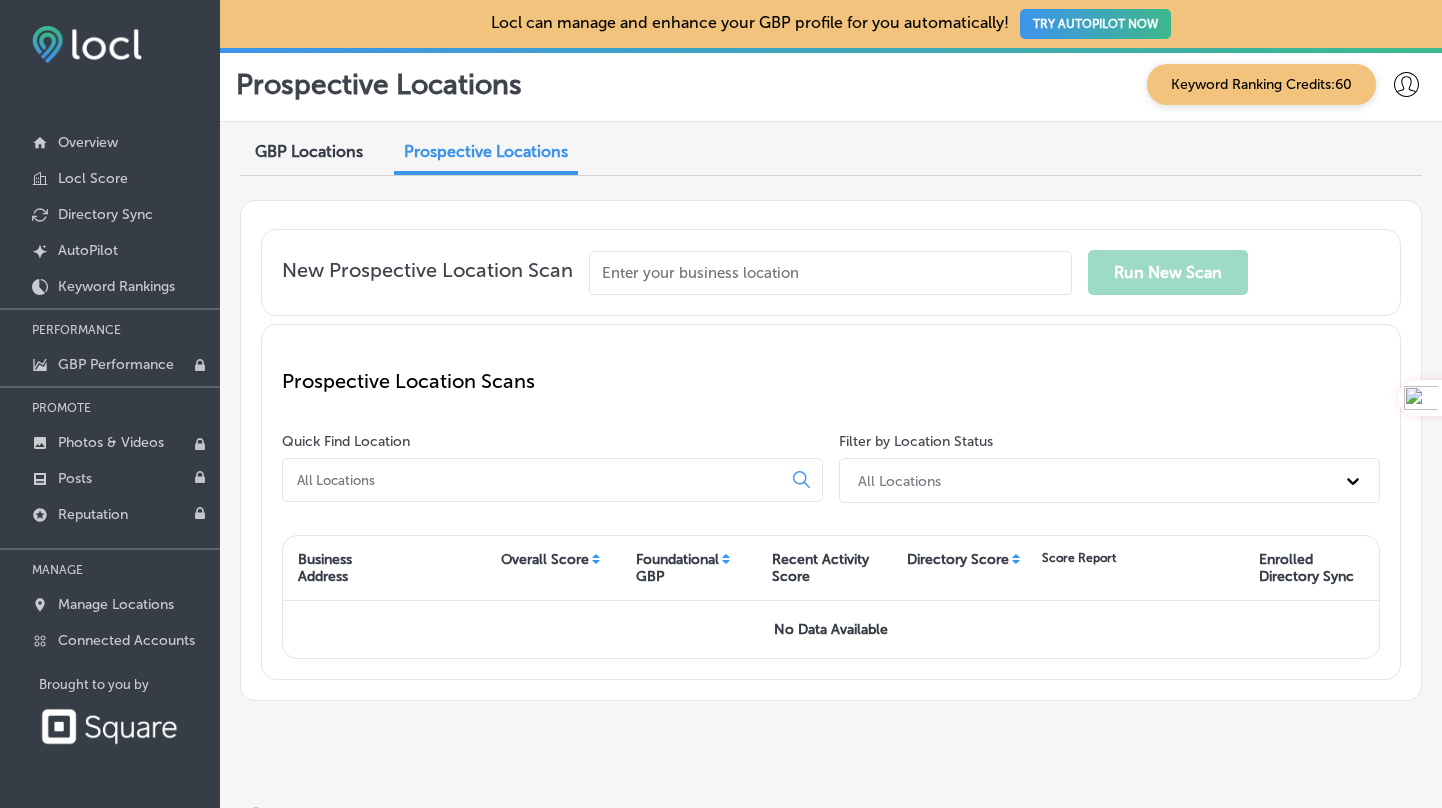 click on "GBP Locations" at bounding box center (309, 151) 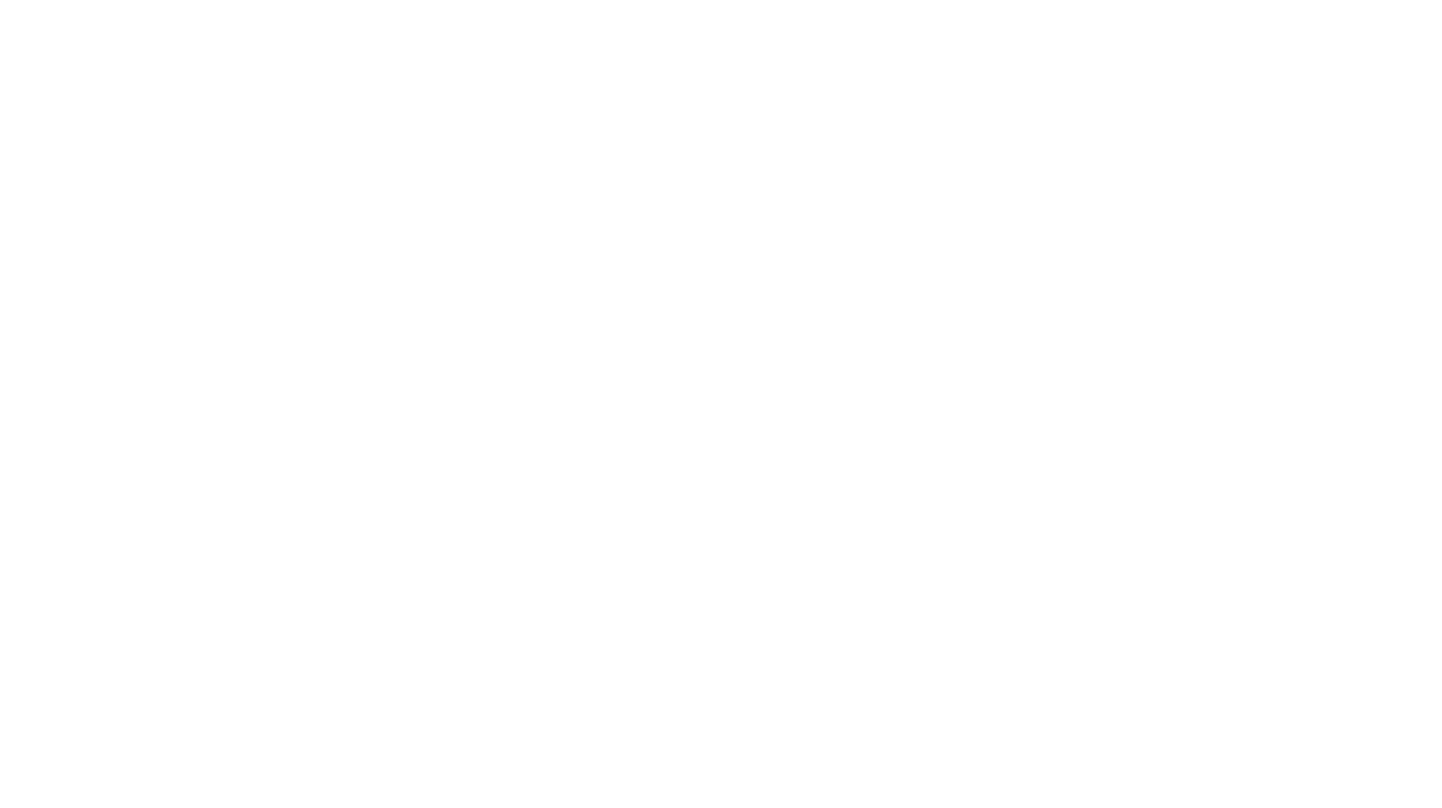 scroll, scrollTop: 0, scrollLeft: 0, axis: both 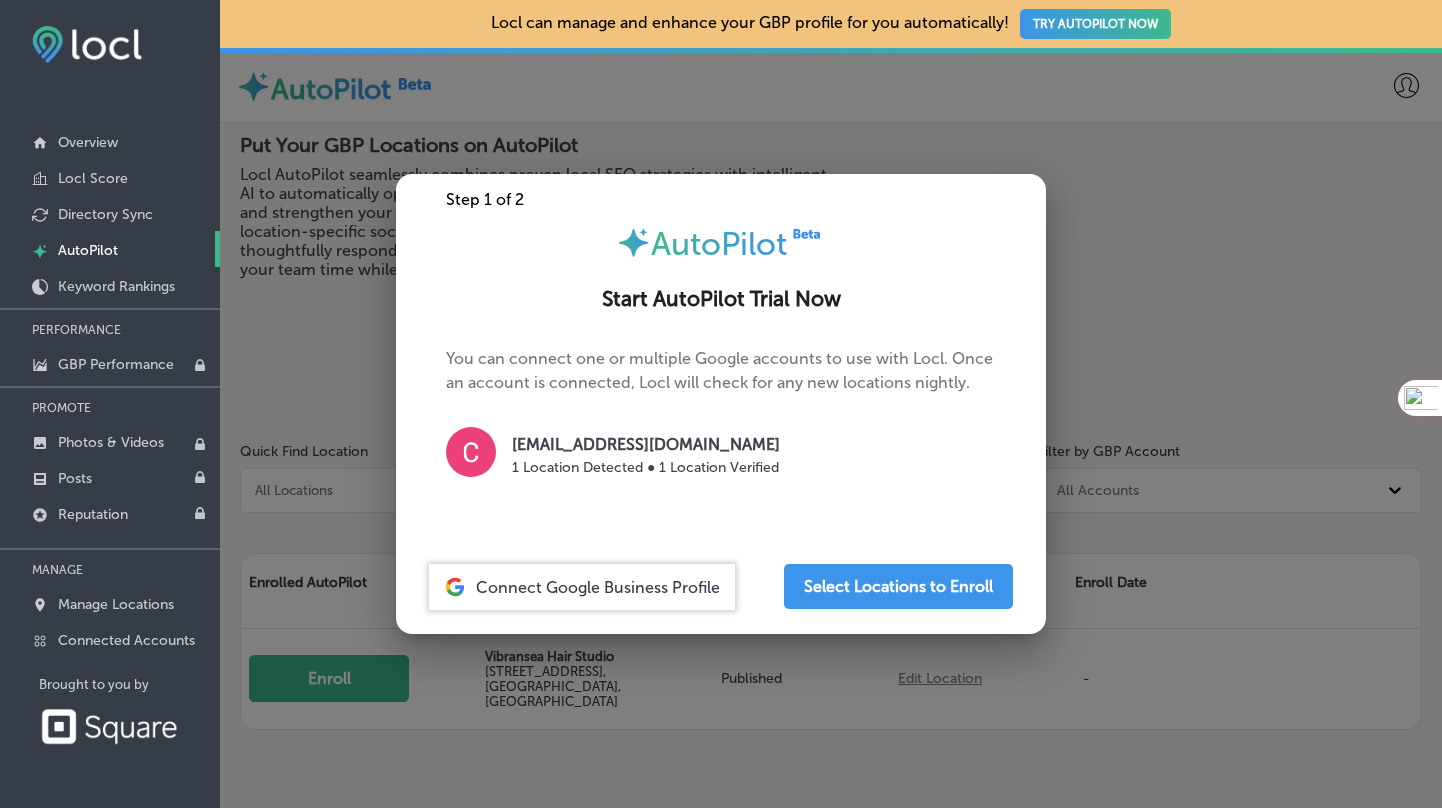 click on "[EMAIL_ADDRESS][DOMAIN_NAME]" at bounding box center [646, 445] 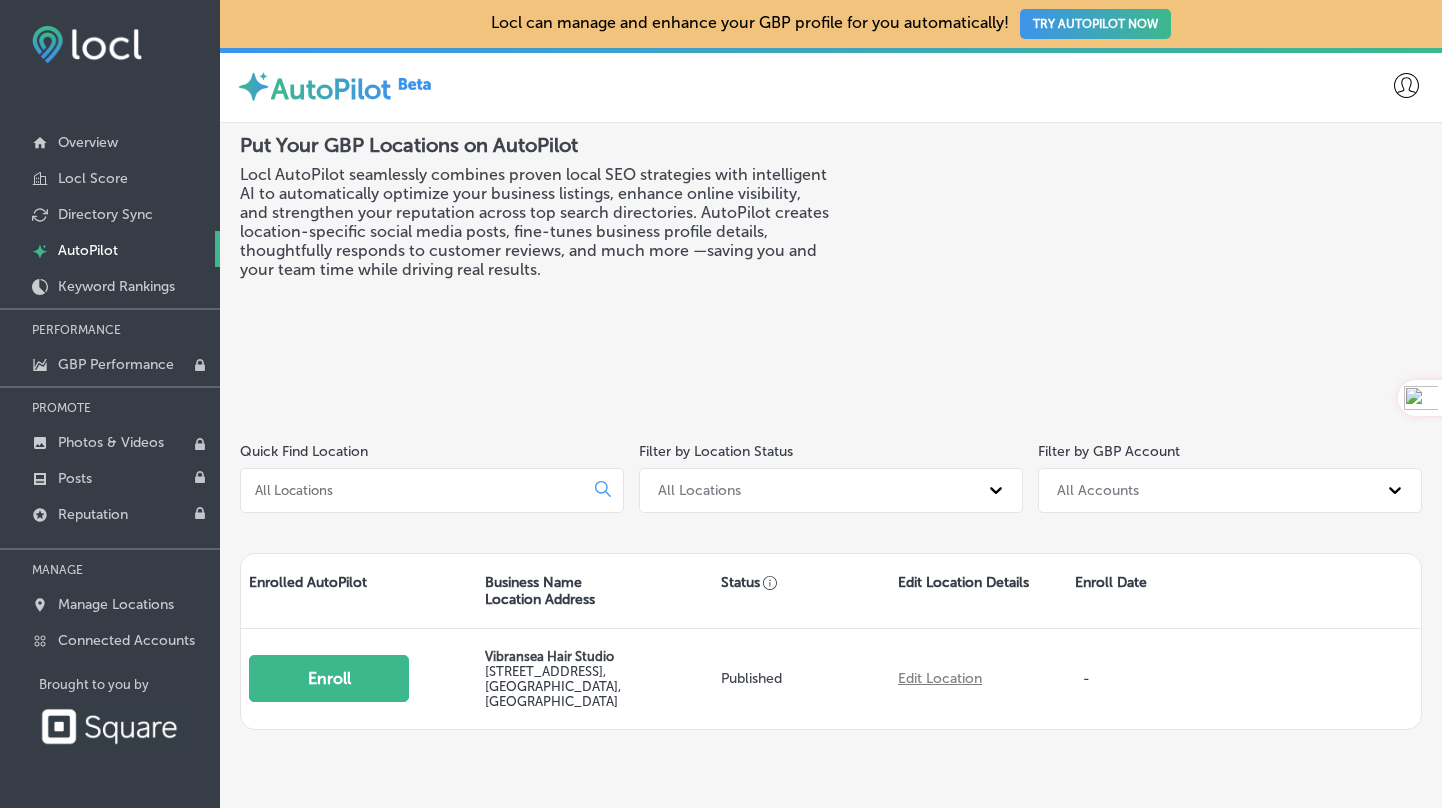 scroll, scrollTop: 49, scrollLeft: 0, axis: vertical 